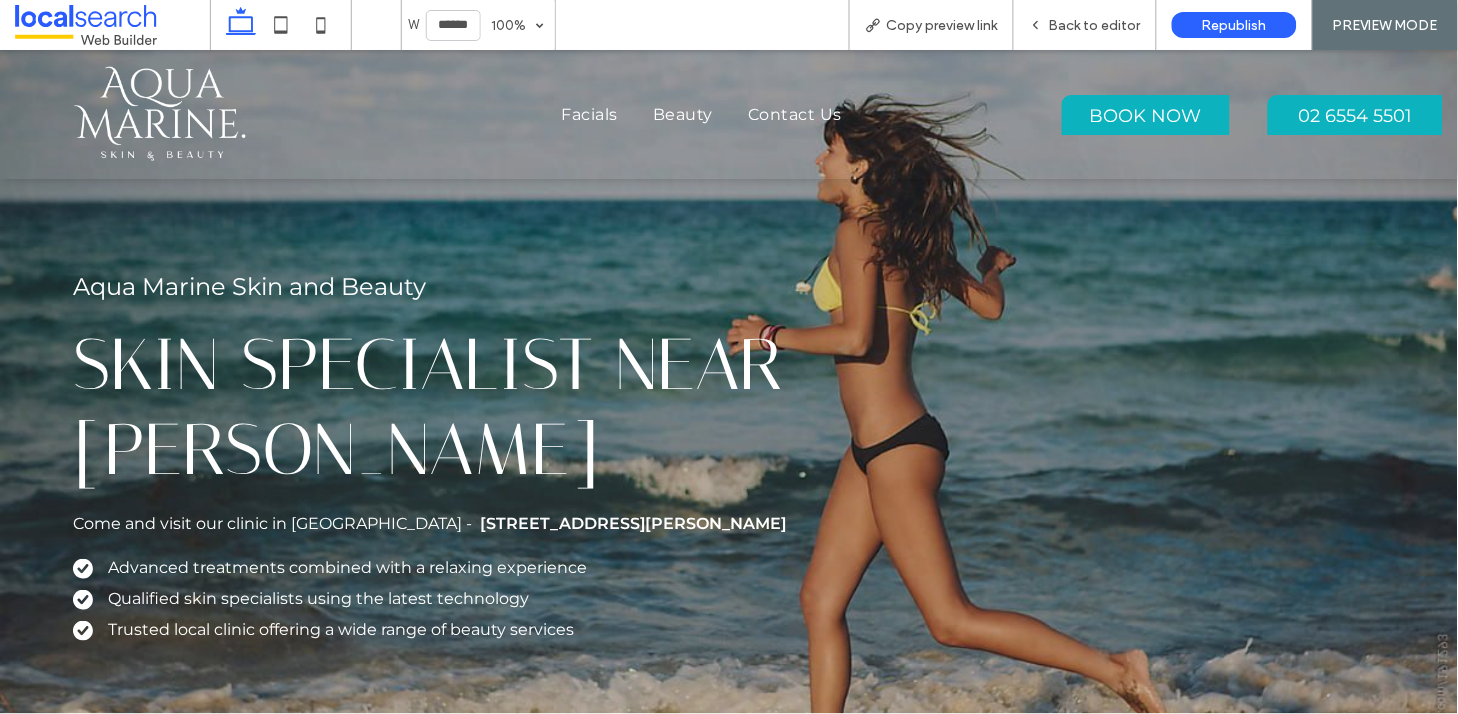 scroll, scrollTop: 0, scrollLeft: 0, axis: both 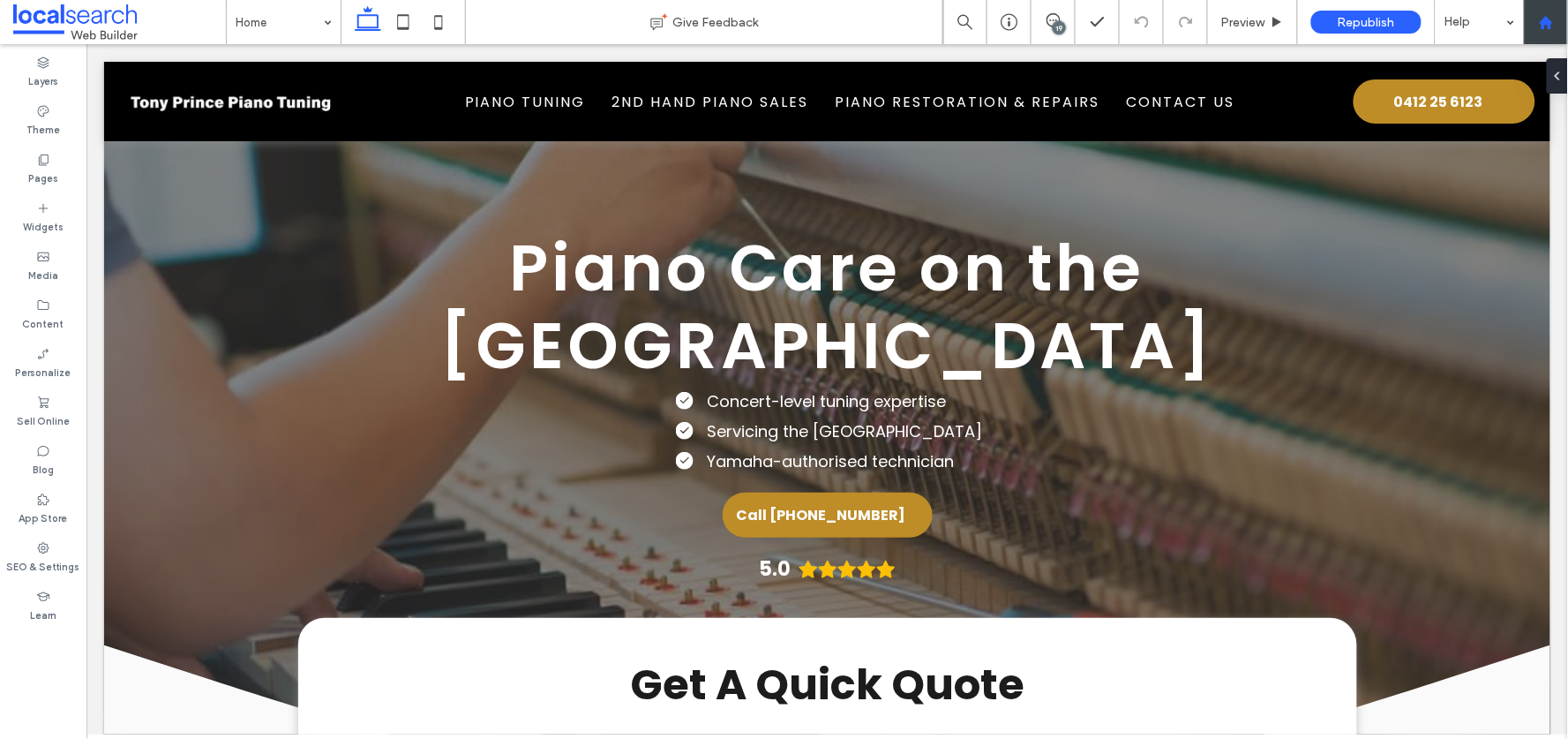click 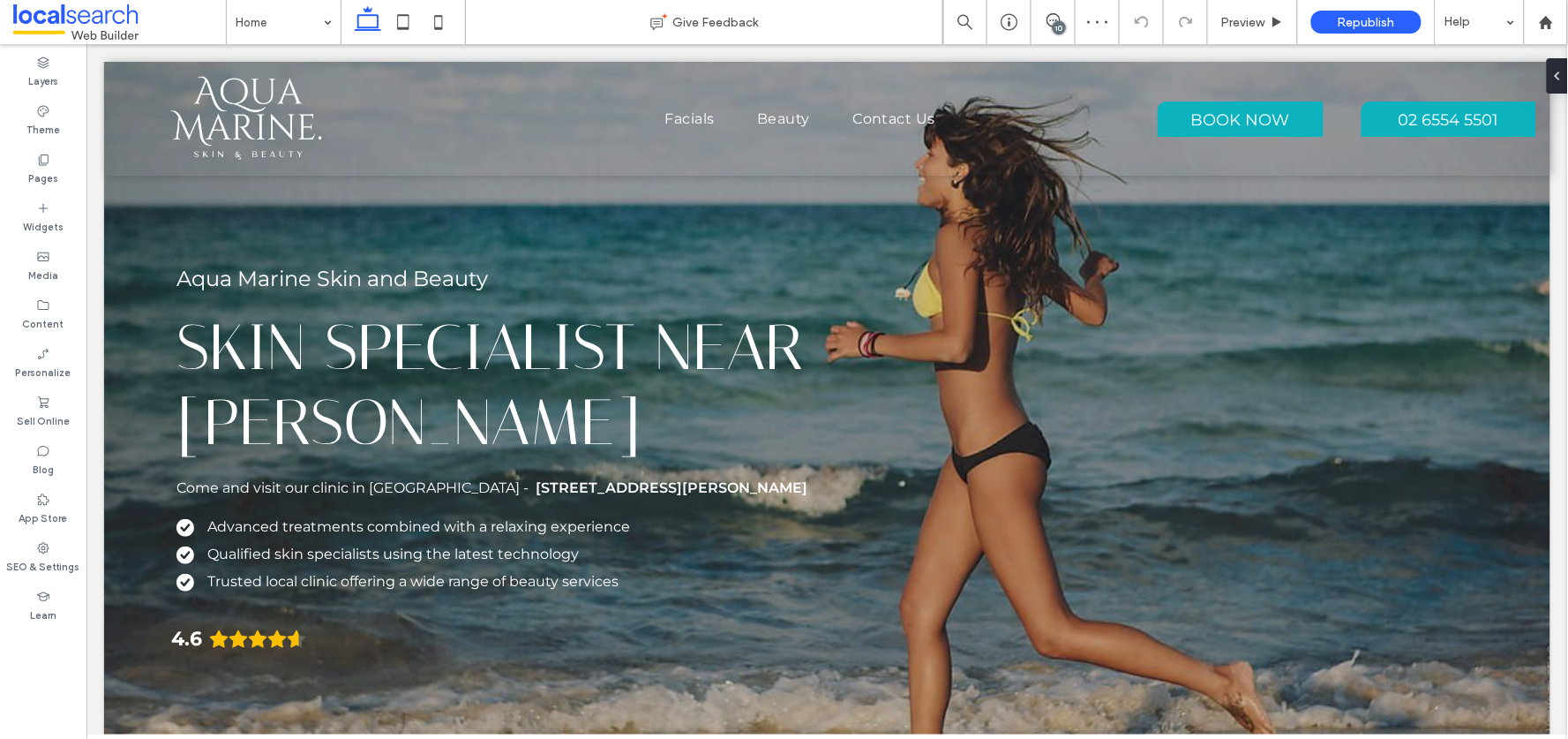 scroll, scrollTop: 0, scrollLeft: 0, axis: both 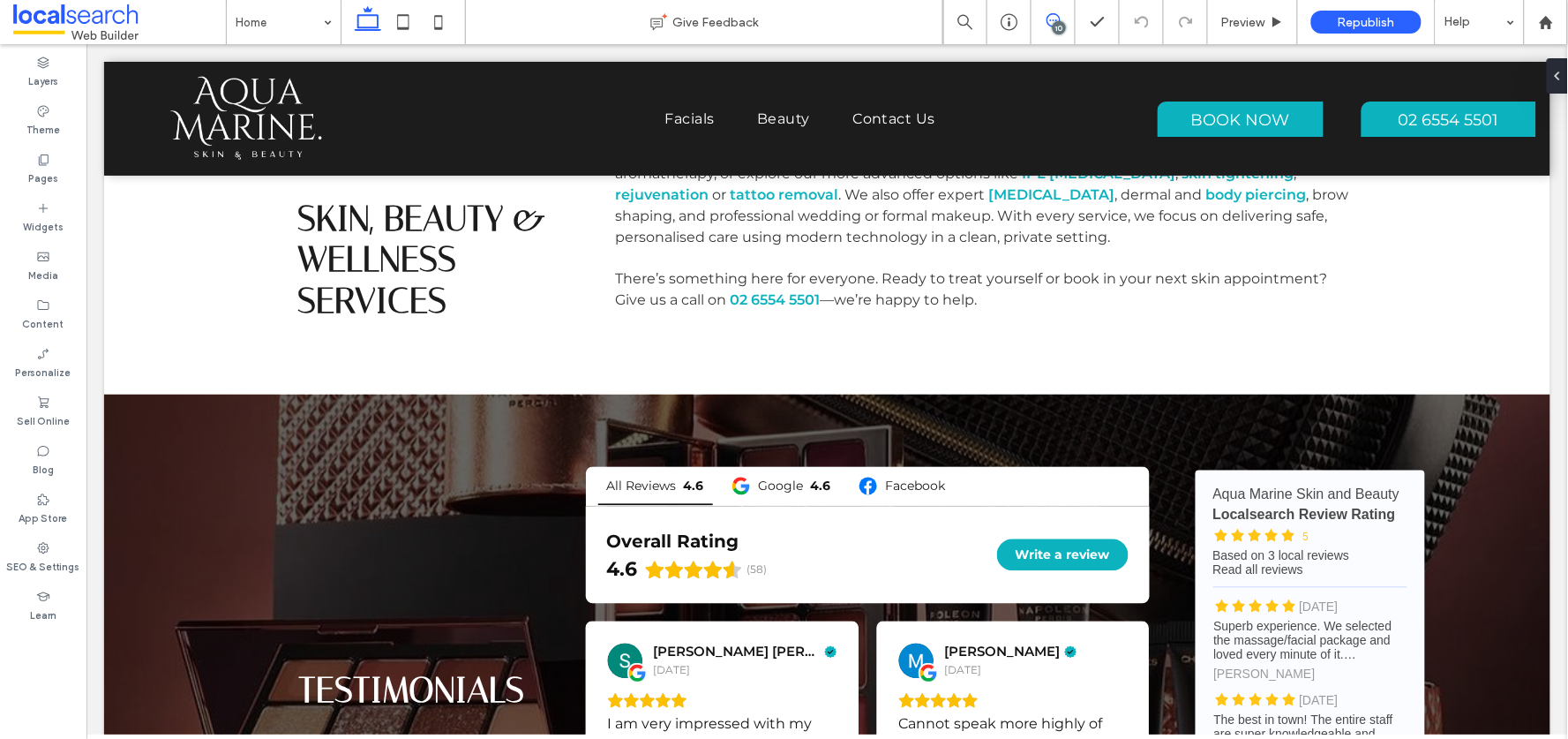 click 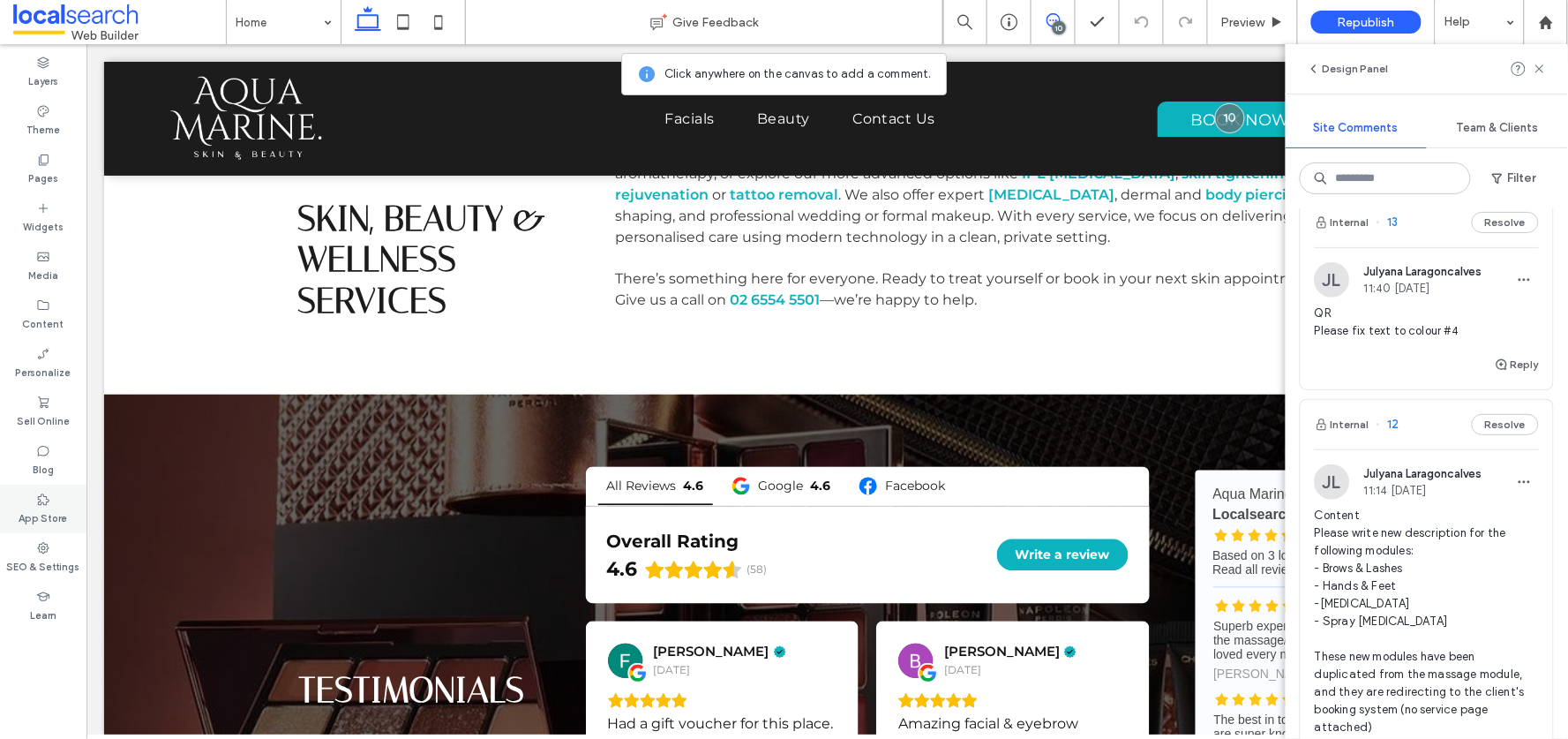 scroll, scrollTop: 0, scrollLeft: 0, axis: both 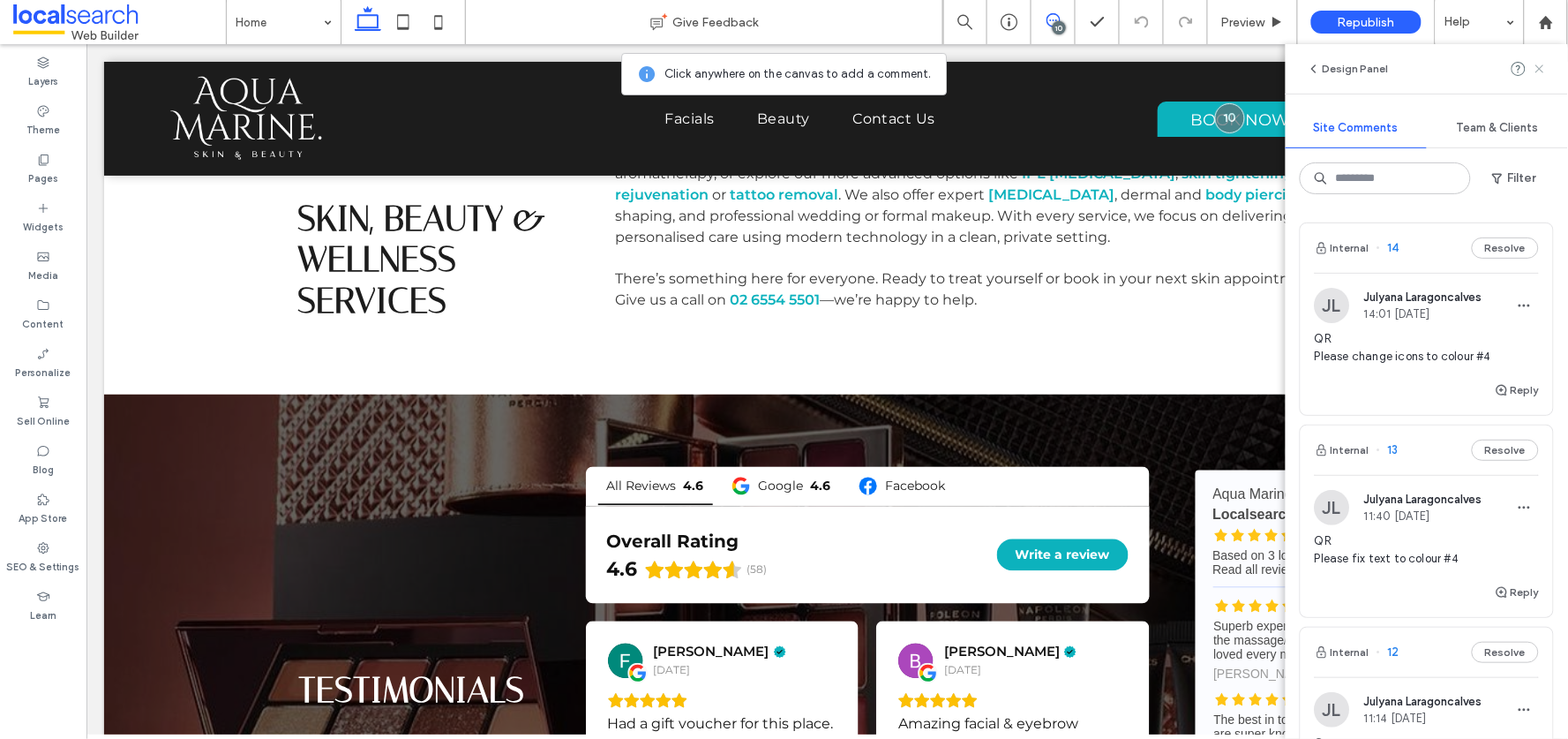 click 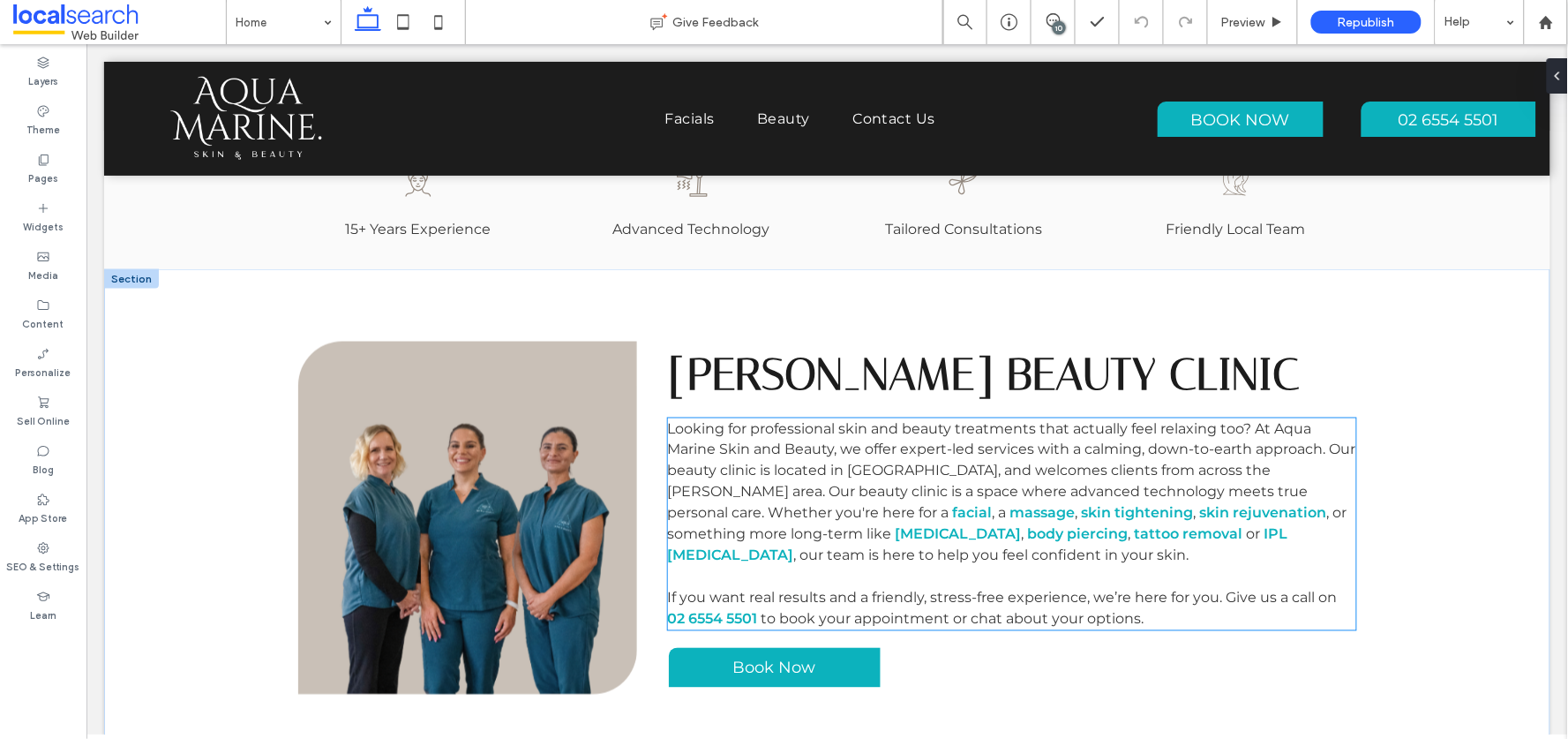 scroll, scrollTop: 0, scrollLeft: 0, axis: both 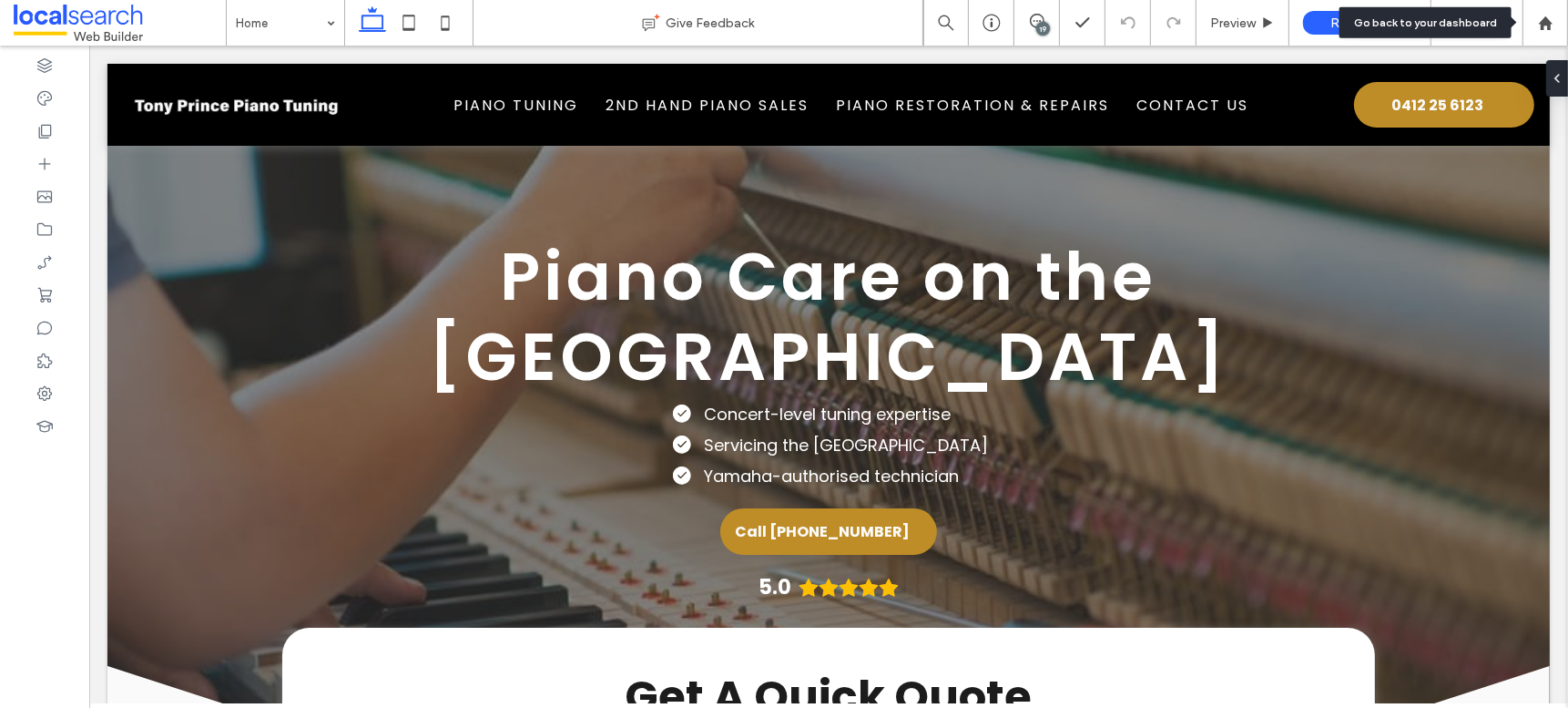 click 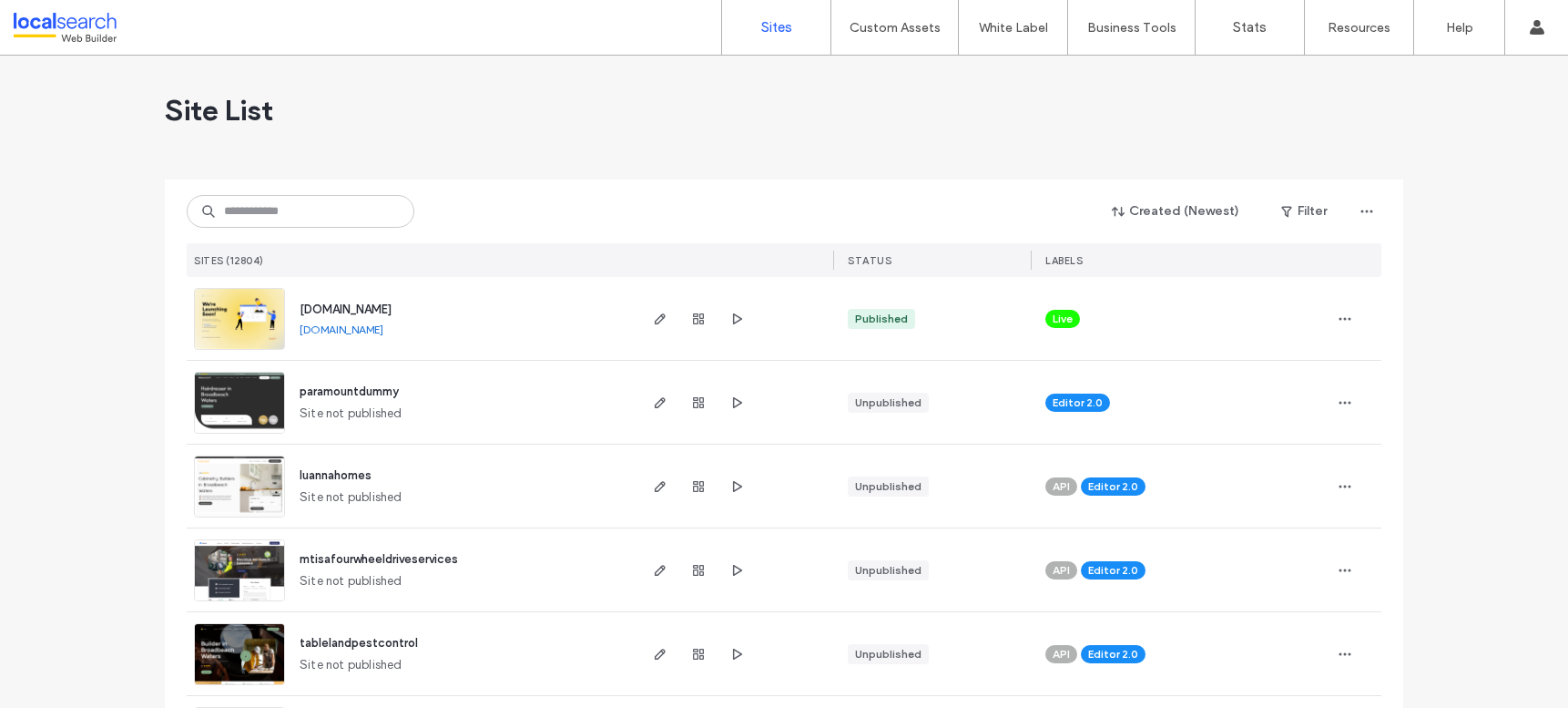 scroll, scrollTop: 0, scrollLeft: 0, axis: both 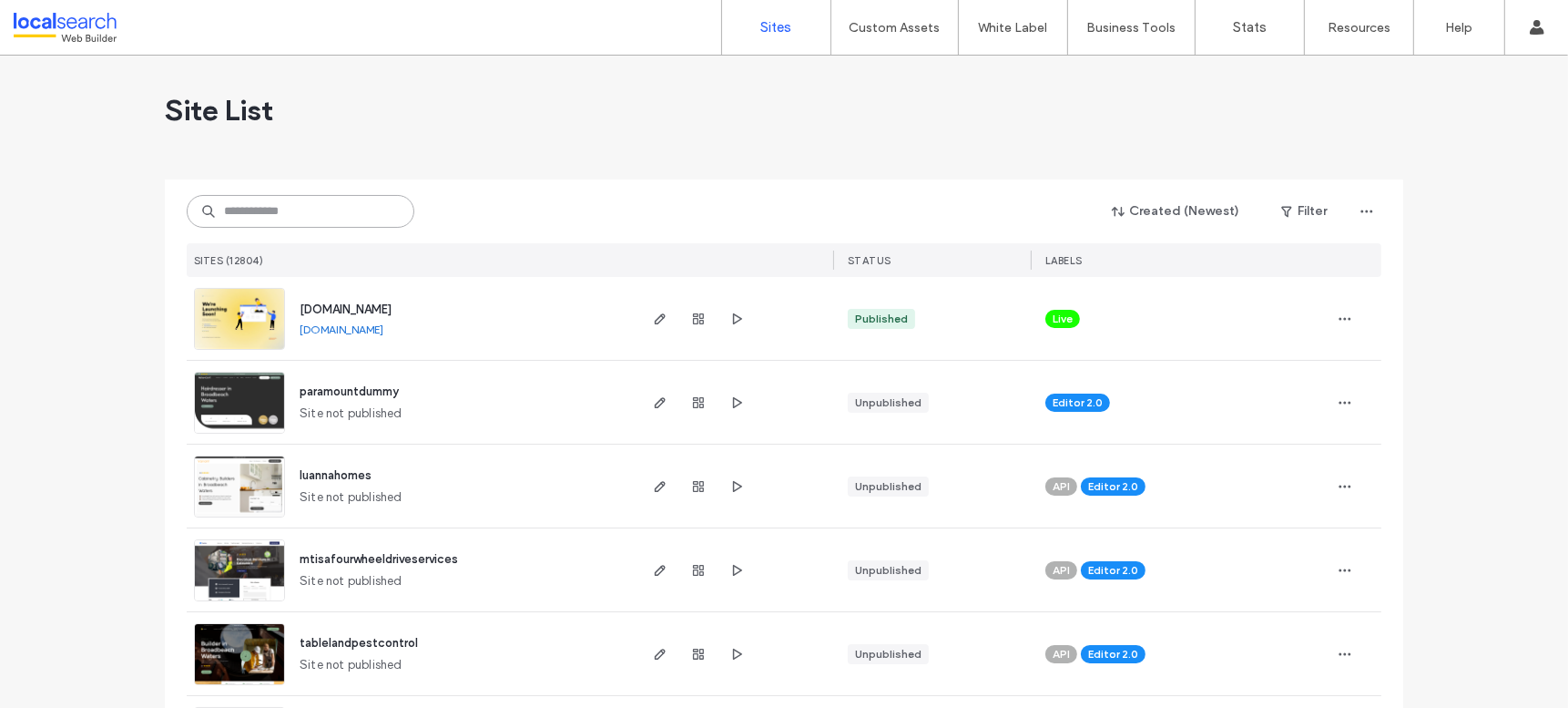 click at bounding box center [300, 211] 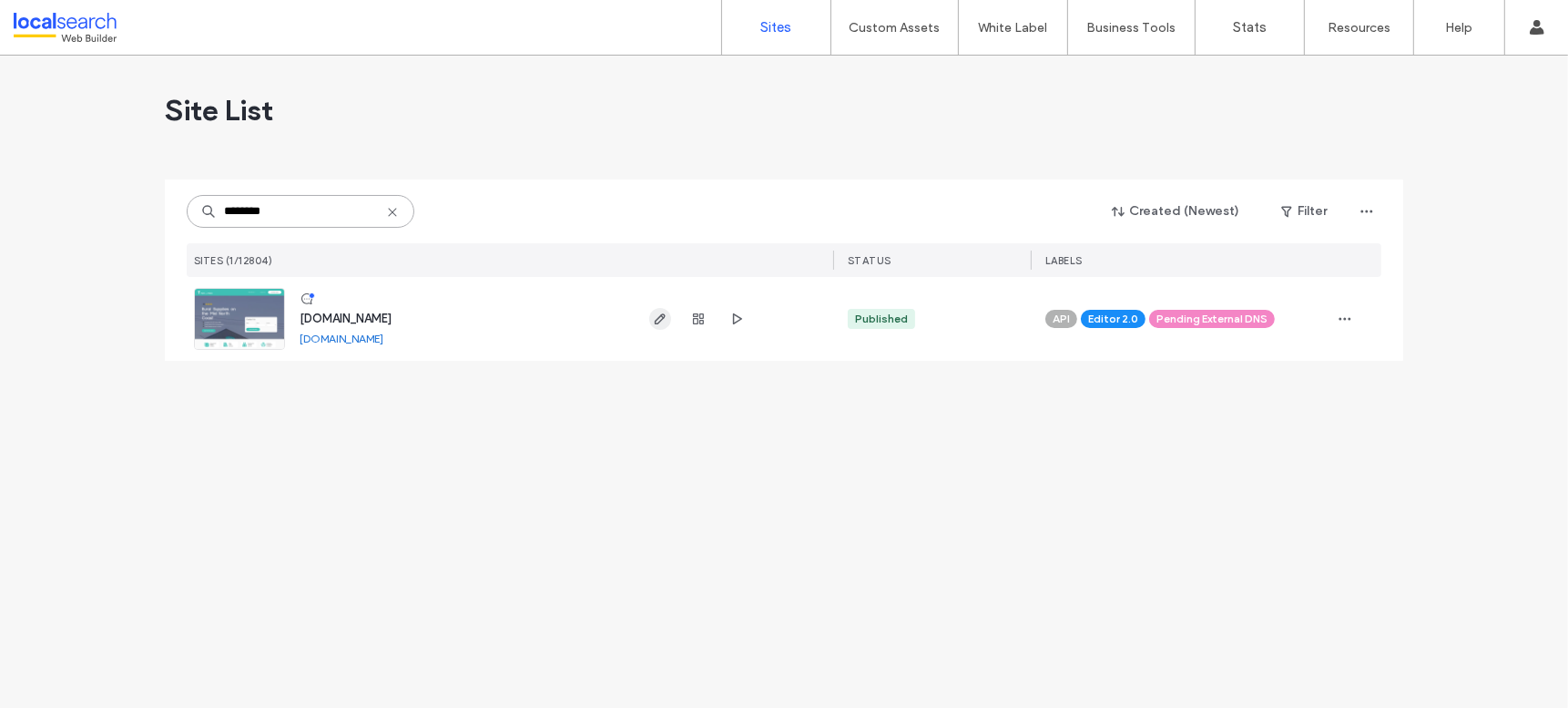 type on "********" 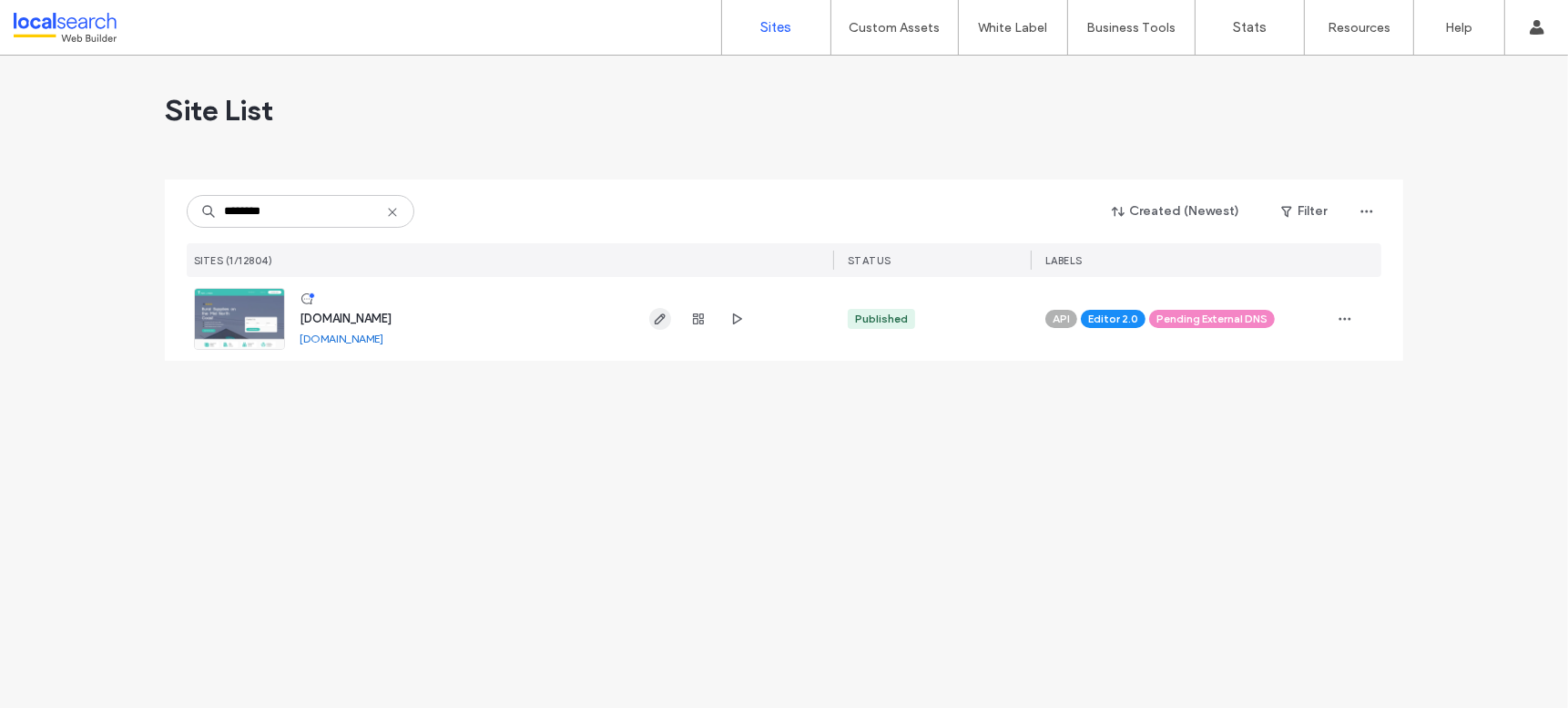 click 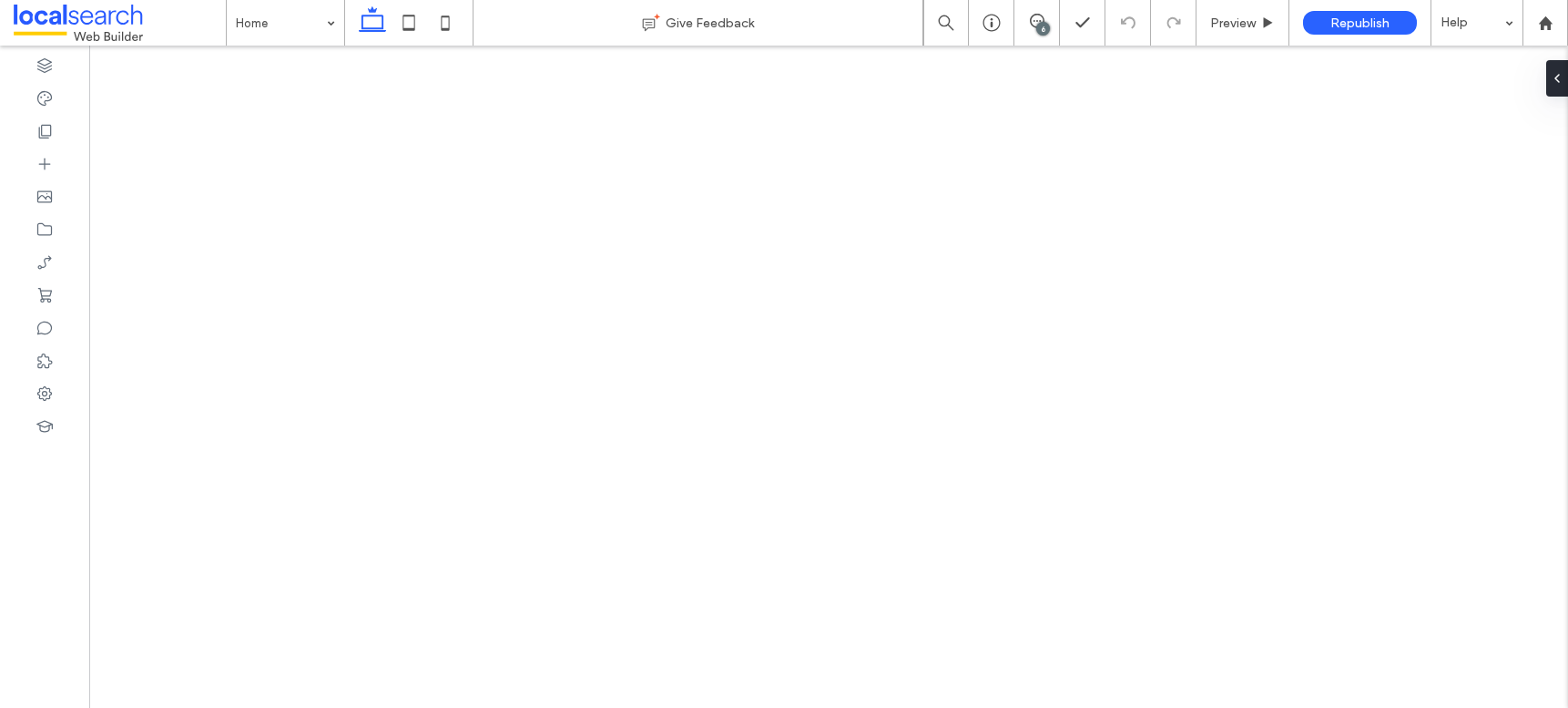 scroll, scrollTop: 0, scrollLeft: 0, axis: both 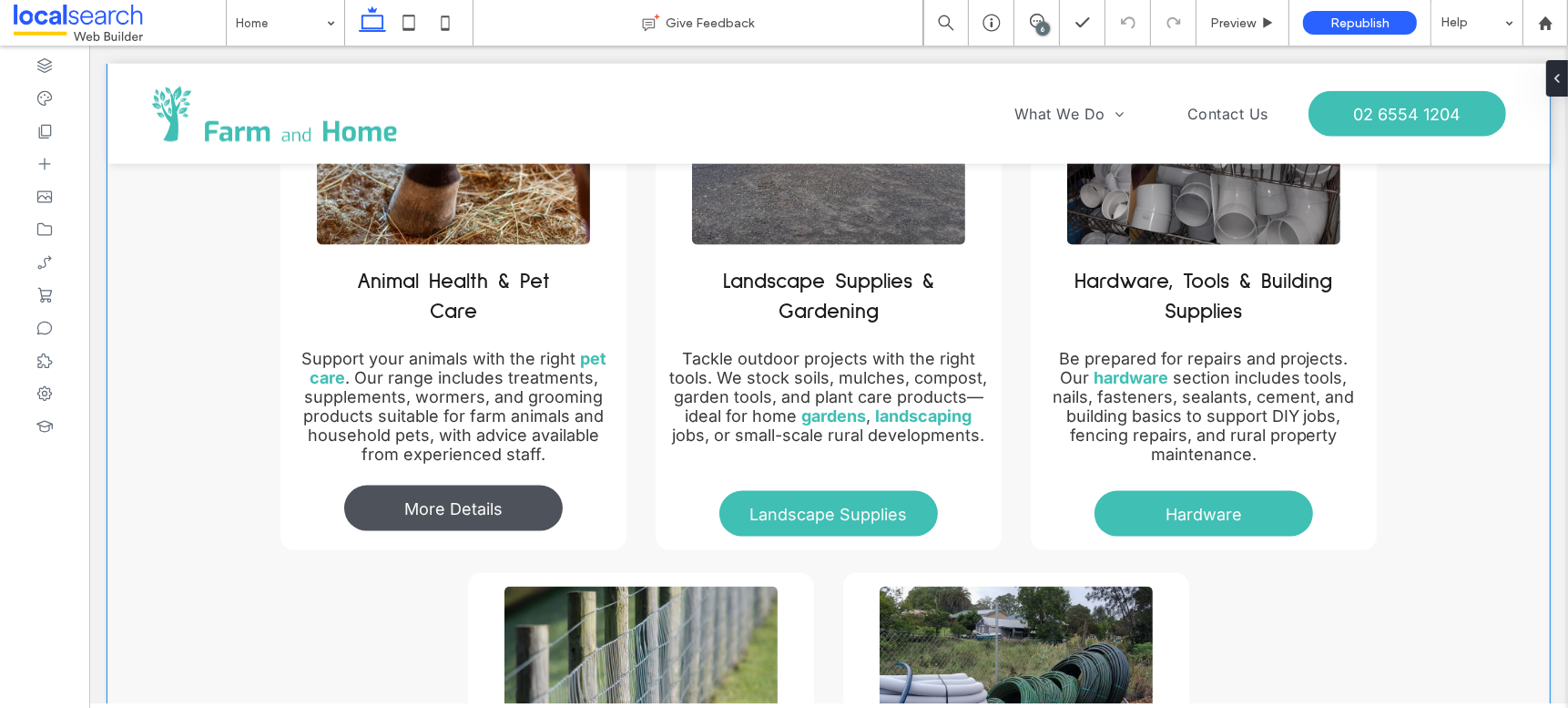 click on "More Details" at bounding box center (453, 508) 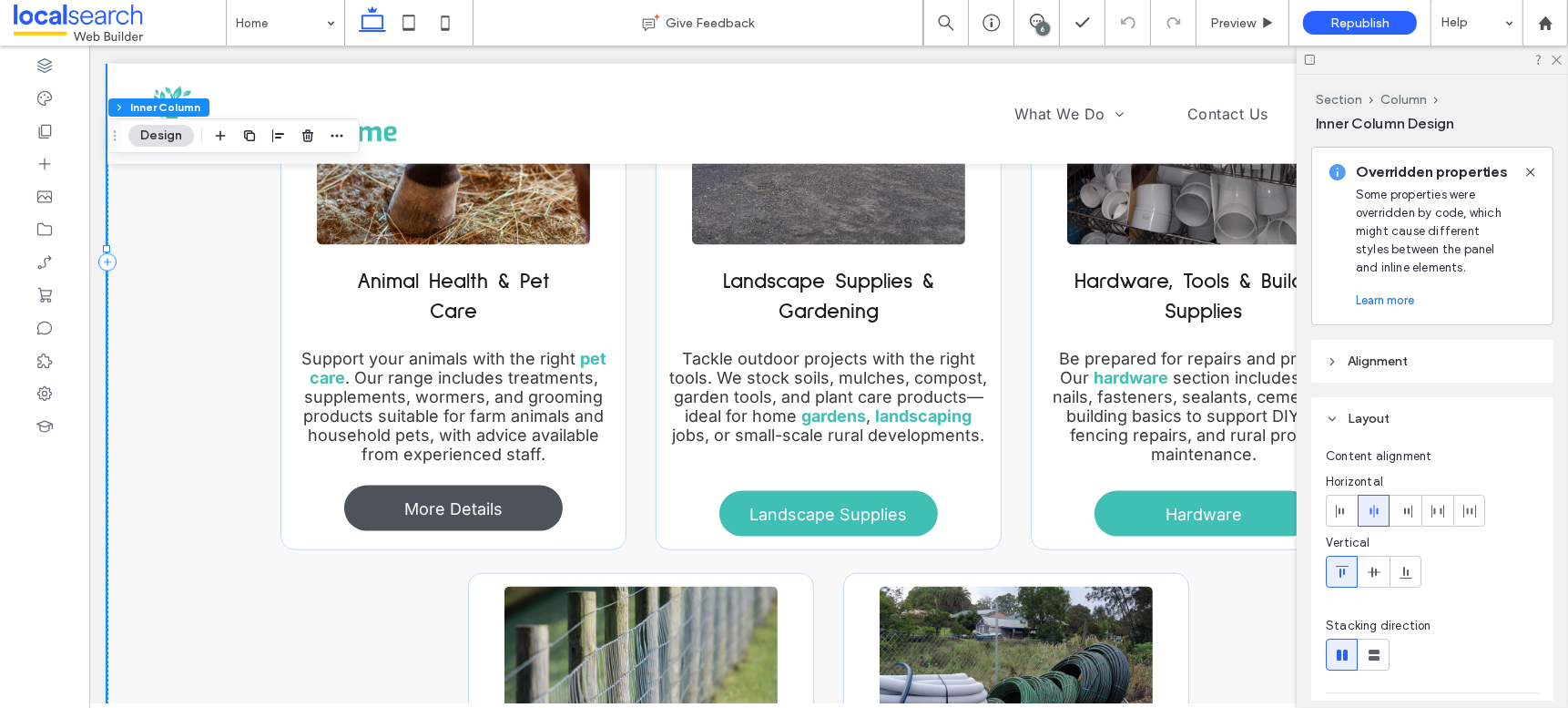 click on "More Details" at bounding box center (453, 508) 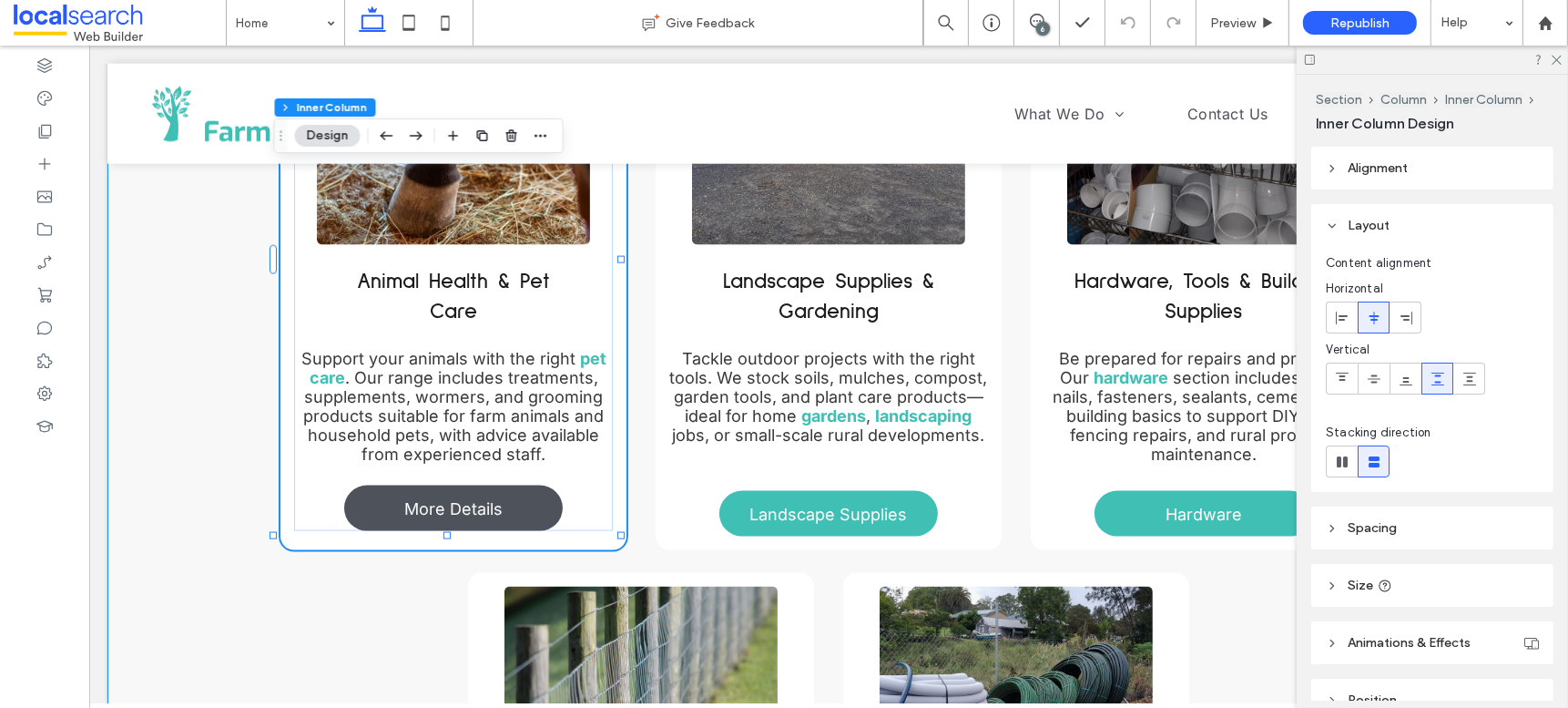 click on "More Details" at bounding box center [453, 508] 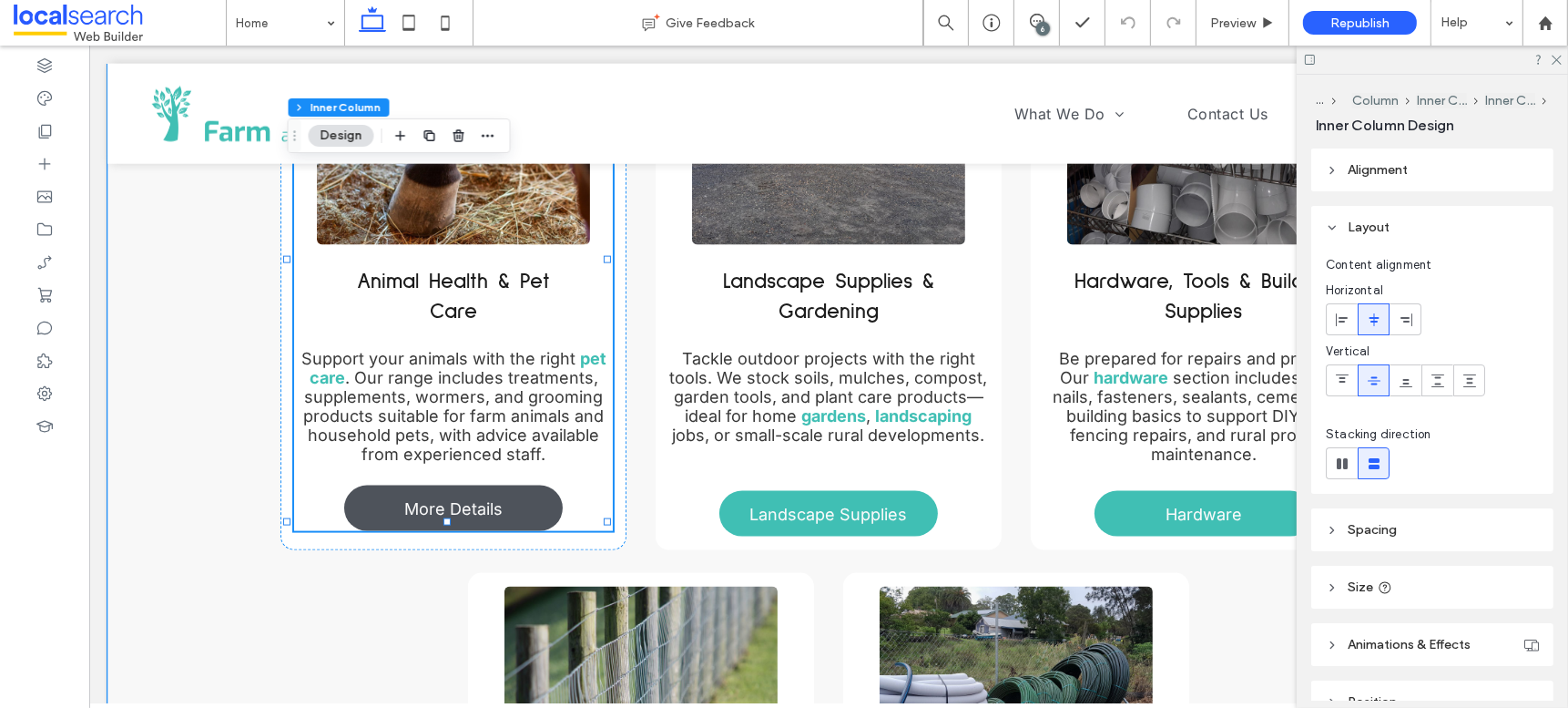 click on "More Details" at bounding box center (453, 508) 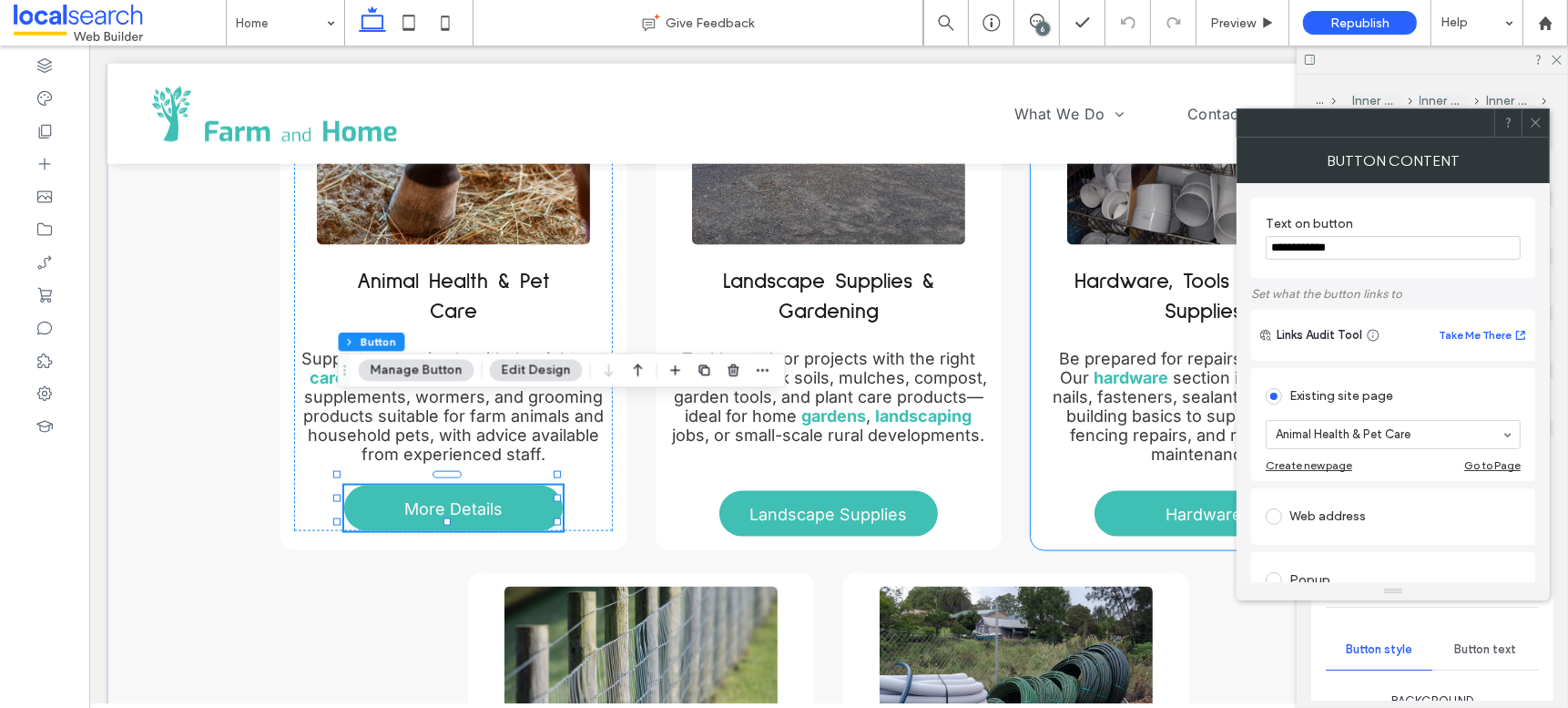 drag, startPoint x: 1502, startPoint y: 294, endPoint x: 1143, endPoint y: 251, distance: 361.566 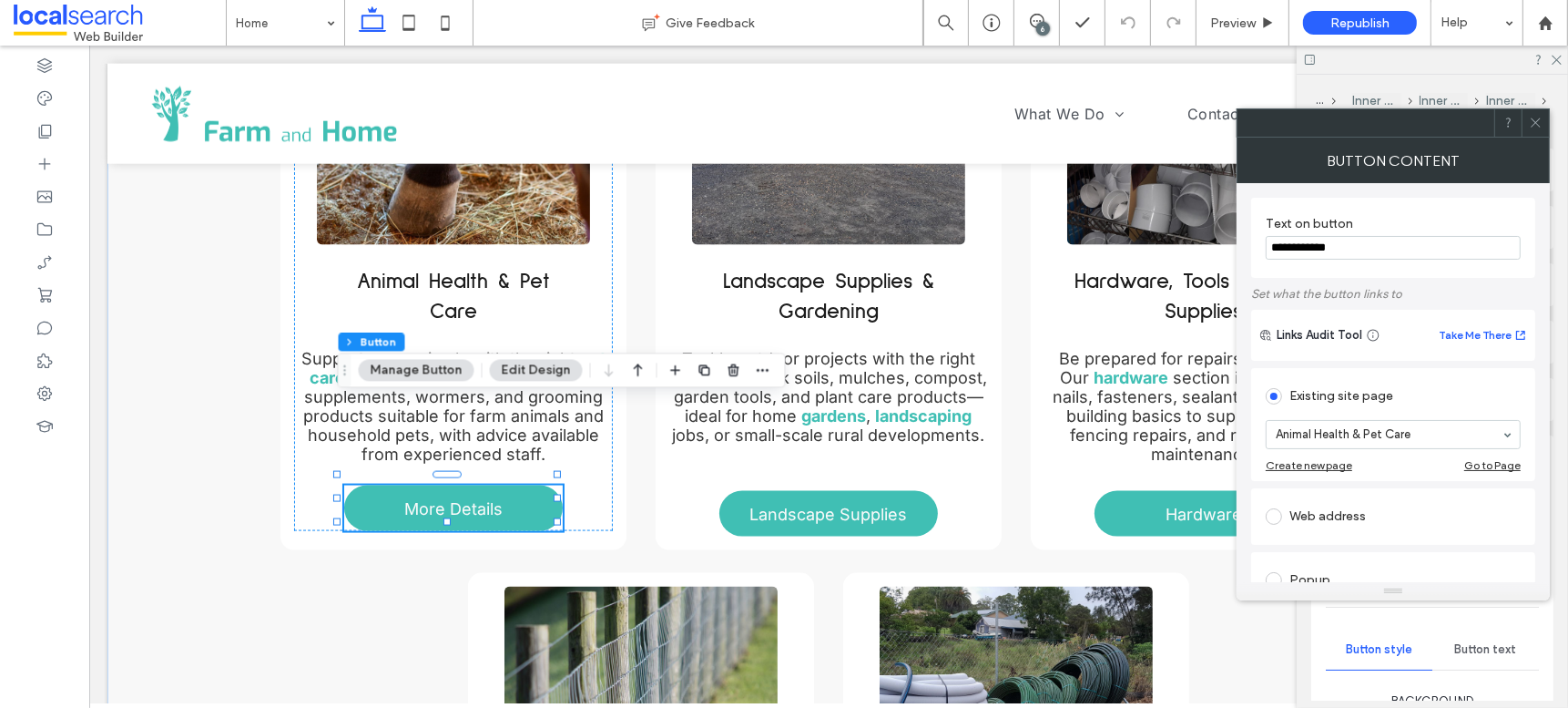 click on "**********" at bounding box center (1393, 238) 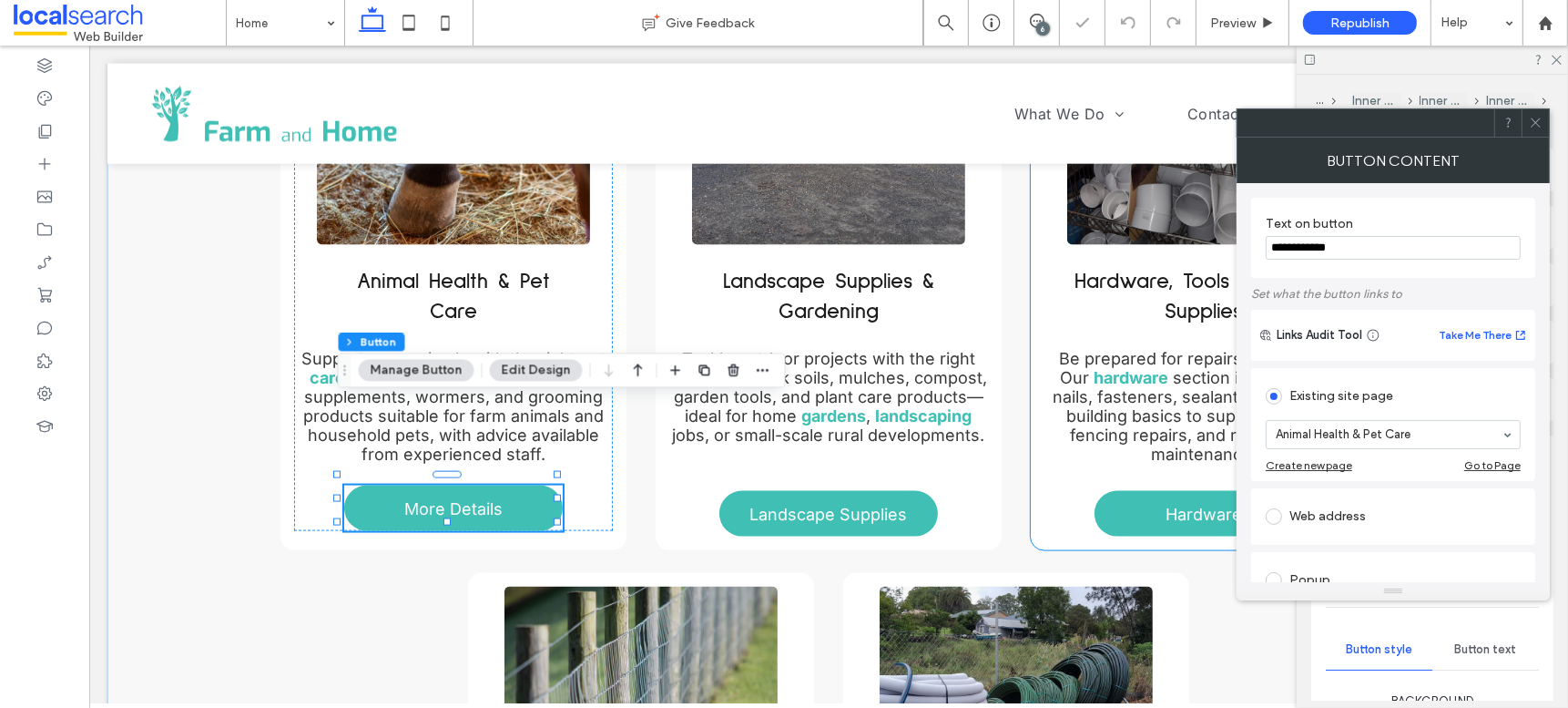 drag, startPoint x: 1441, startPoint y: 292, endPoint x: 1222, endPoint y: 246, distance: 223.77891 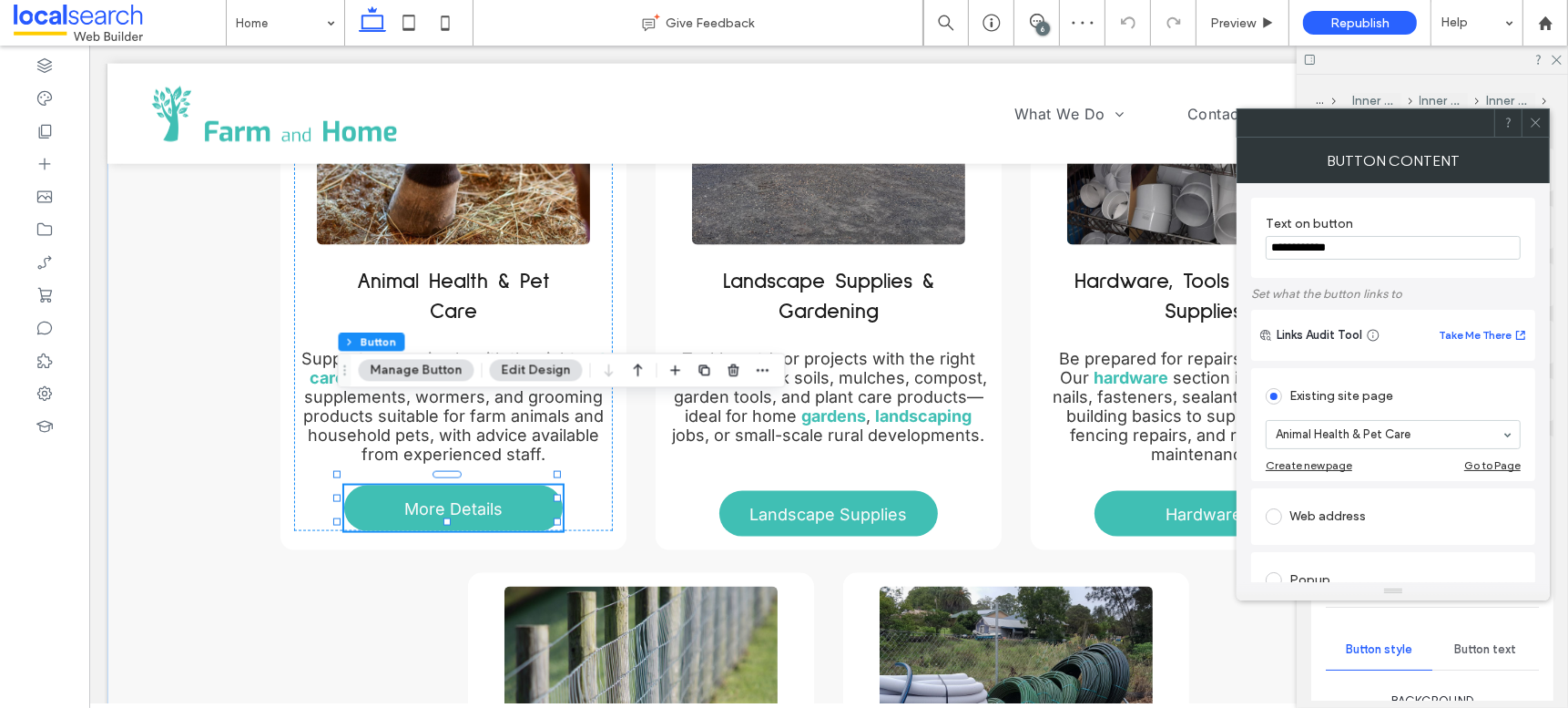 click 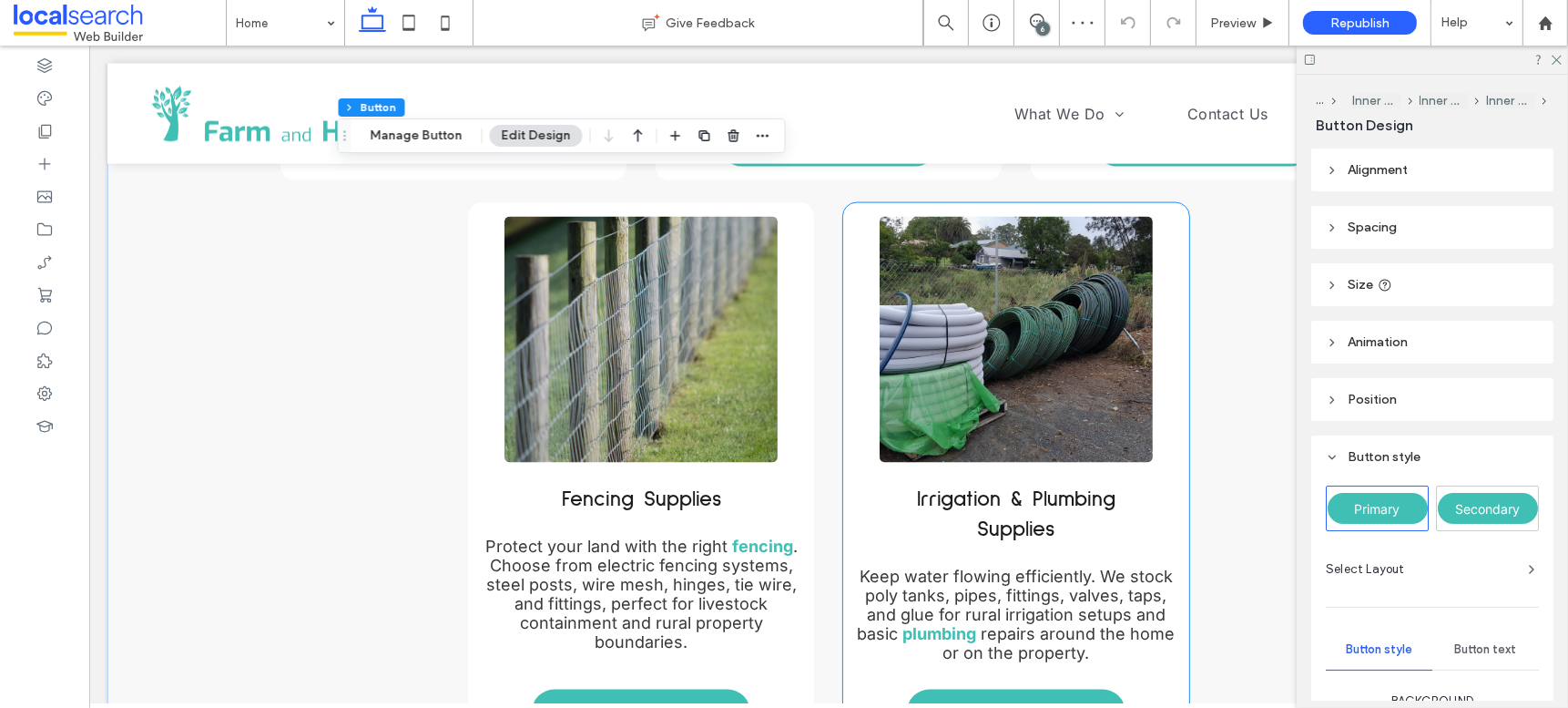 scroll, scrollTop: 2858, scrollLeft: 0, axis: vertical 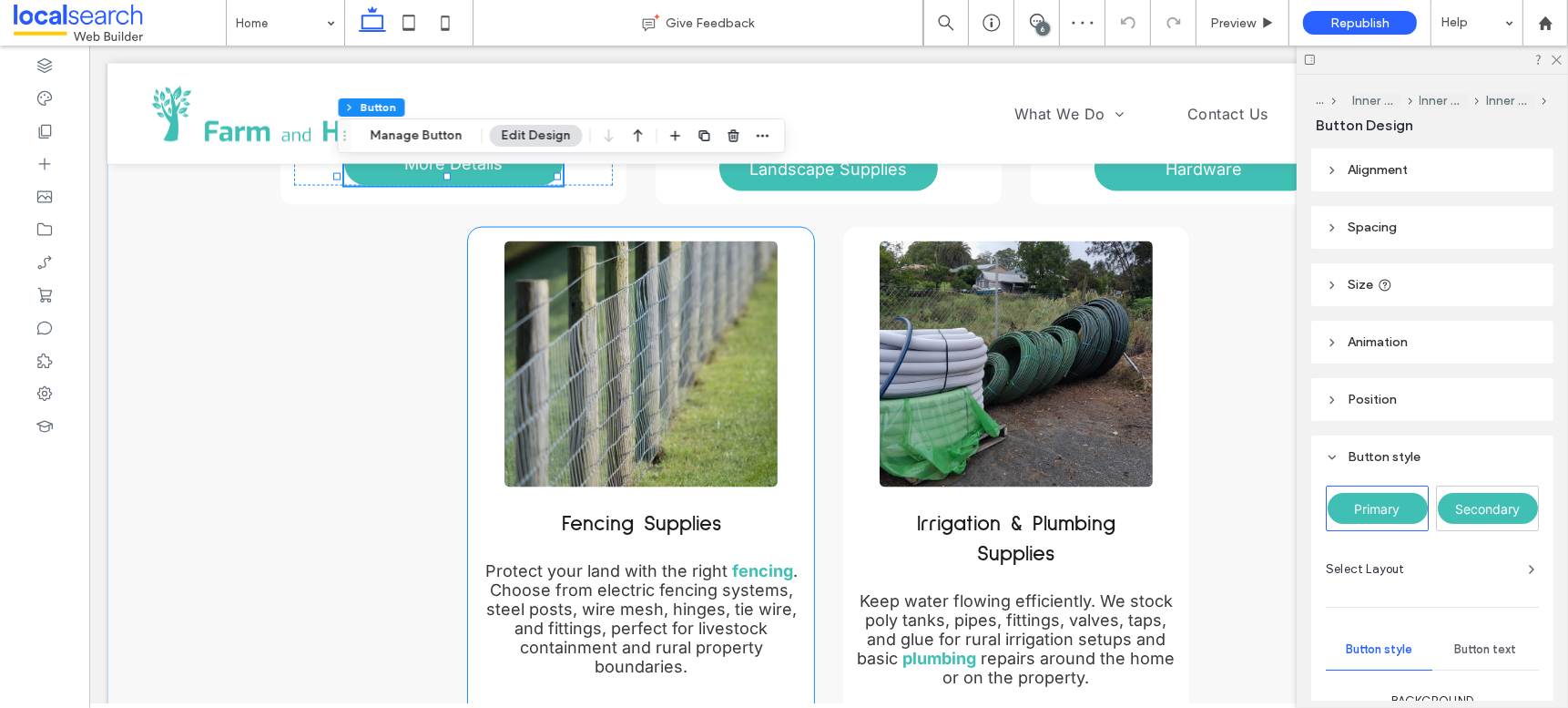 click on "Fencing Supplies" at bounding box center [640, 737] 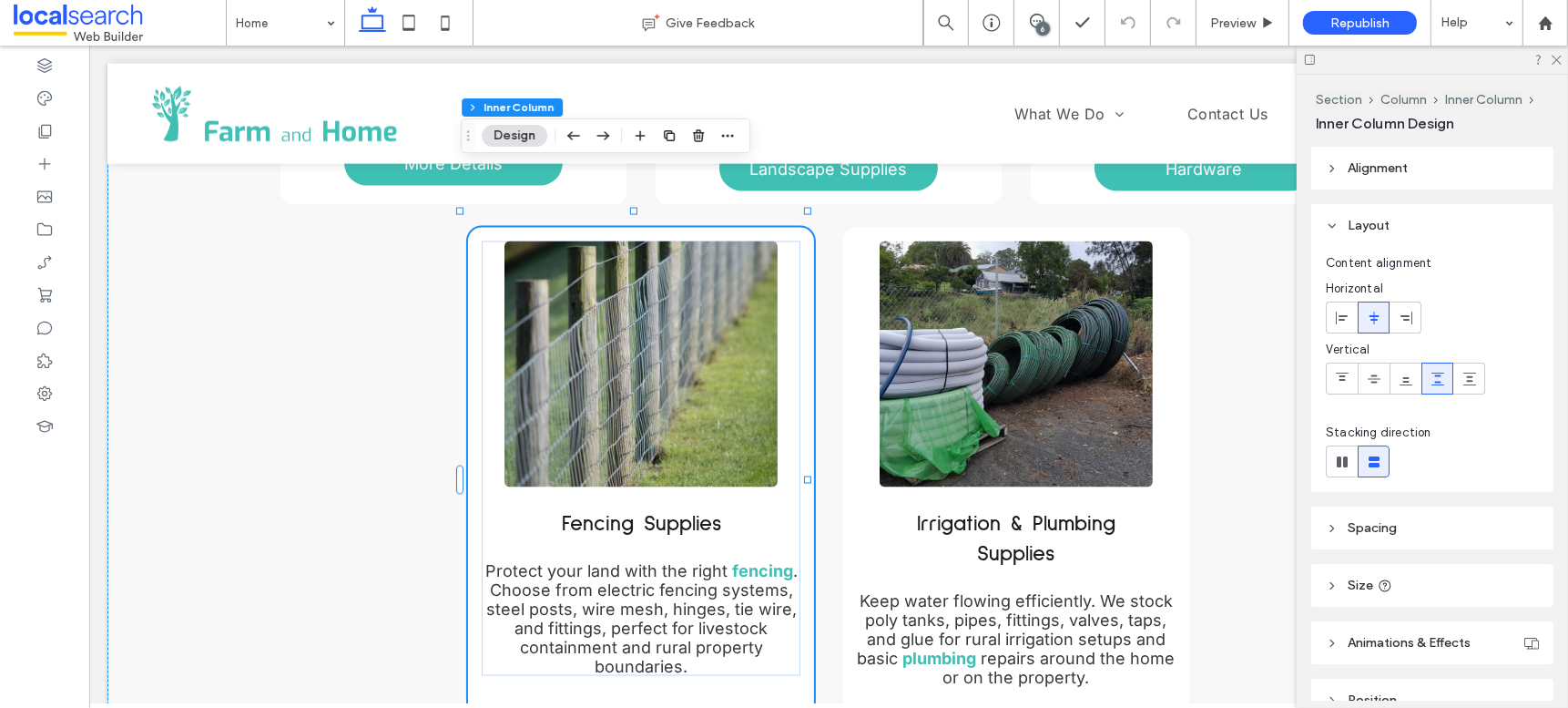 click on "Fencing Supplies" at bounding box center [640, 737] 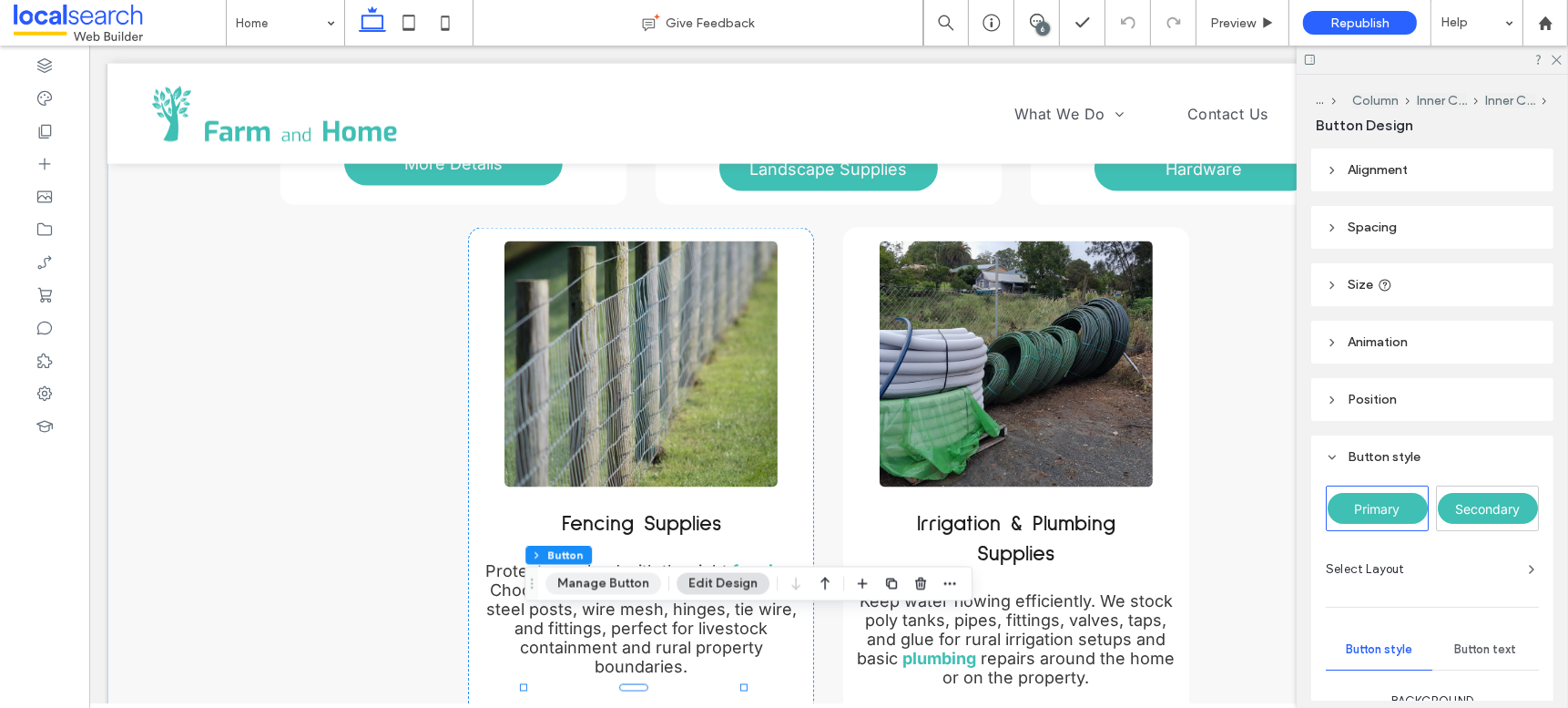 click on "Manage Button" at bounding box center [603, 584] 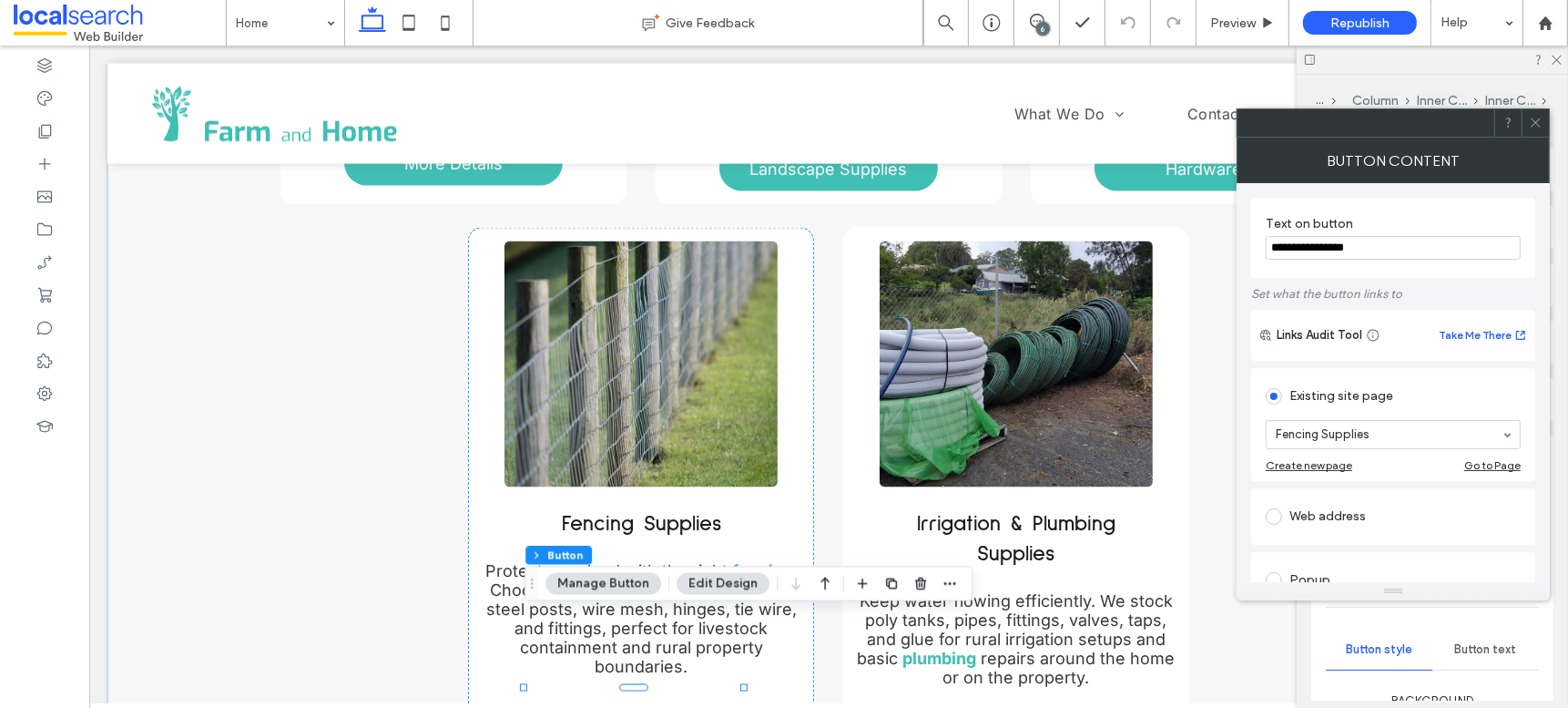 drag, startPoint x: 1522, startPoint y: 287, endPoint x: 1222, endPoint y: 239, distance: 303.81573 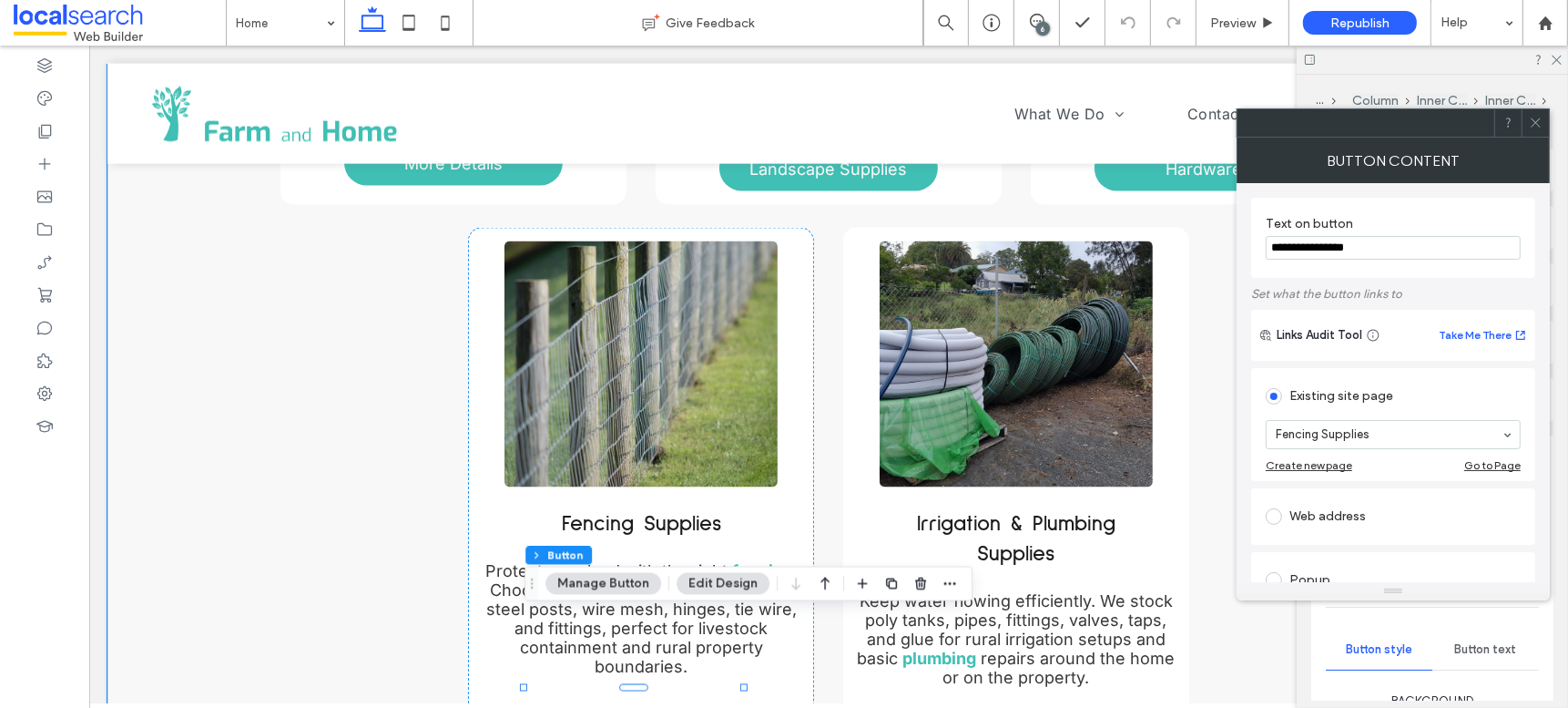 paste 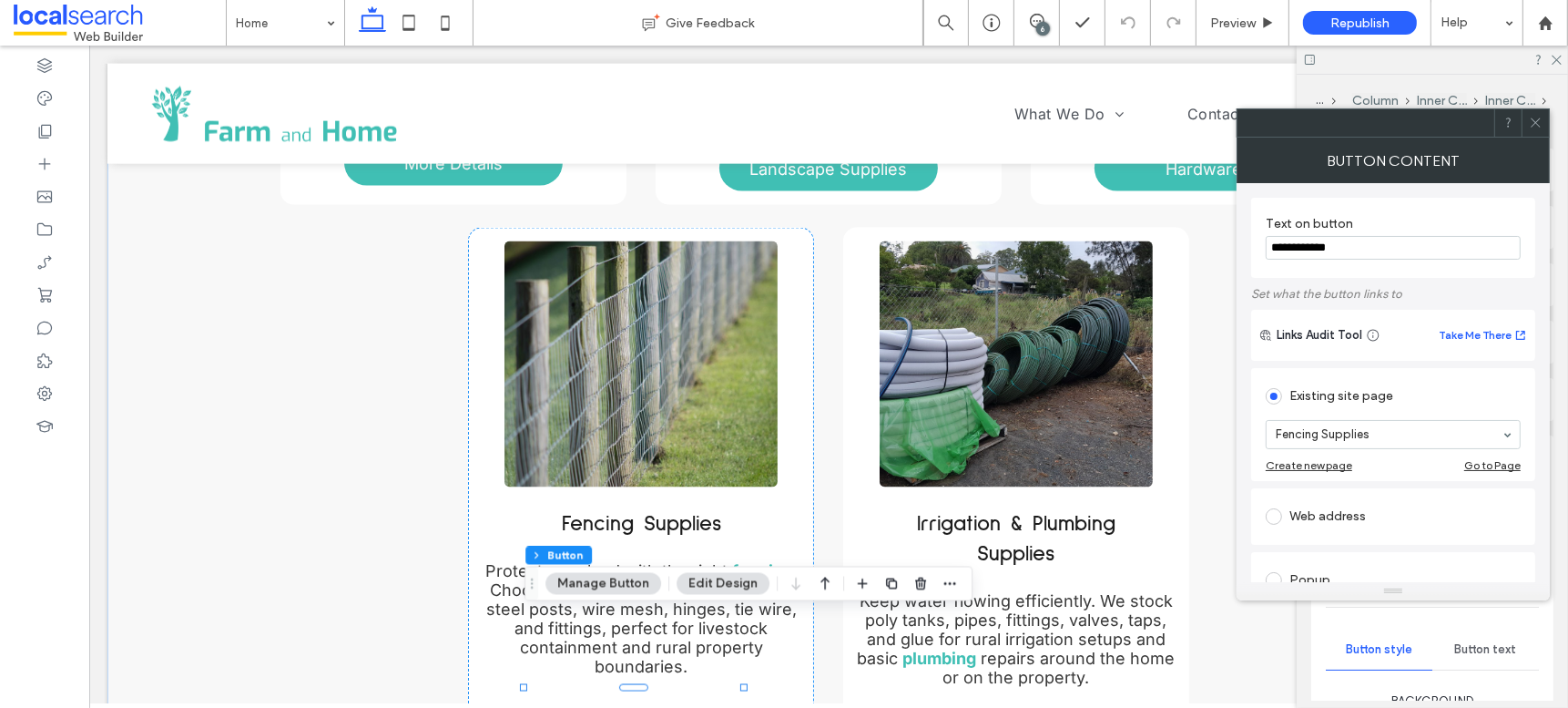 type on "**********" 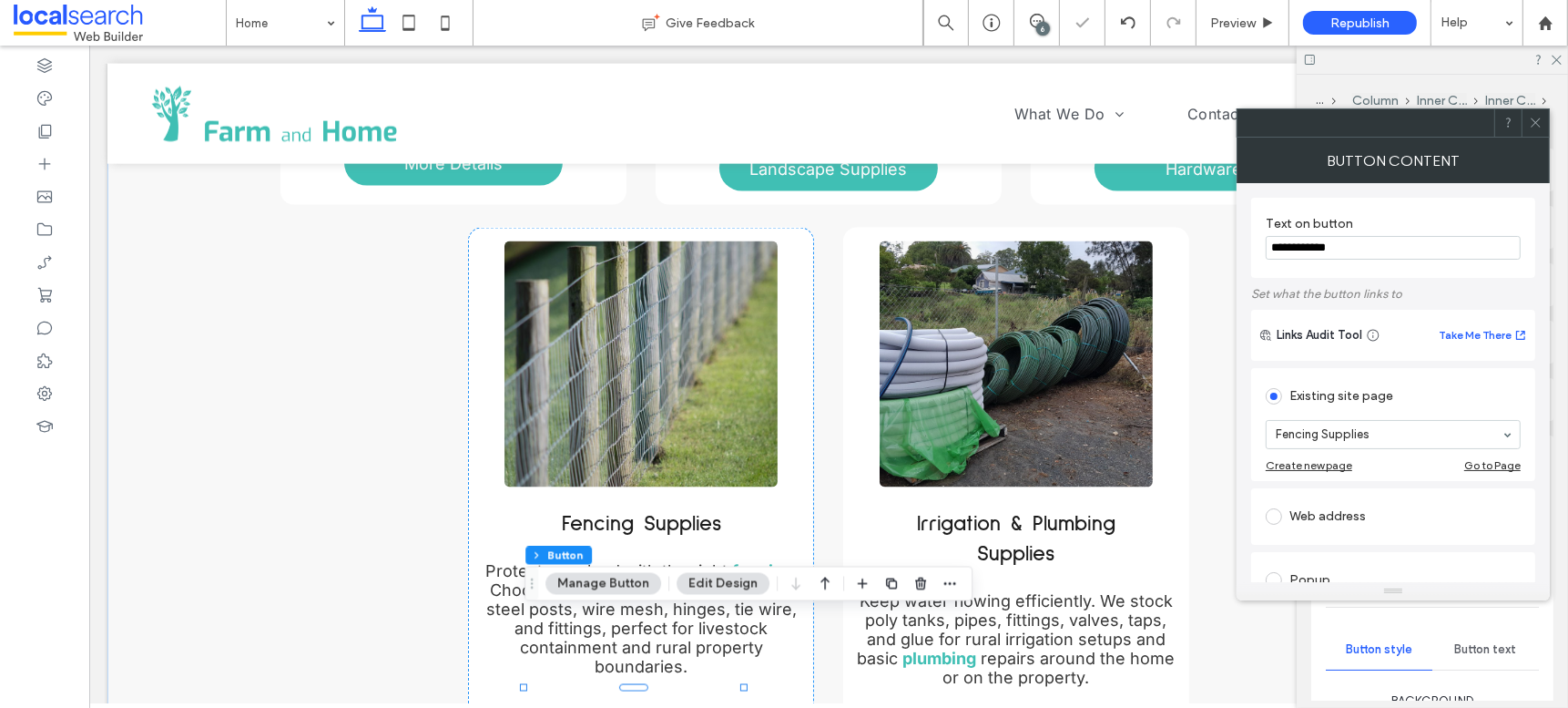click at bounding box center [1535, 123] 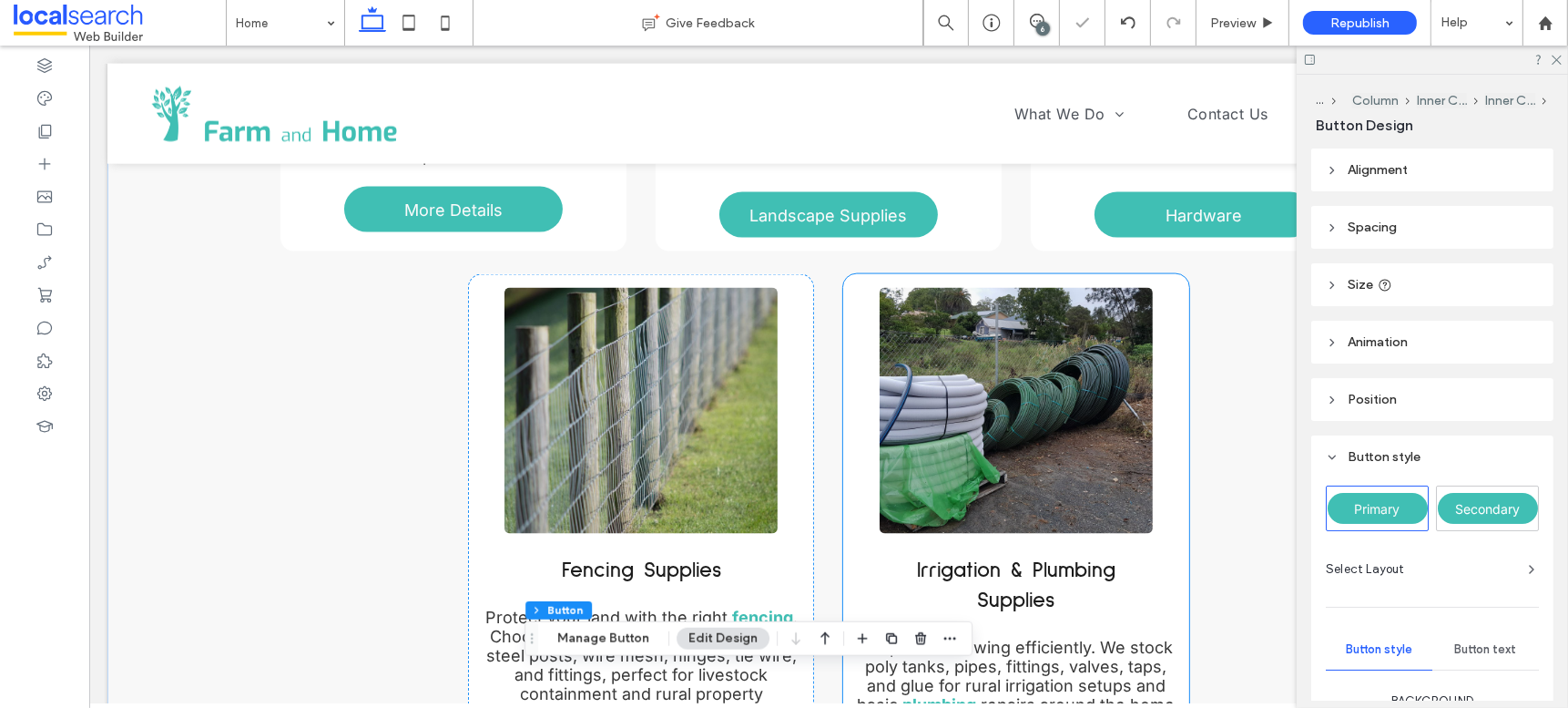 scroll, scrollTop: 2668, scrollLeft: 0, axis: vertical 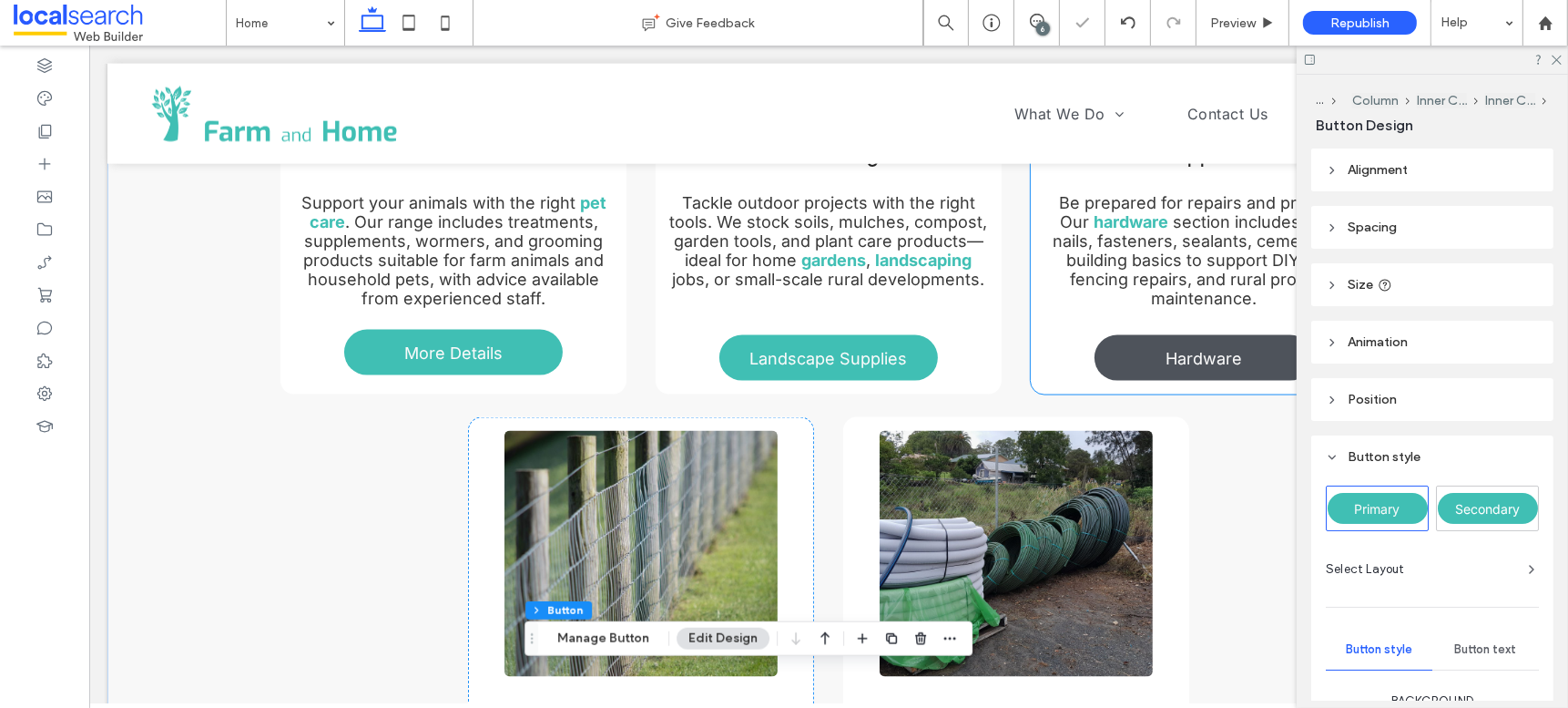 click on "Hardware" at bounding box center (1203, 358) 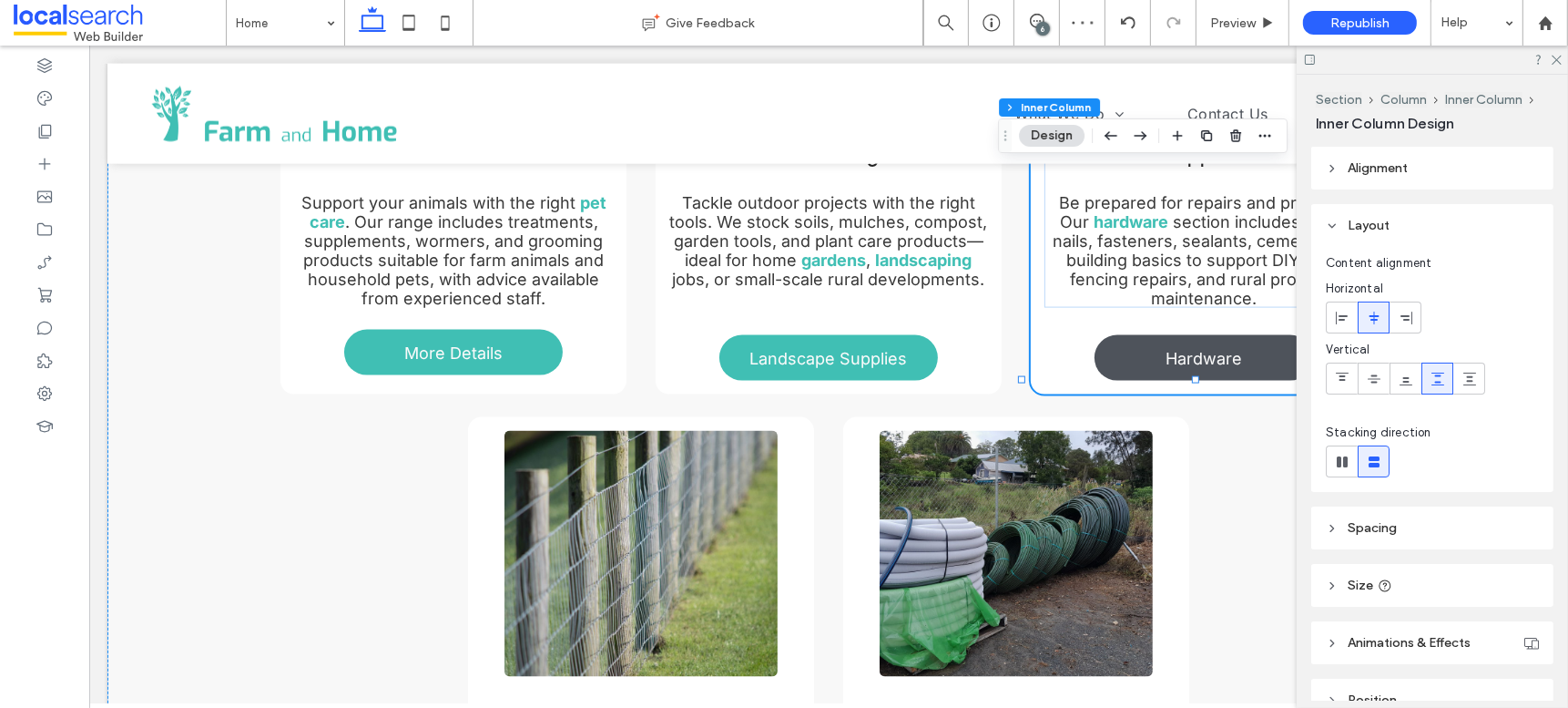 click on "Hardware" at bounding box center (1203, 358) 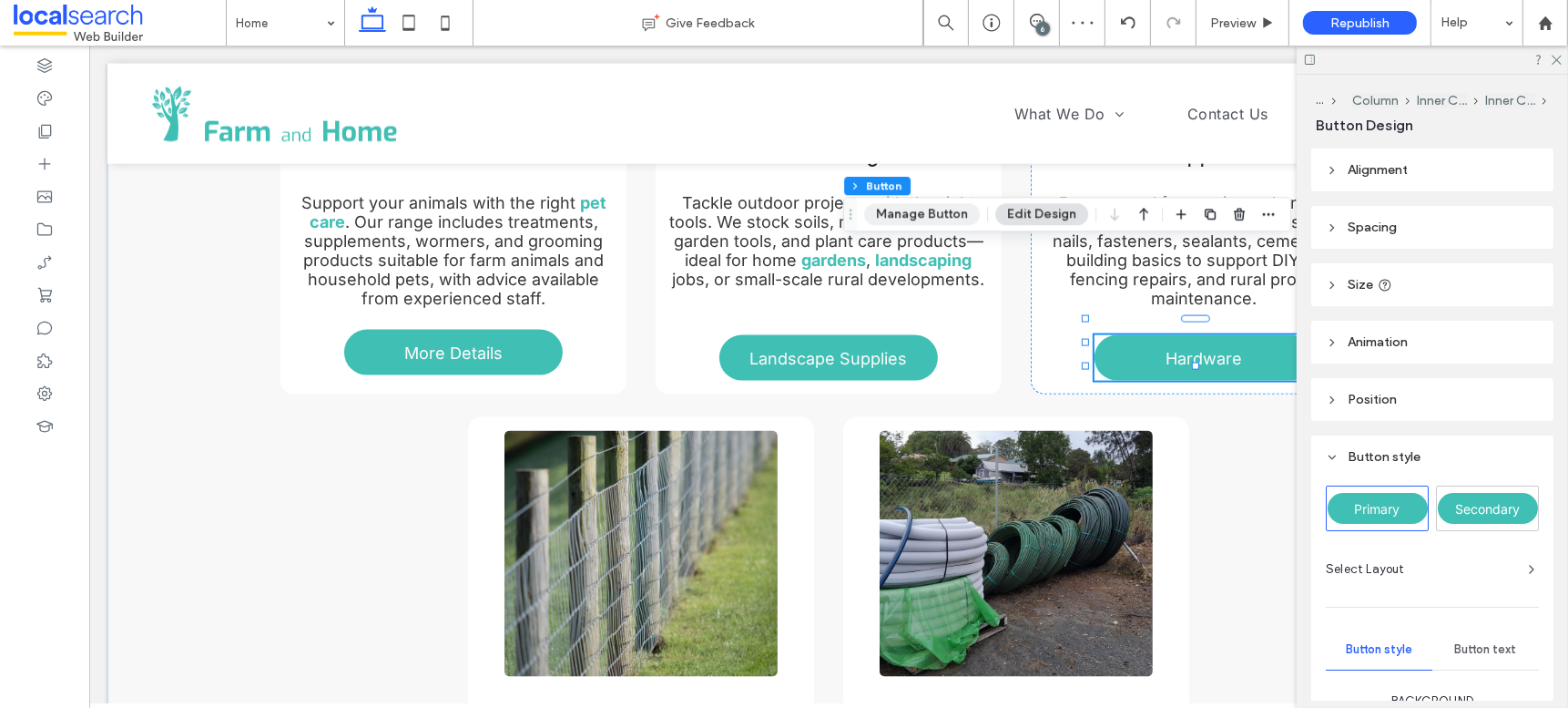 click on "Manage Button" at bounding box center (921, 214) 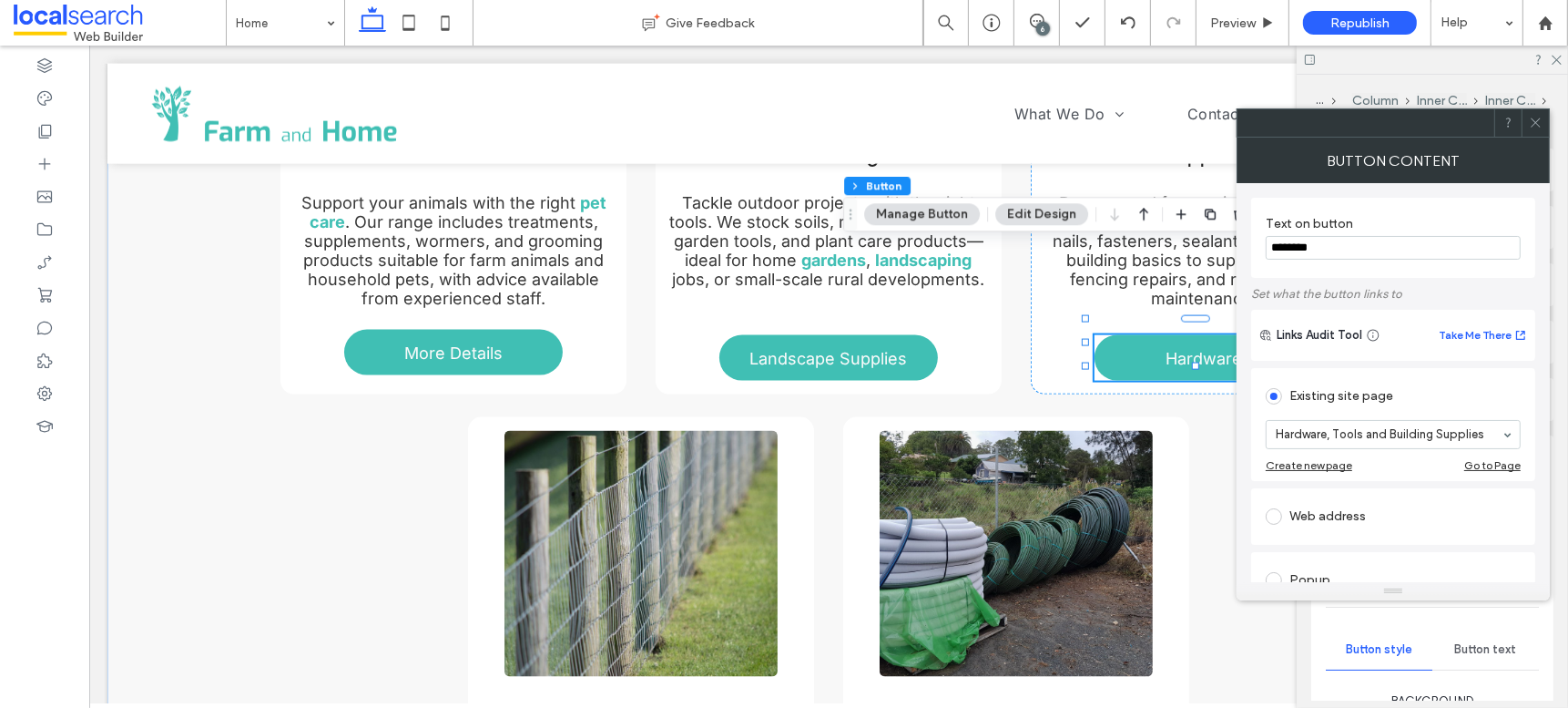 drag, startPoint x: 1363, startPoint y: 245, endPoint x: 1141, endPoint y: 203, distance: 225.938 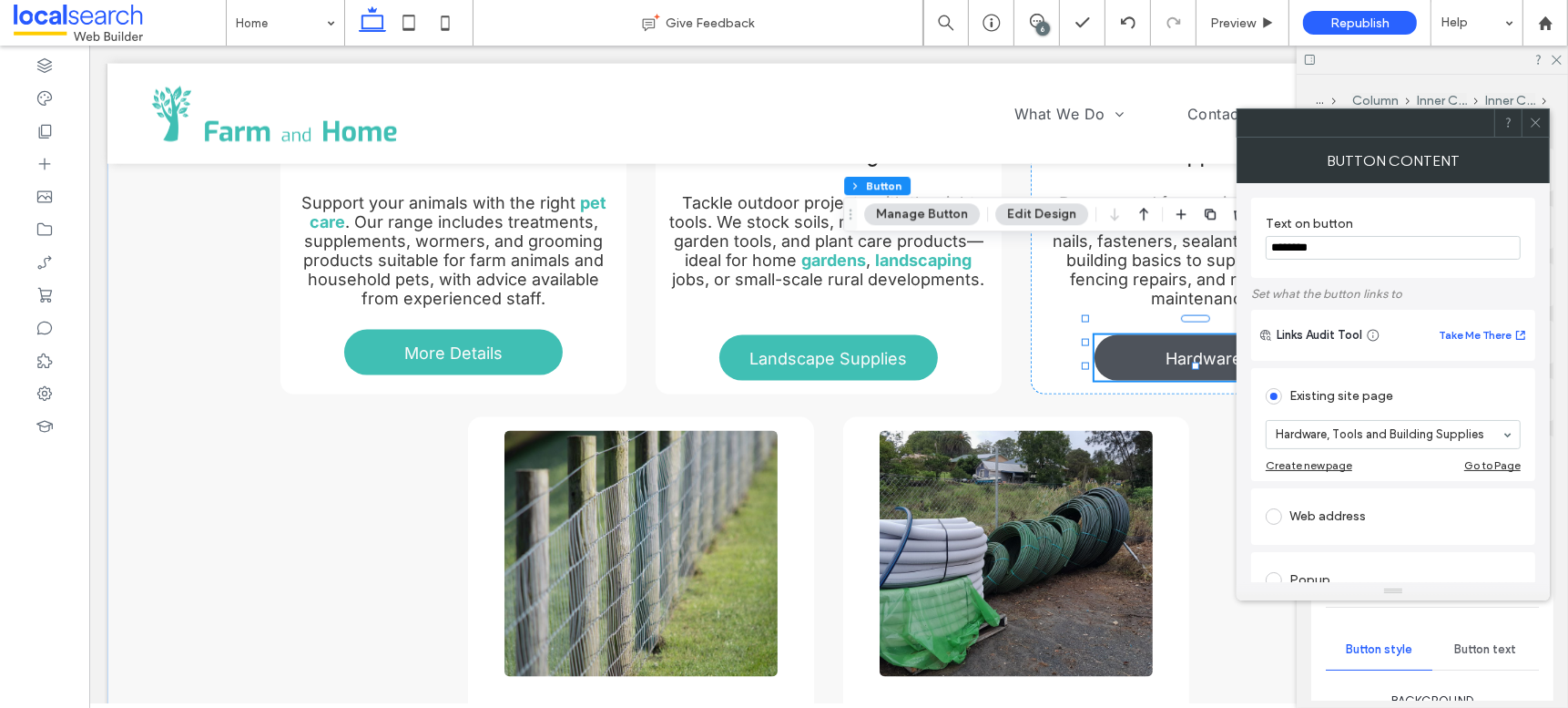 paste on "****" 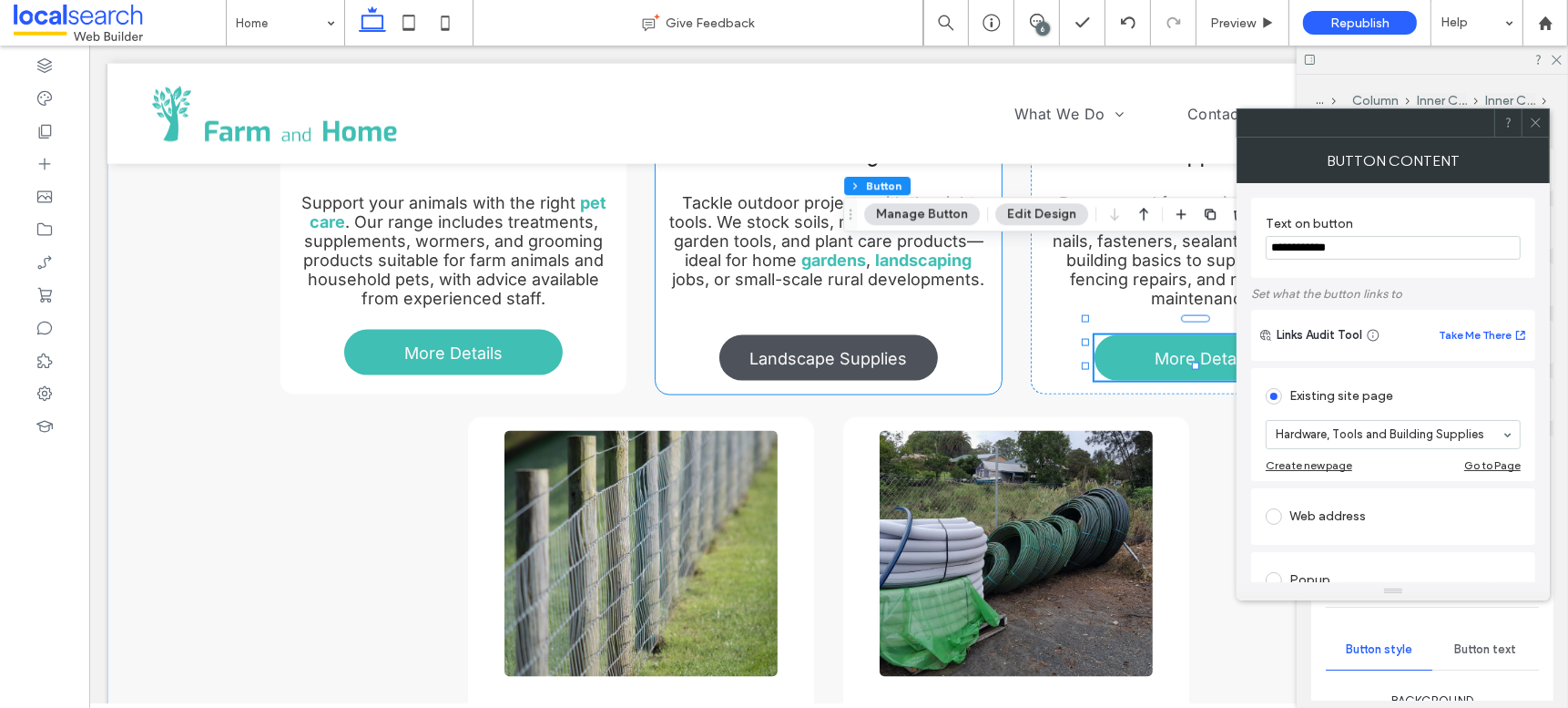click on "Landscape Supplies" at bounding box center (828, 358) 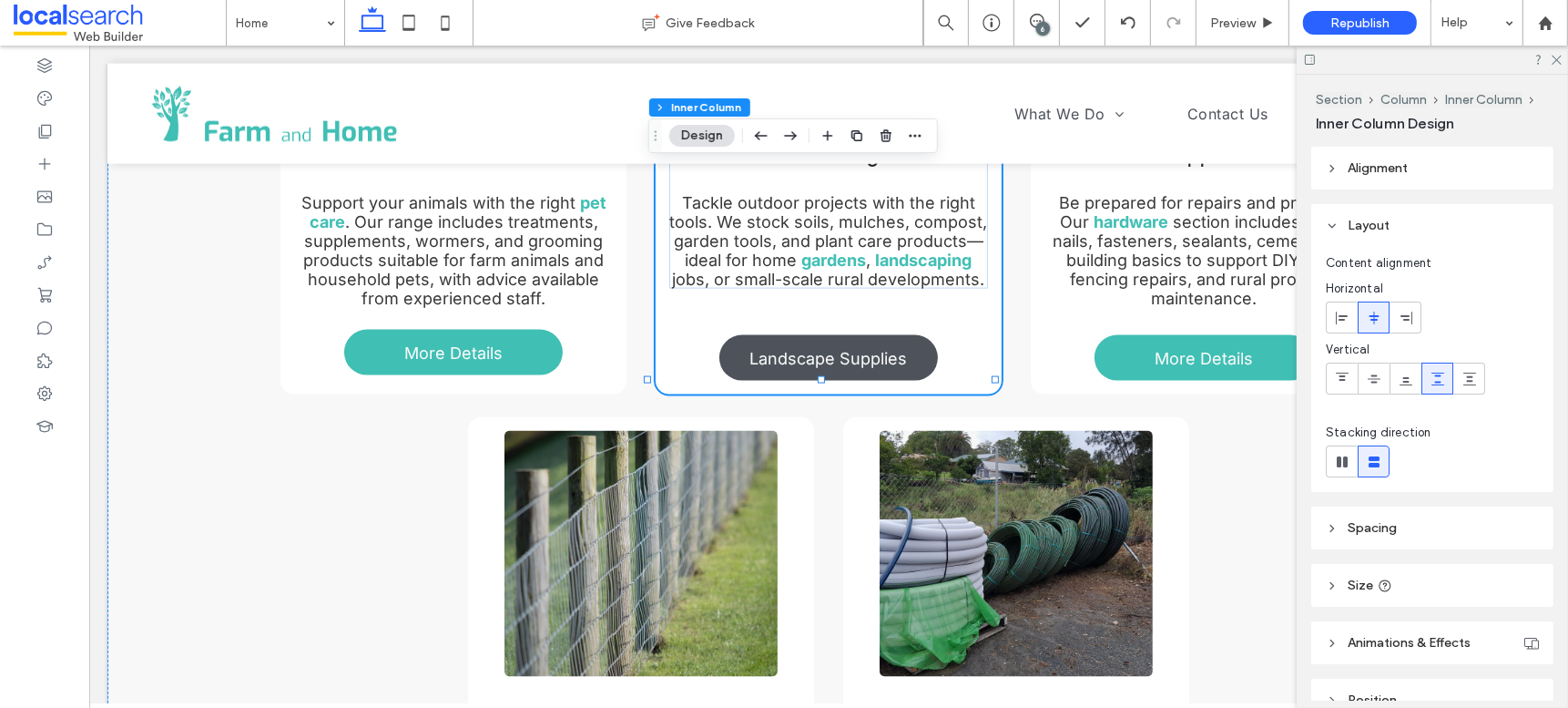 click on "Landscape Supplies" at bounding box center [828, 358] 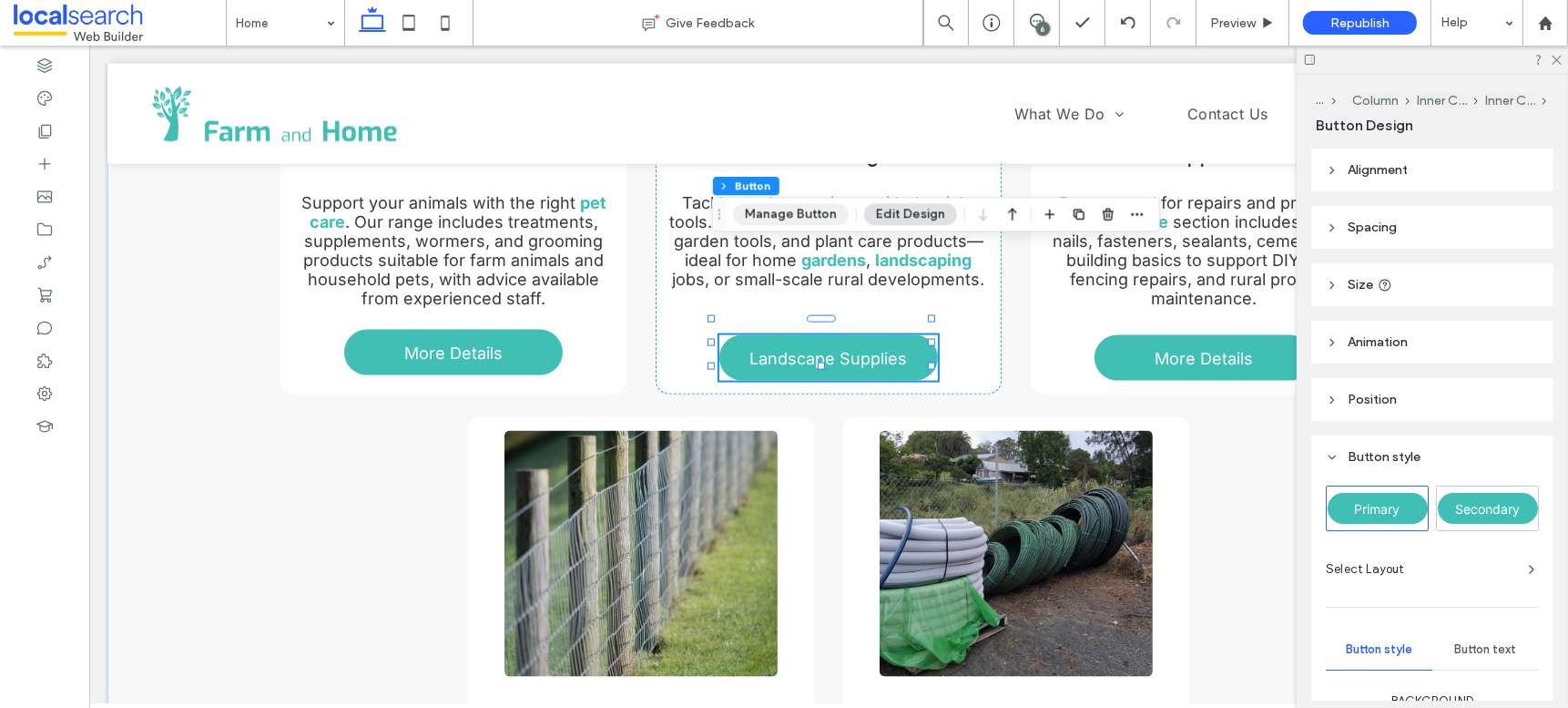 click on "Manage Button" at bounding box center [790, 214] 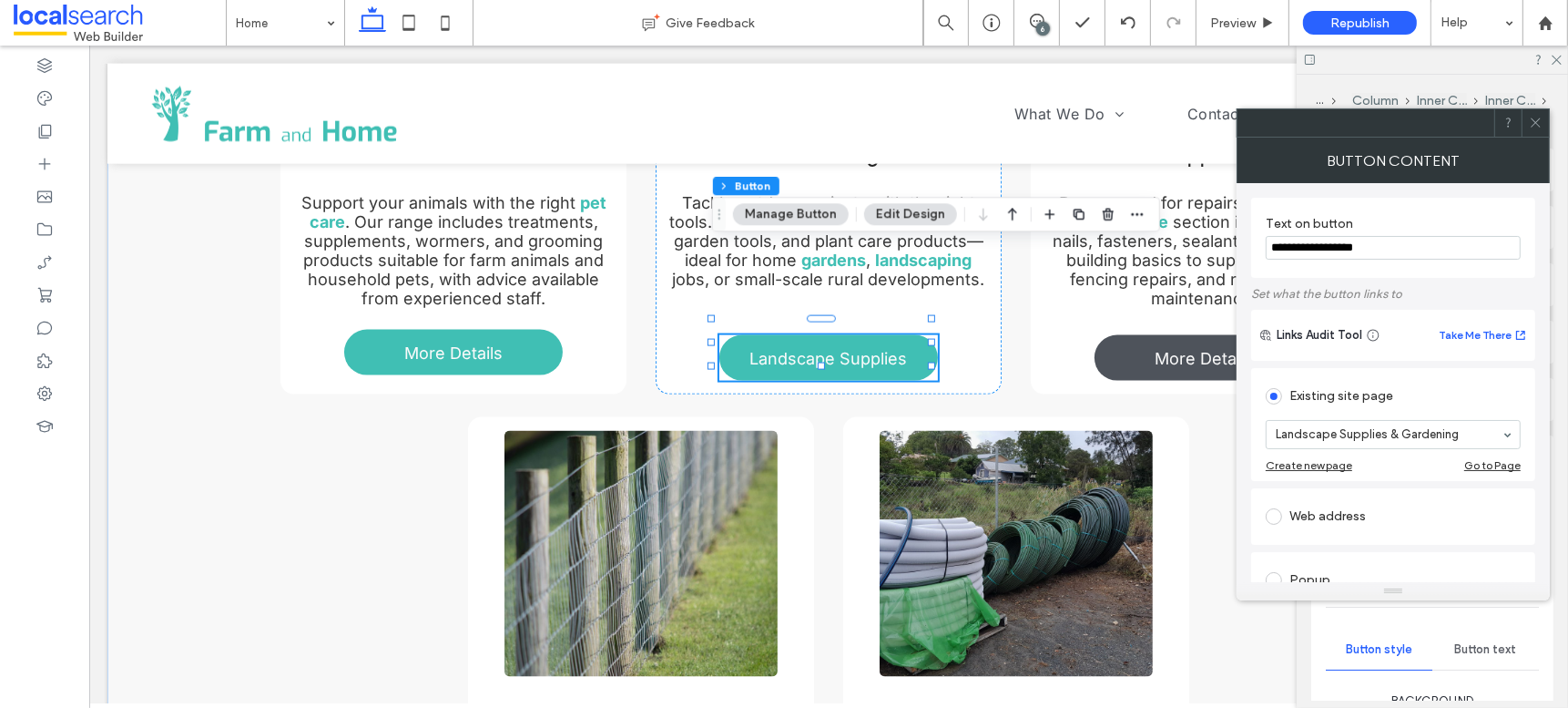 drag, startPoint x: 1484, startPoint y: 304, endPoint x: 1224, endPoint y: 250, distance: 265.54849 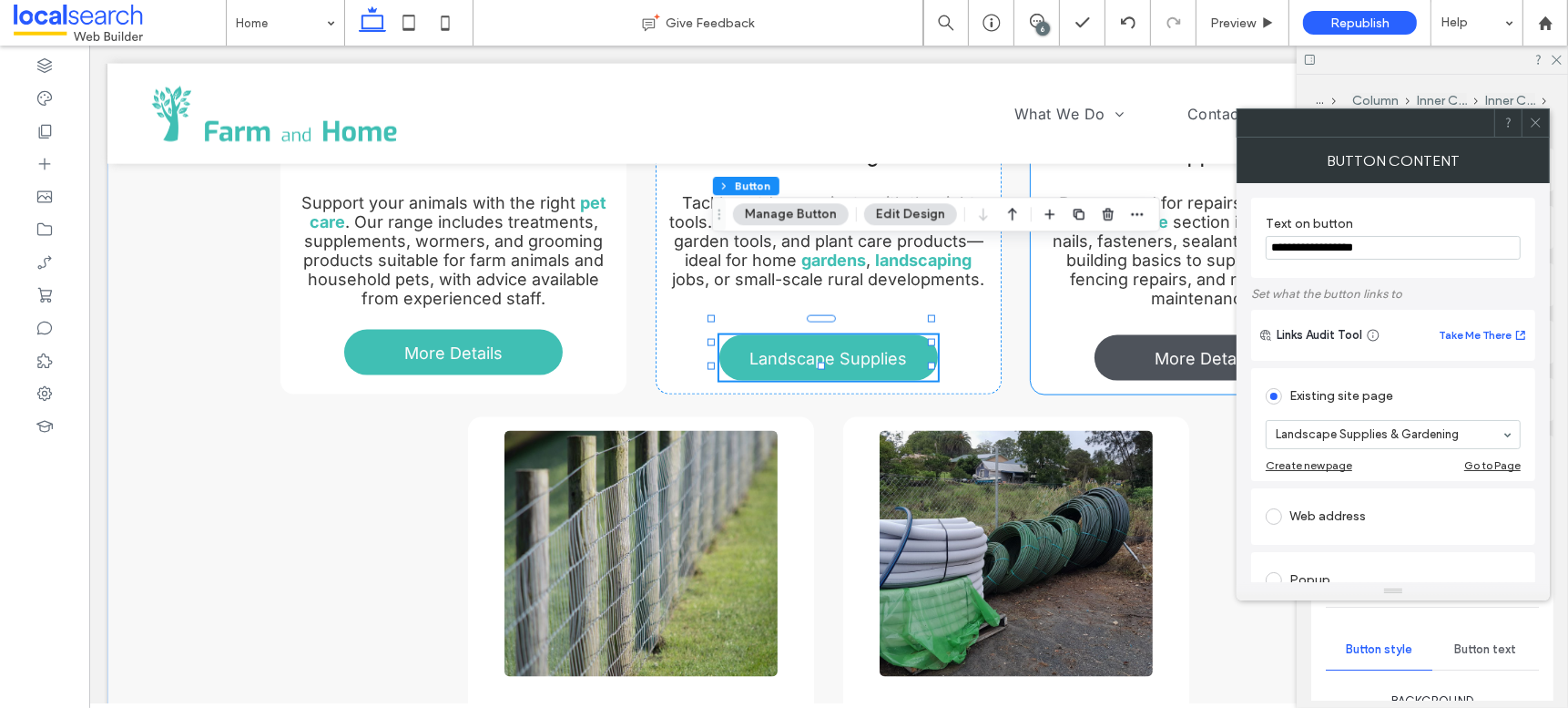 paste 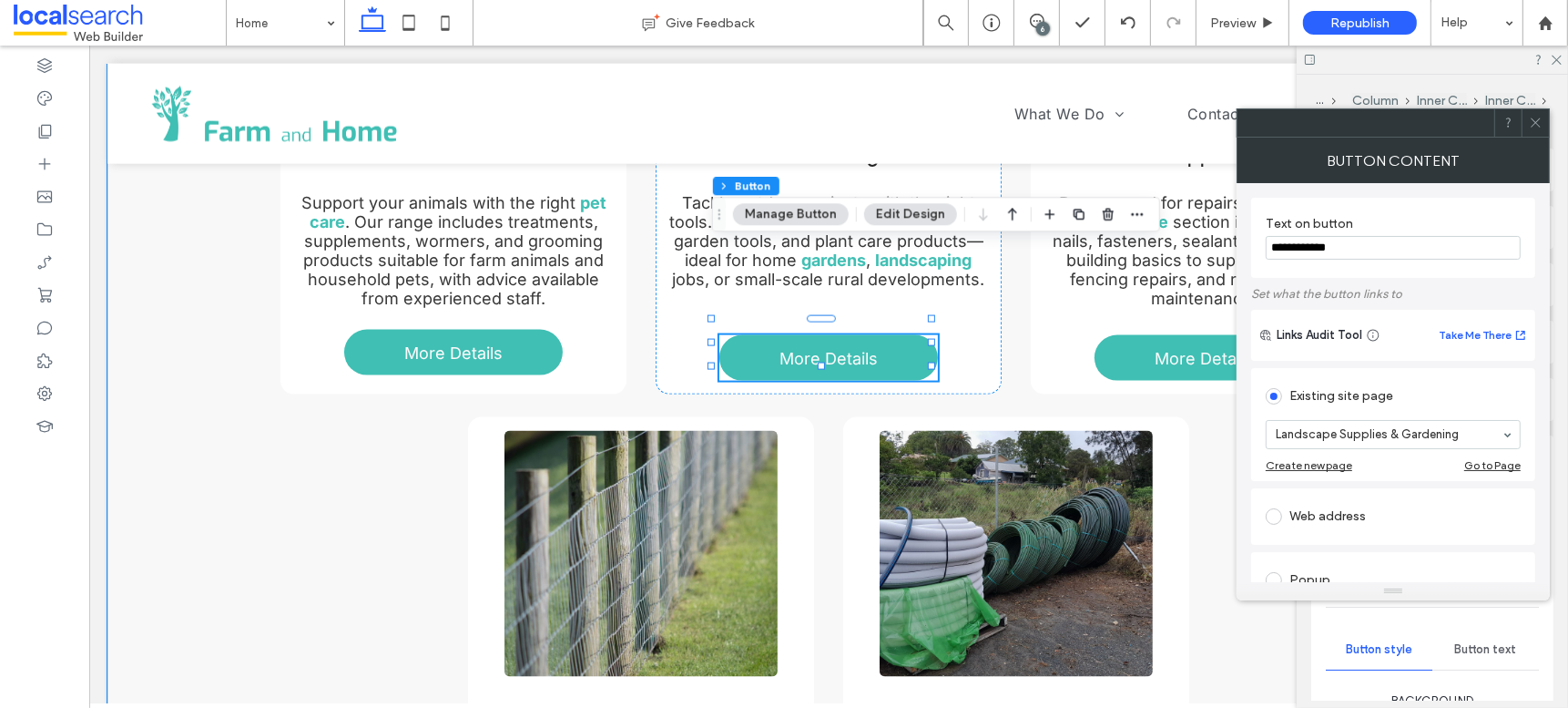 click on "Produce Store
Find everyday farm and home essentials in one place. Our
produce store   offers a wide range of rural products, including garden care, pet supplies, tools, and seasonal goods for property owners.
More Information
Stockfeed
Keep your animals healthy with quality feed. We supply trusted
stockfeed   options for horses, cattle, poultry, pets, and more, sourced from reputable brands and suited to a variety of dietary needs.
Stockfeed
Hay
Get fresh, reliable
hay   all year round. We stock quality hay for livestock and domestic animals, with options available for pick-up or local delivery, depending on your property’s size and requirements.
Hay
Animal Health & Pet Care
Support your animals with the right
pet care
More Details" at bounding box center [828, 106] 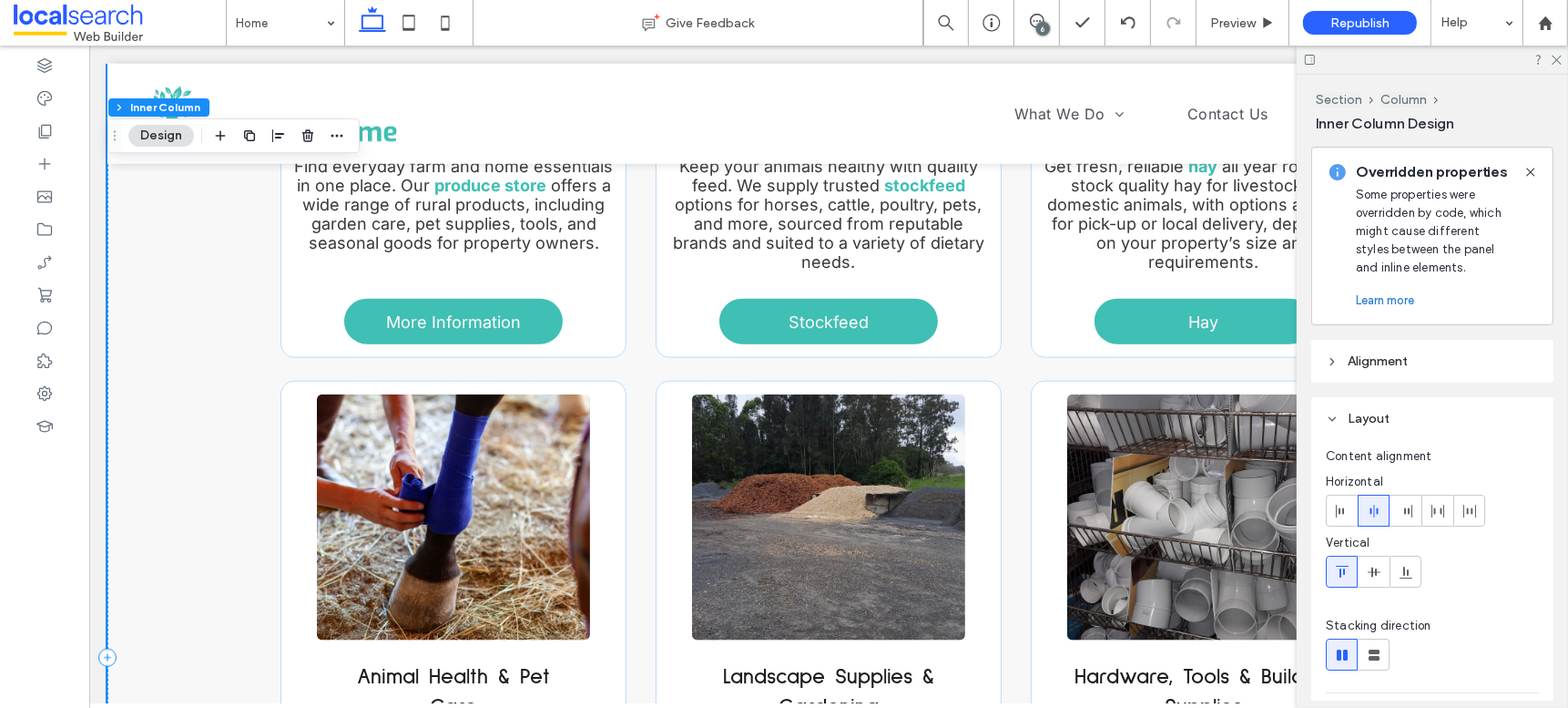 scroll, scrollTop: 1990, scrollLeft: 0, axis: vertical 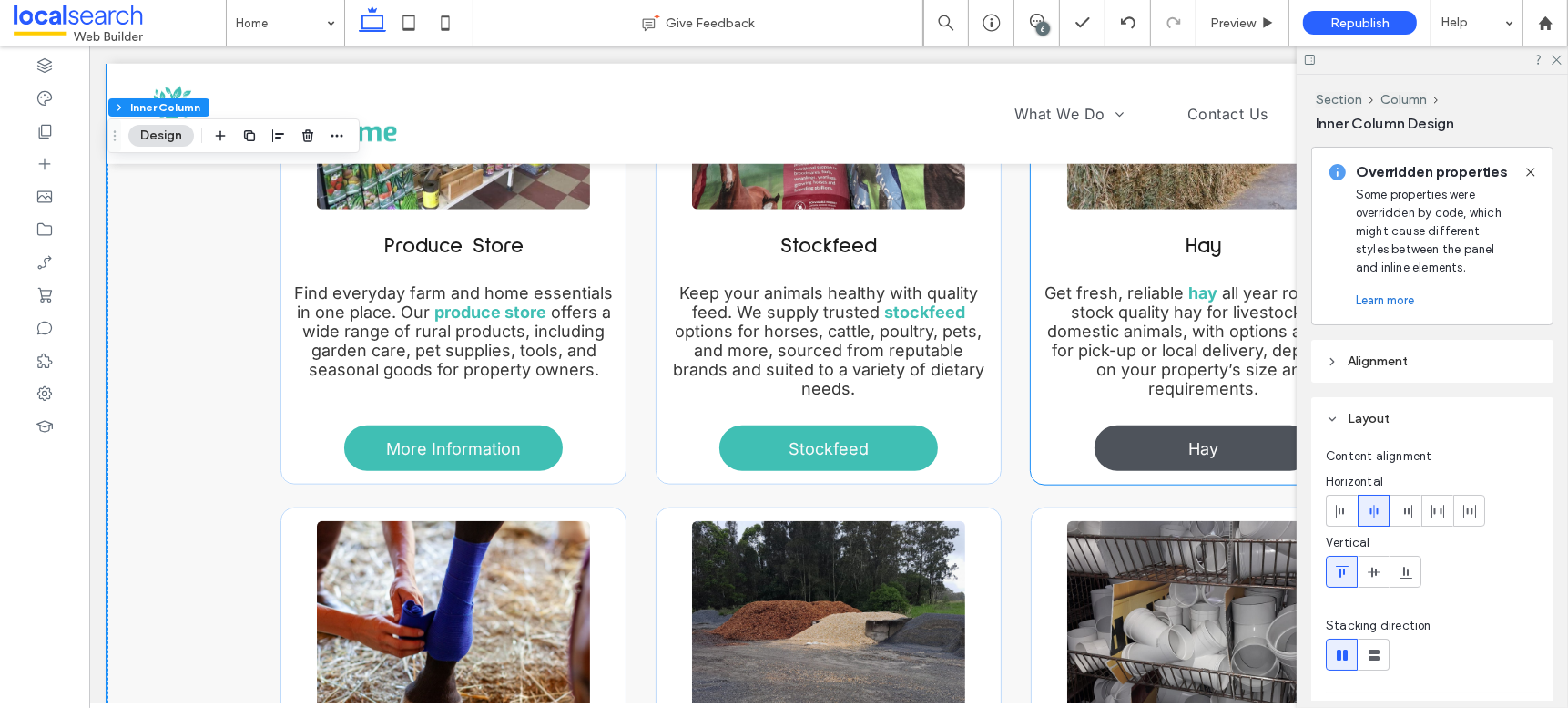 click on "Hay" at bounding box center (1203, 448) 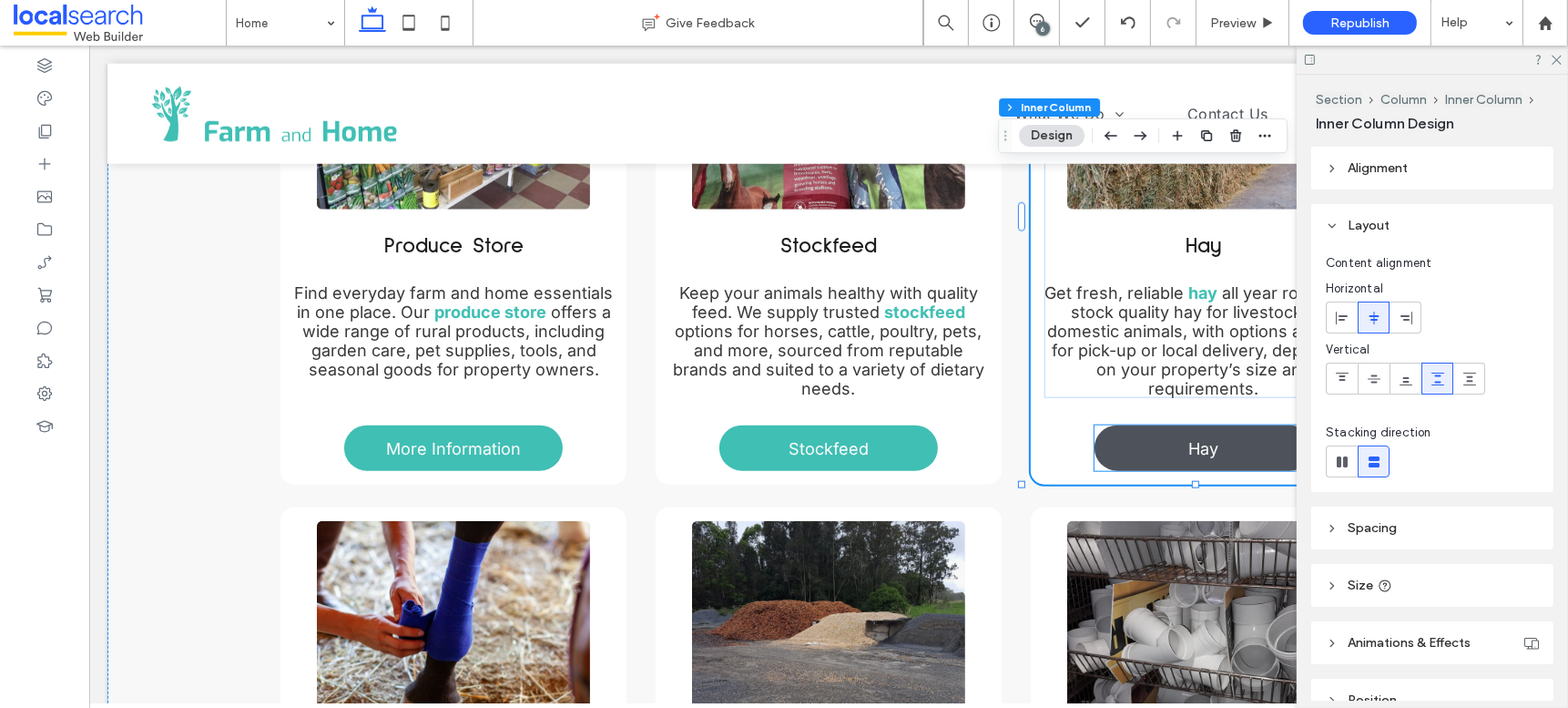 click on "Hay" at bounding box center (1203, 448) 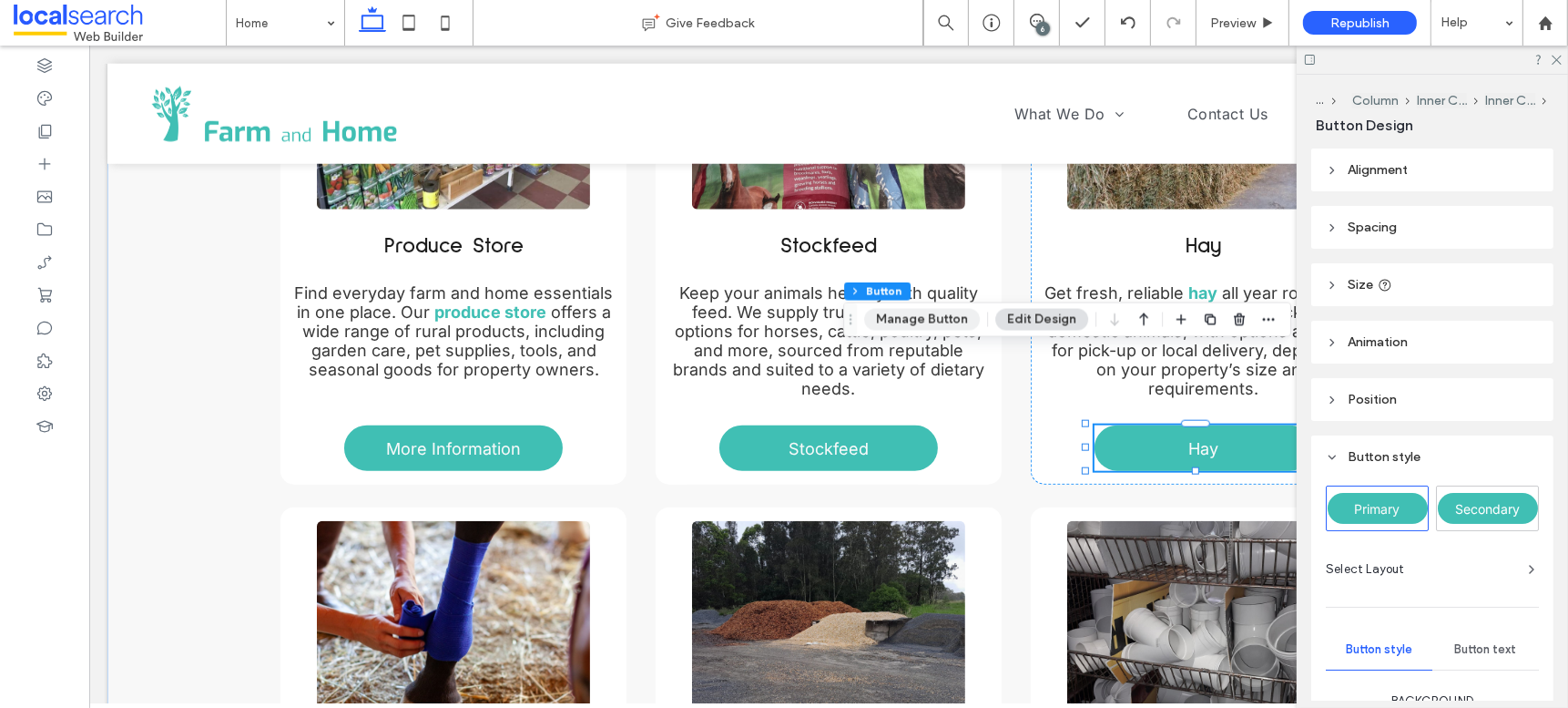 click on "Manage Button" at bounding box center (921, 320) 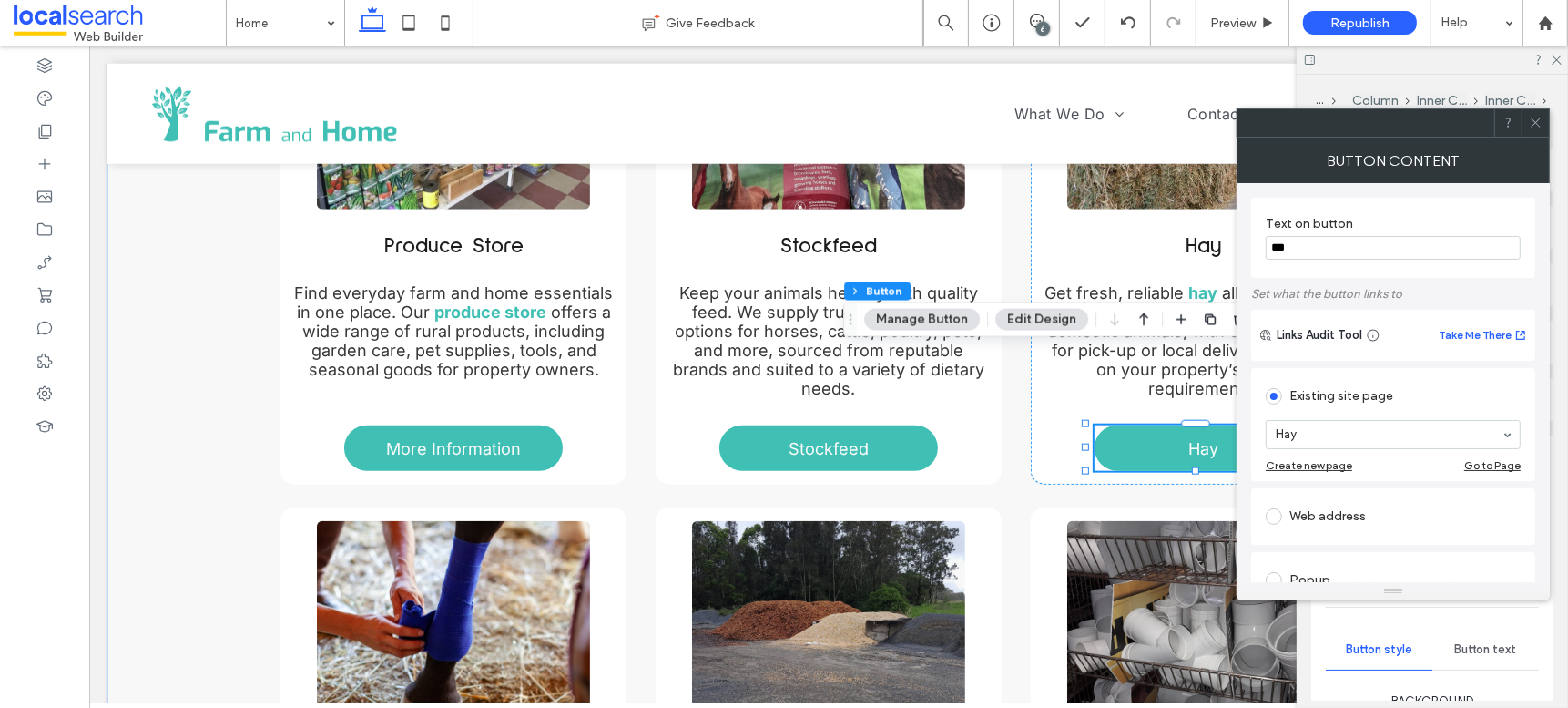 drag, startPoint x: 1439, startPoint y: 292, endPoint x: 1215, endPoint y: 241, distance: 229.7325 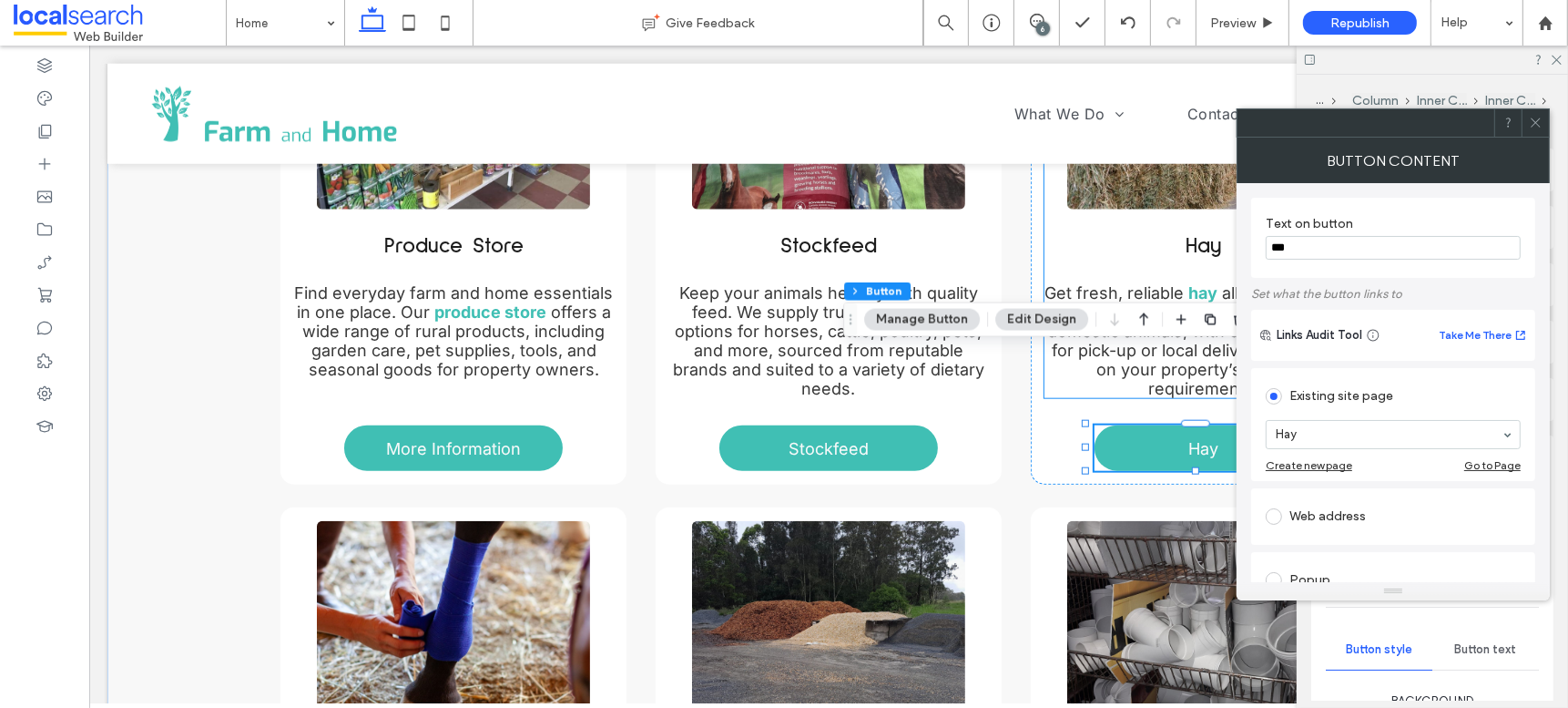 paste on "*********" 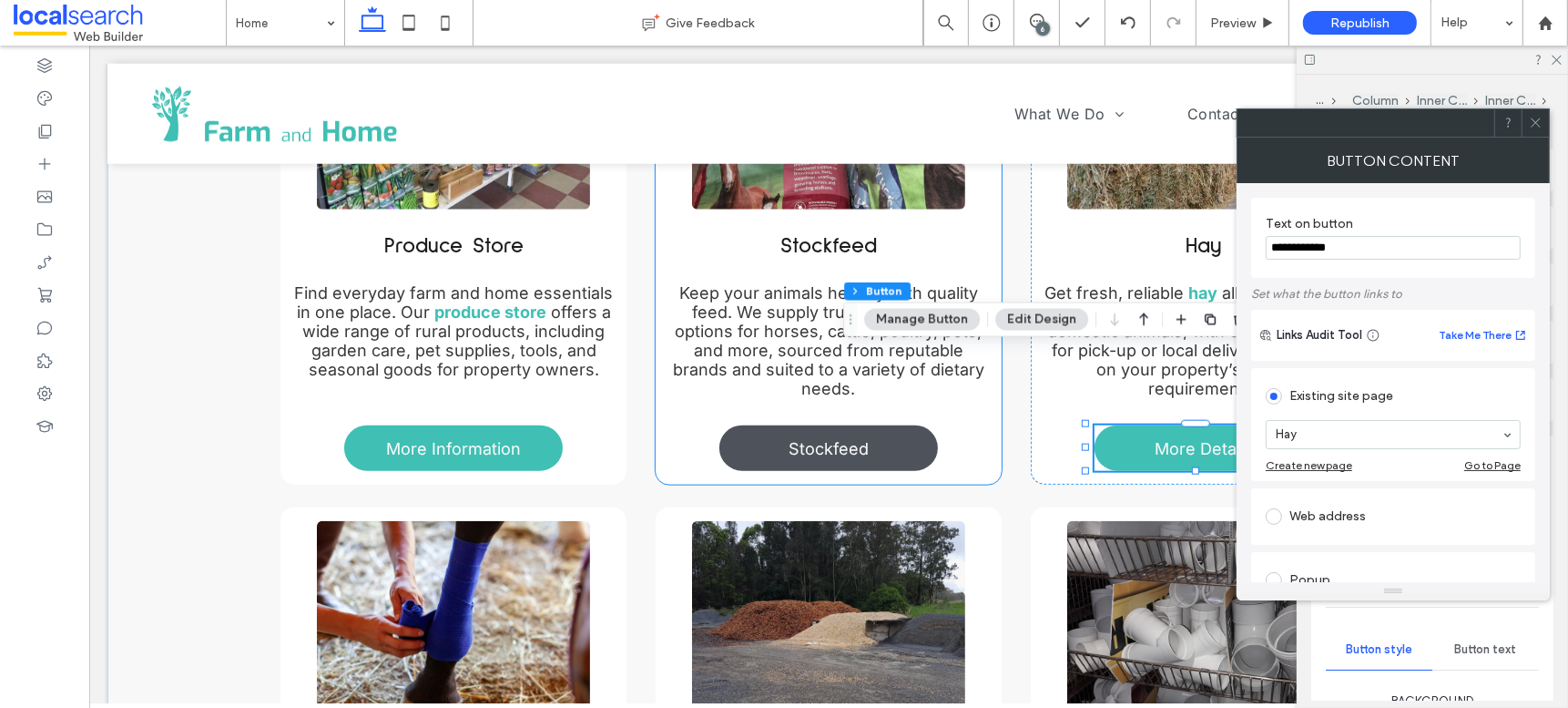 click on "Stockfeed" at bounding box center [828, 448] 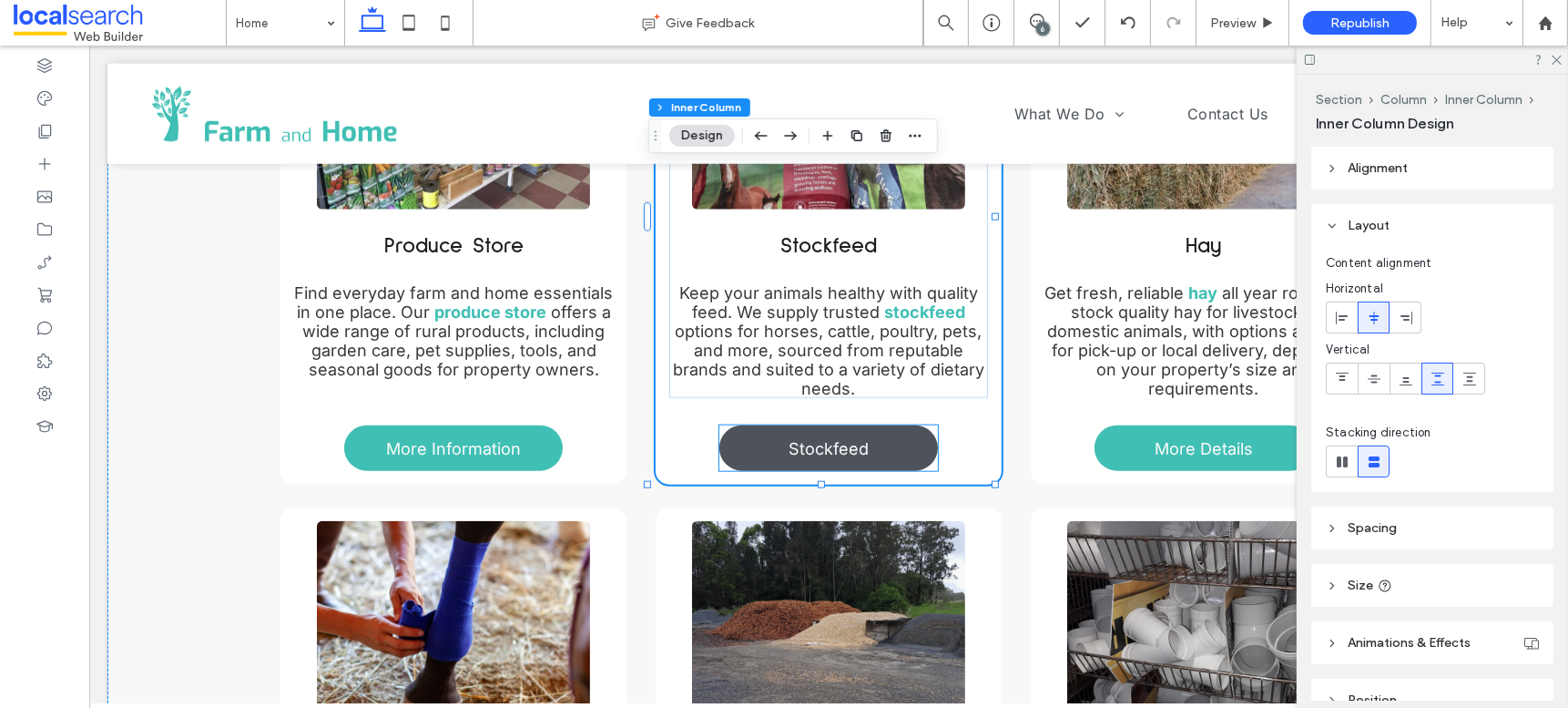 click on "Stockfeed" at bounding box center (828, 448) 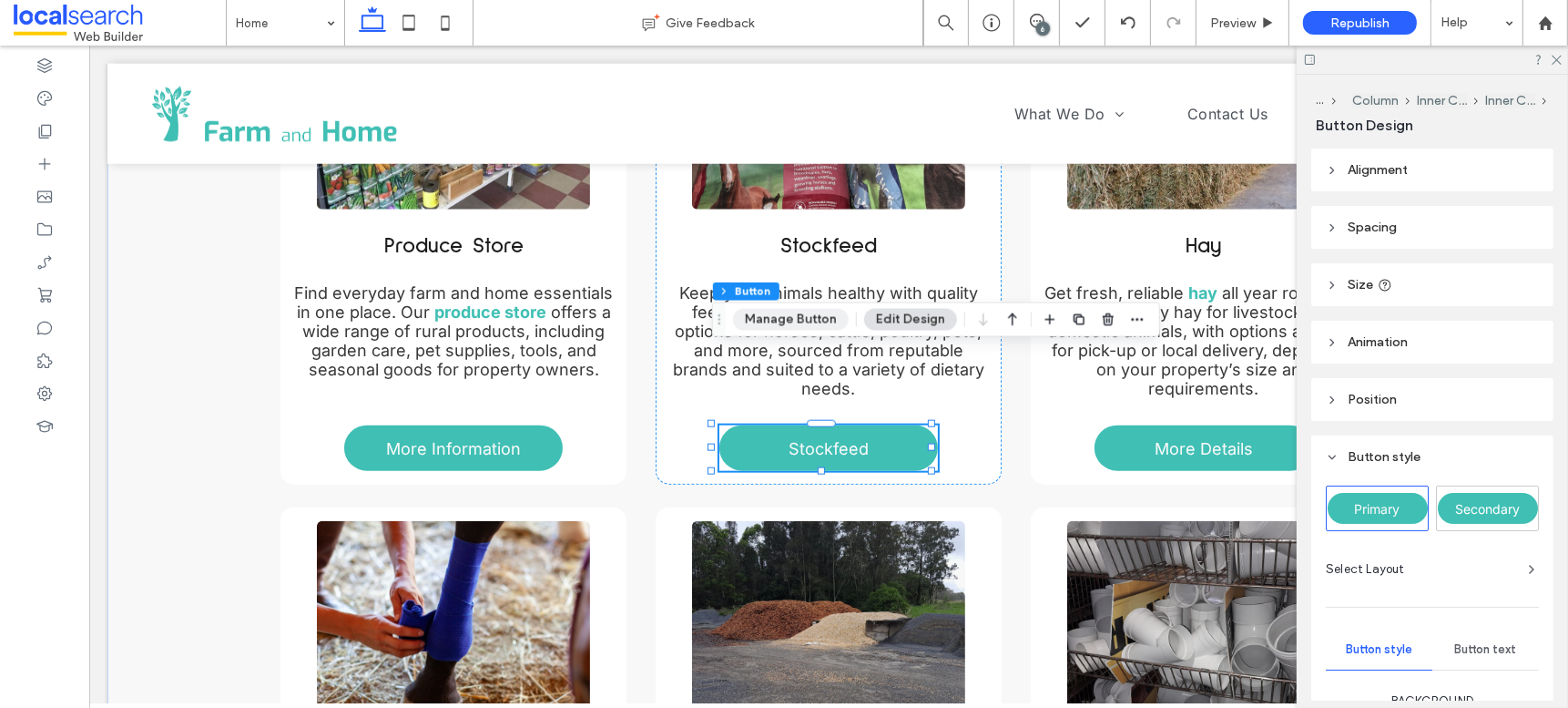 click on "Manage Button" at bounding box center (790, 320) 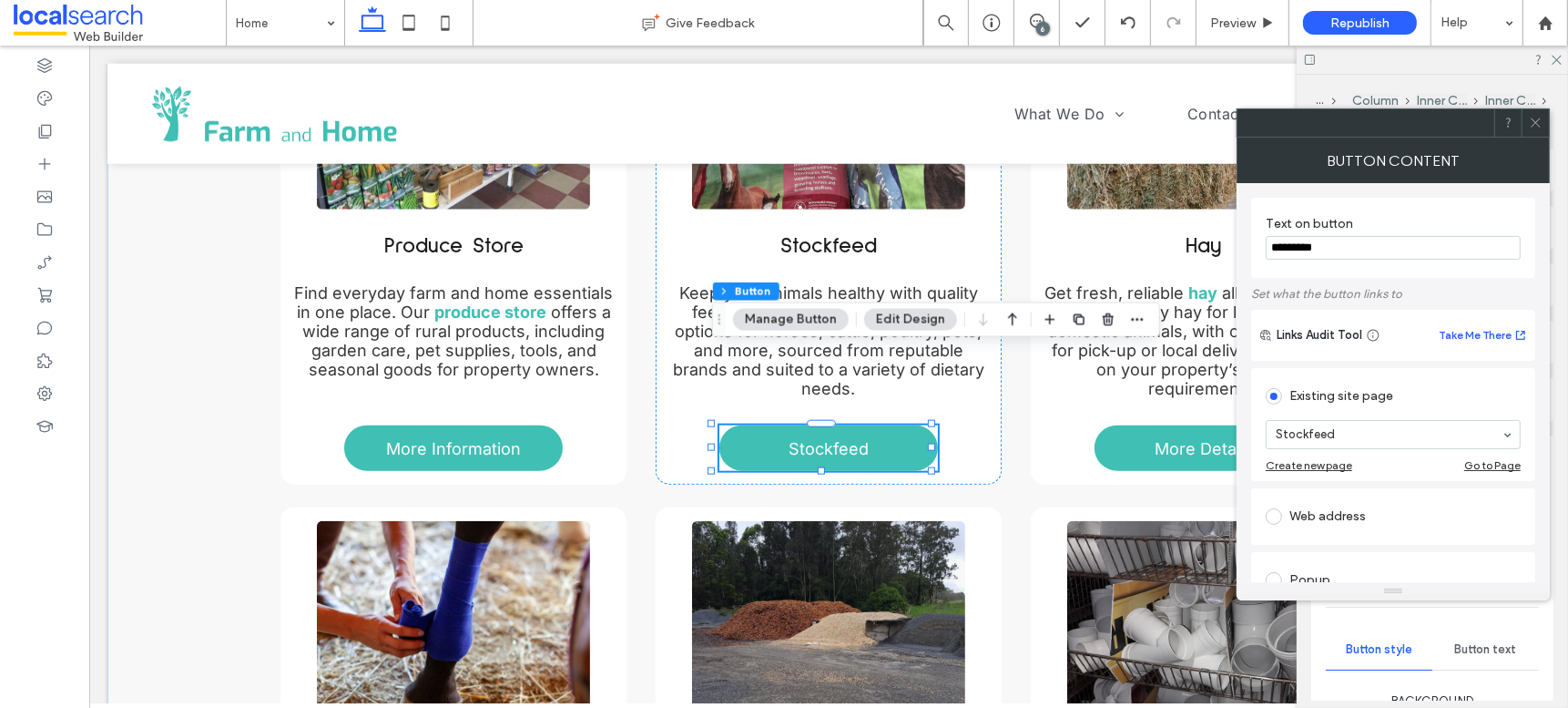 click on "*********" at bounding box center [1393, 248] 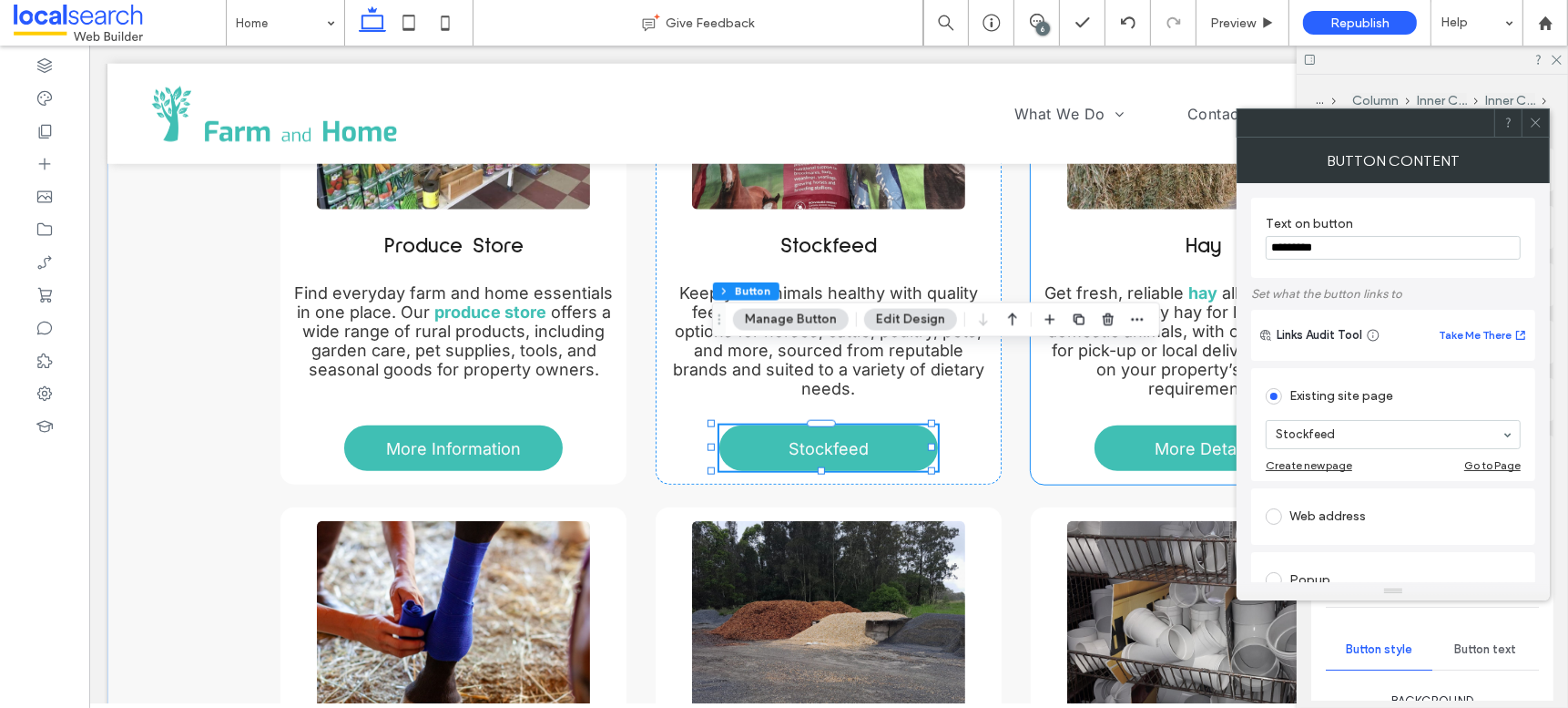 drag, startPoint x: 1495, startPoint y: 299, endPoint x: 1073, endPoint y: 216, distance: 430.0849 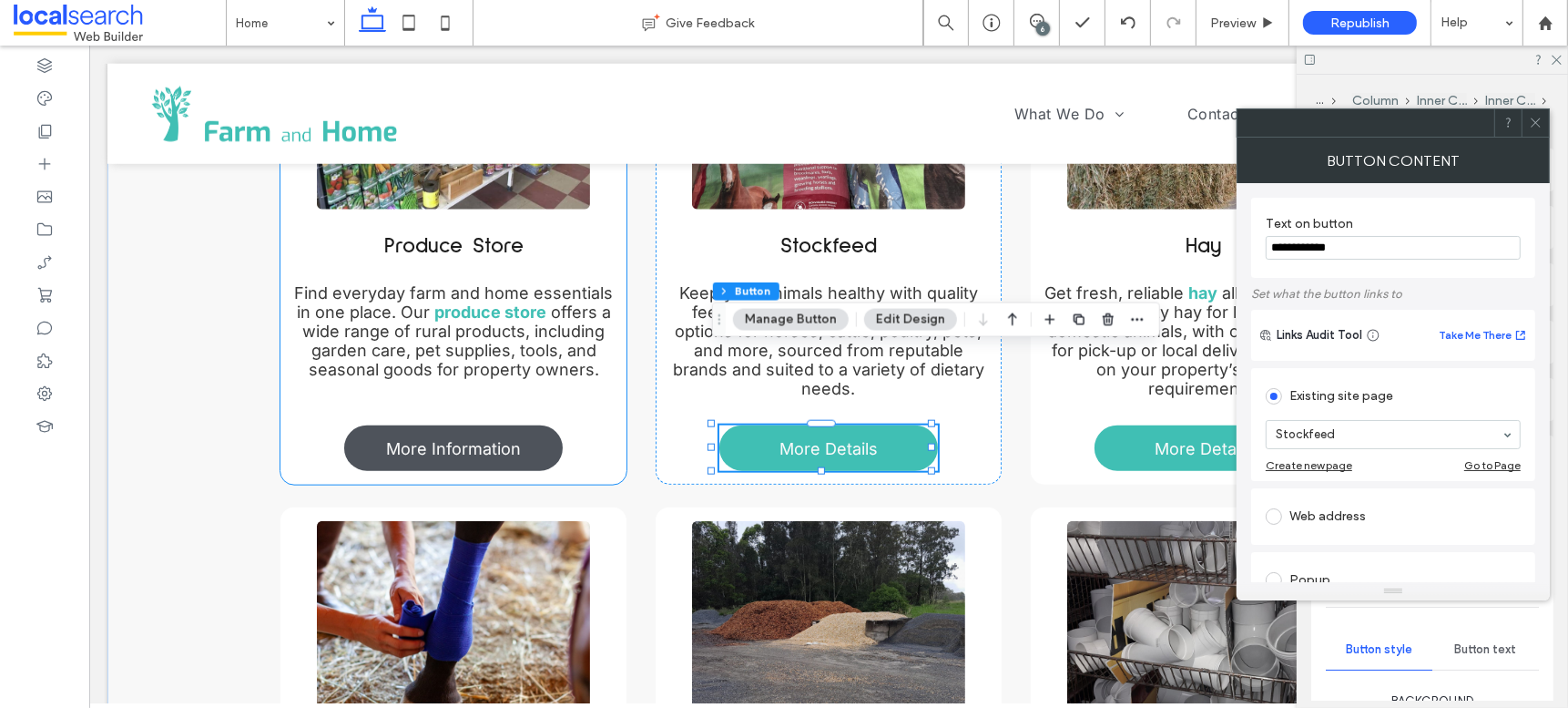 click on "More Information" at bounding box center [453, 448] 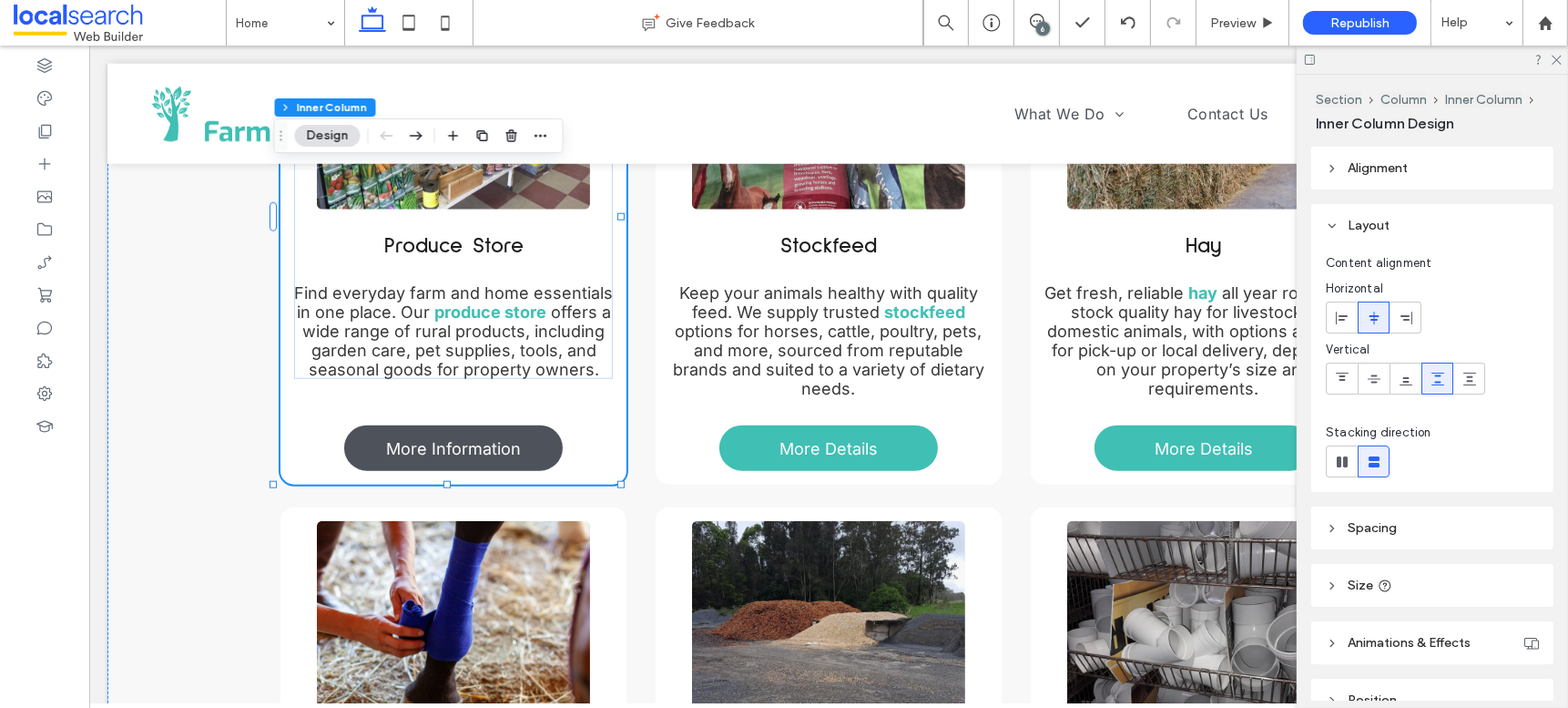 click on "More Information" at bounding box center (453, 448) 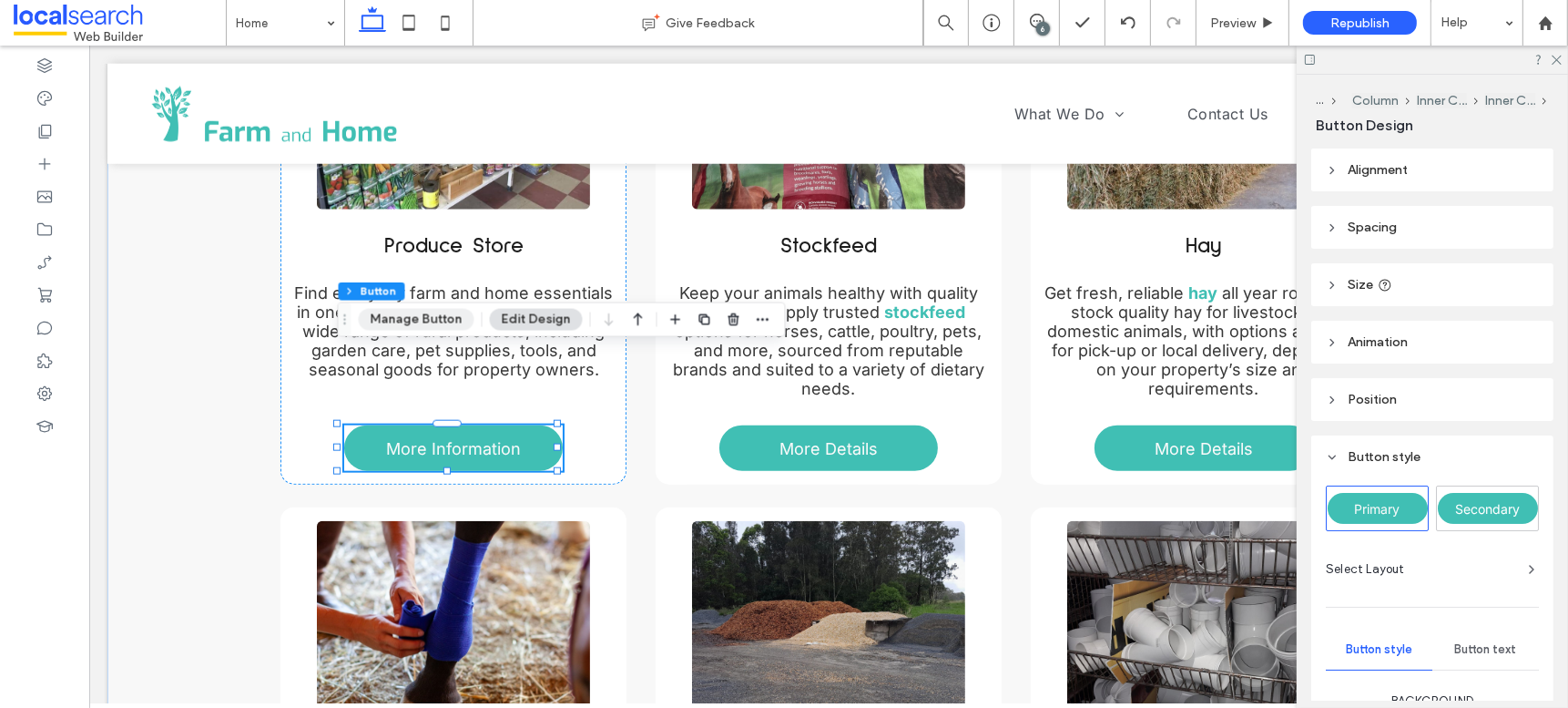 click on "Manage Button" at bounding box center (416, 320) 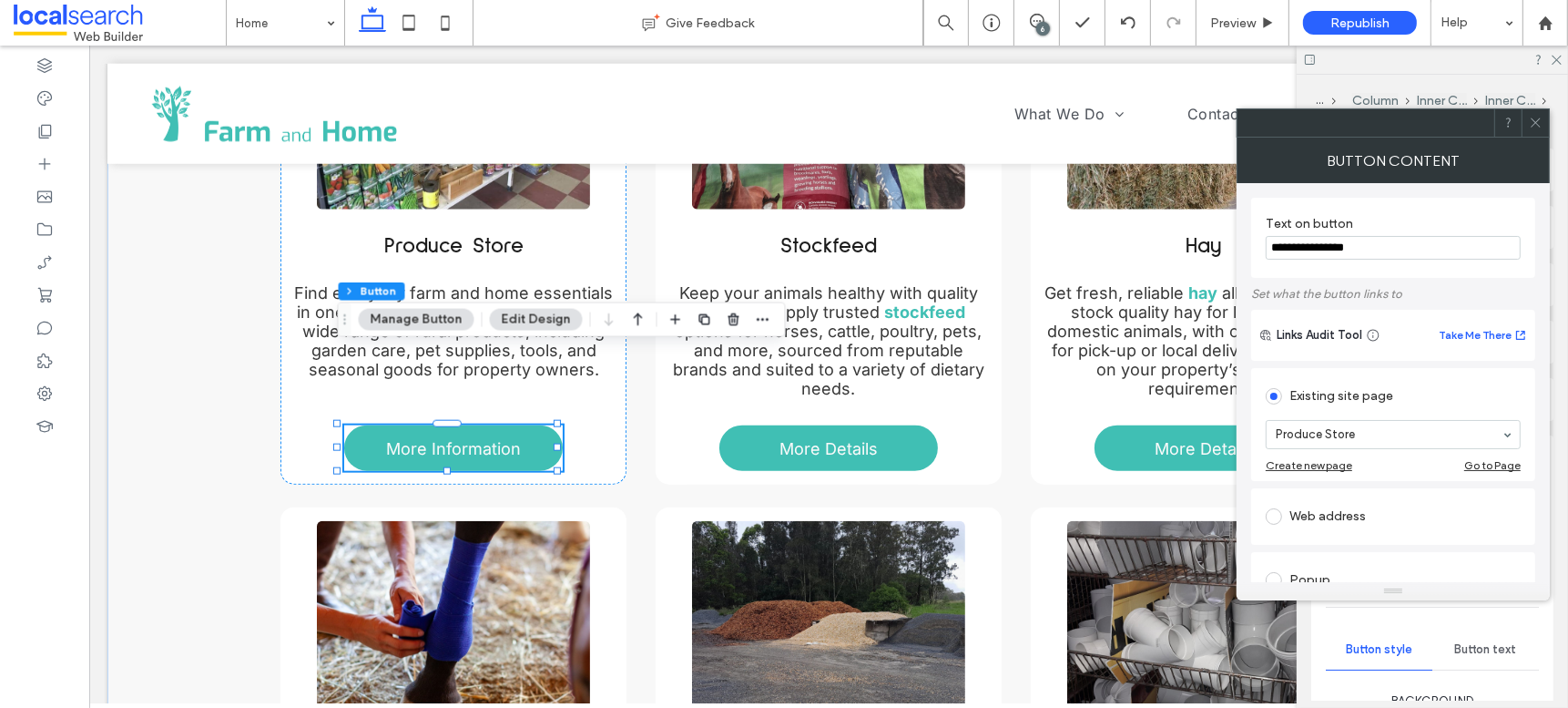 drag, startPoint x: 1409, startPoint y: 239, endPoint x: 1413, endPoint y: 253, distance: 14.56022 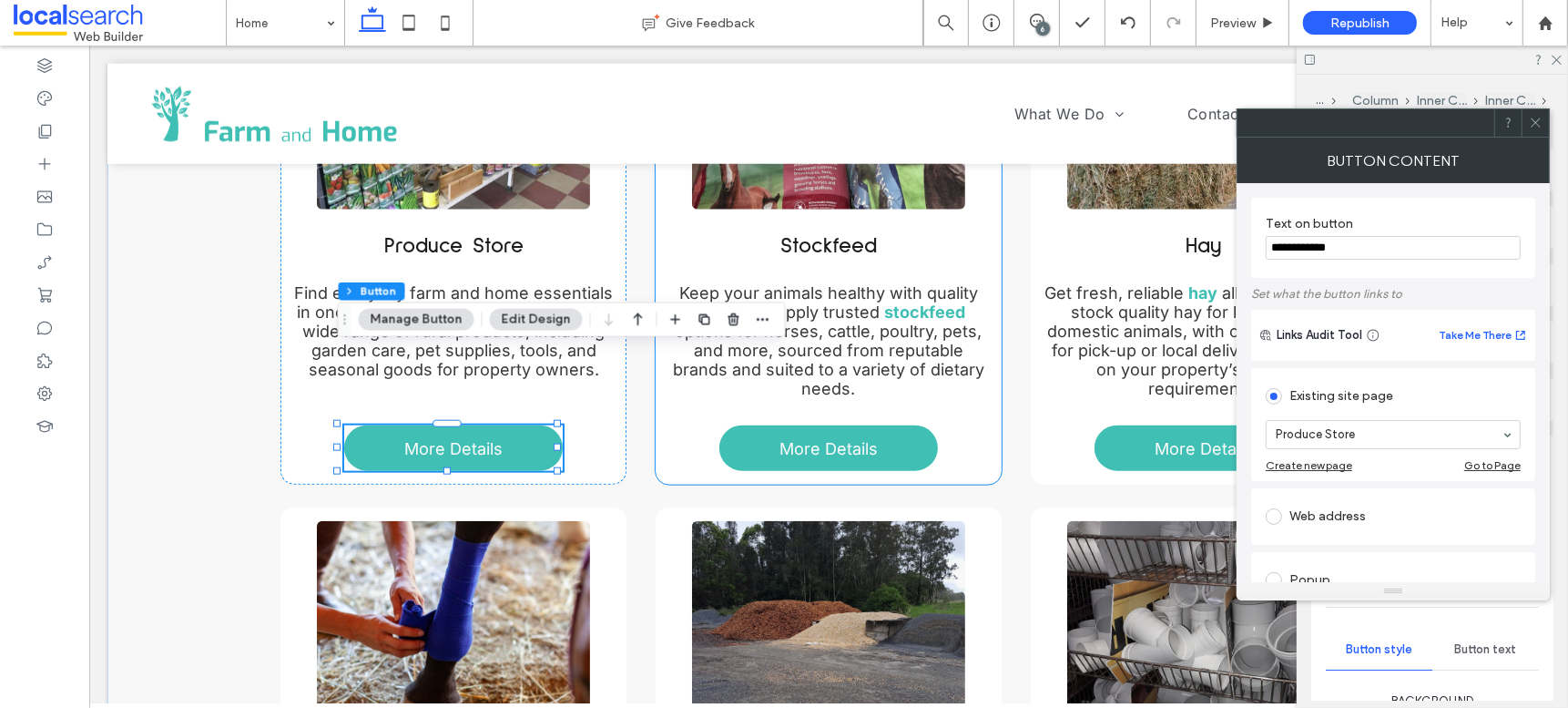 click on "Keep your animals healthy with quality feed. We supply trusted
stockfeed   options for horses, cattle, poultry, pets, and more, sourced from reputable brands and suited to a variety of dietary needs." at bounding box center [828, 341] 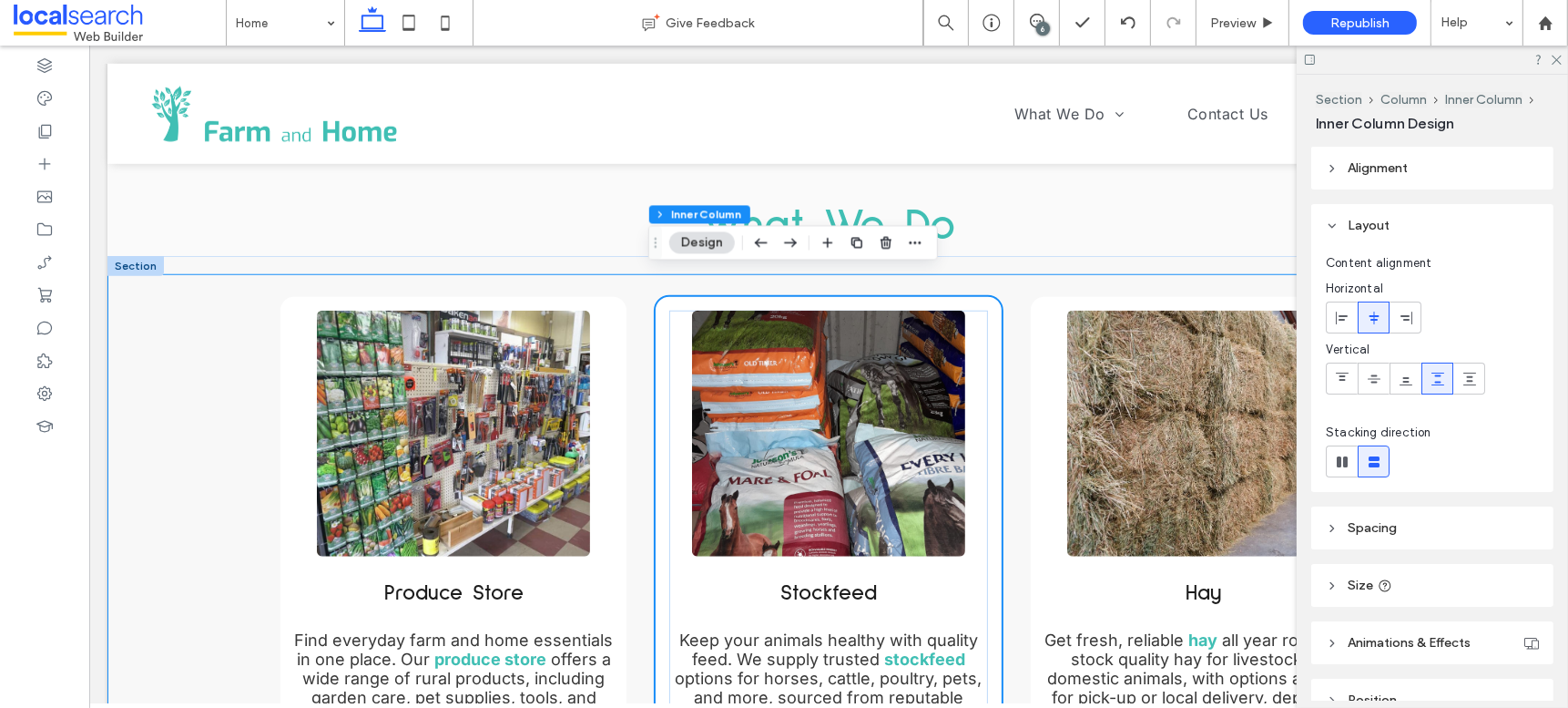 scroll, scrollTop: 1745, scrollLeft: 0, axis: vertical 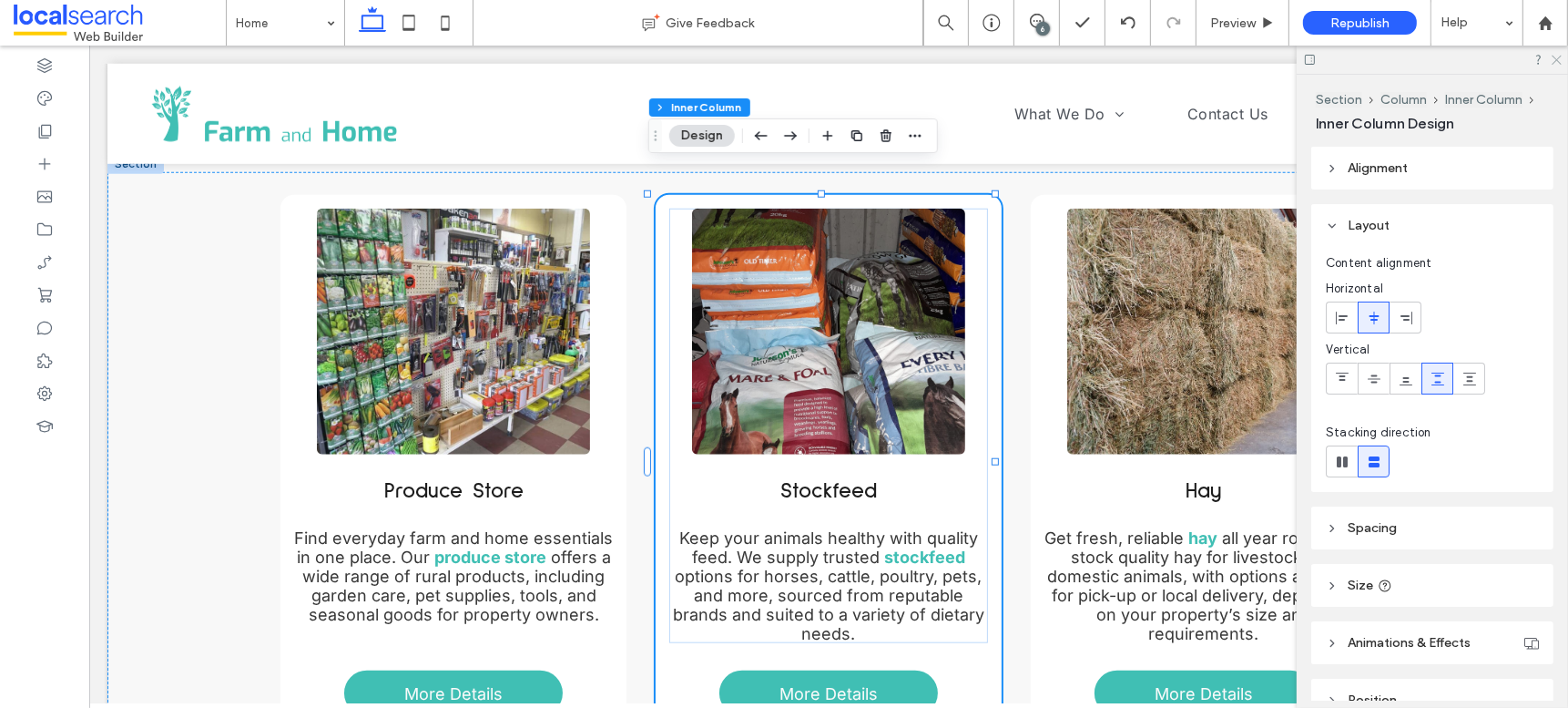 click 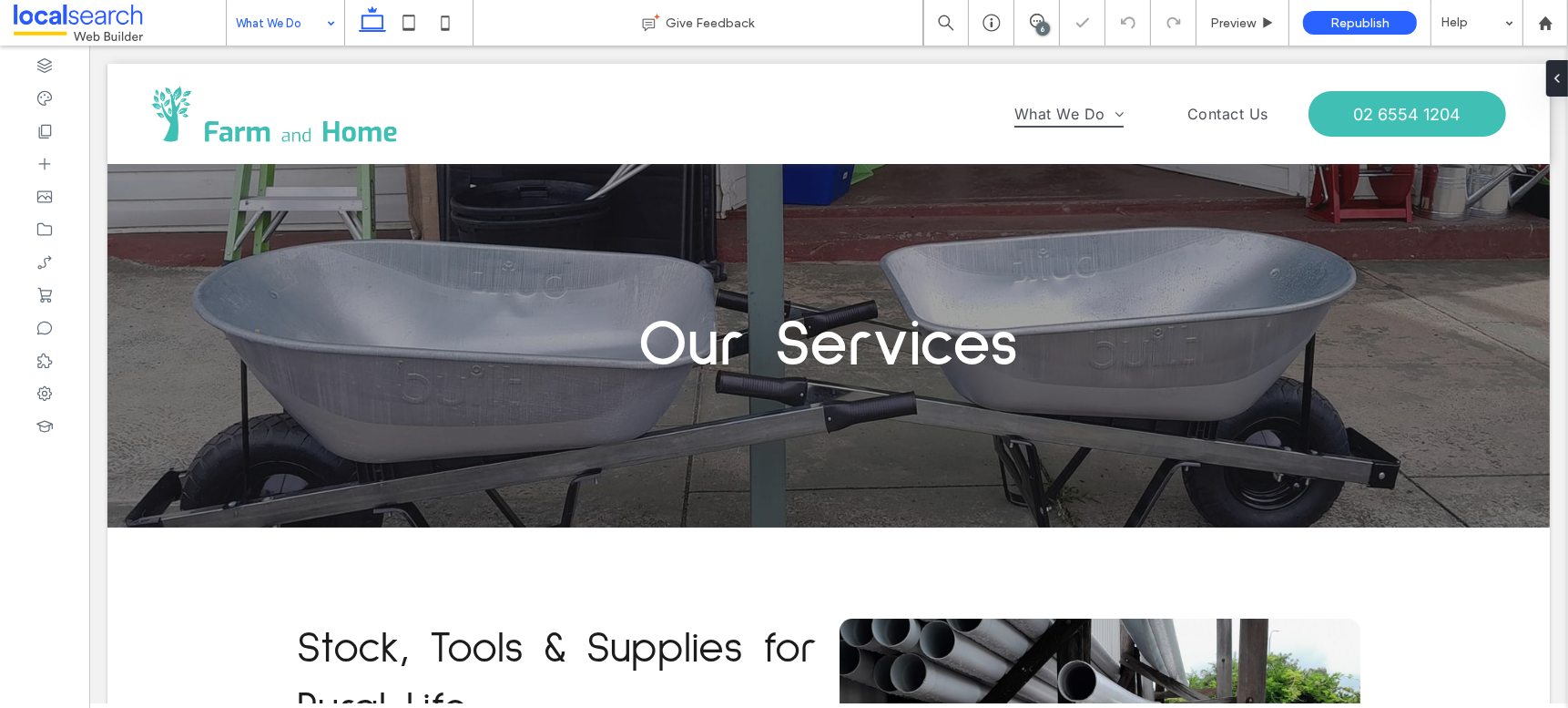 scroll, scrollTop: 1620, scrollLeft: 0, axis: vertical 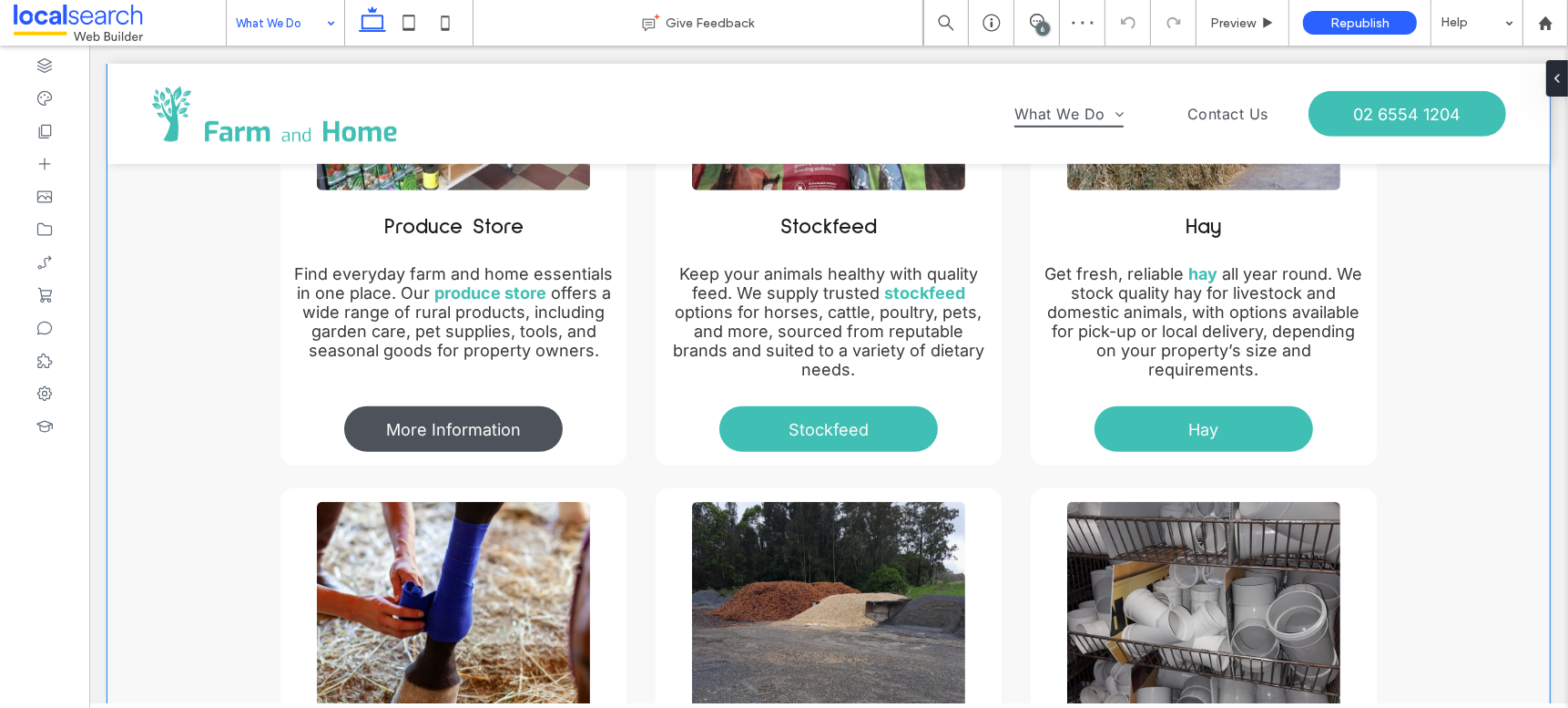 click on "More Information" at bounding box center [453, 429] 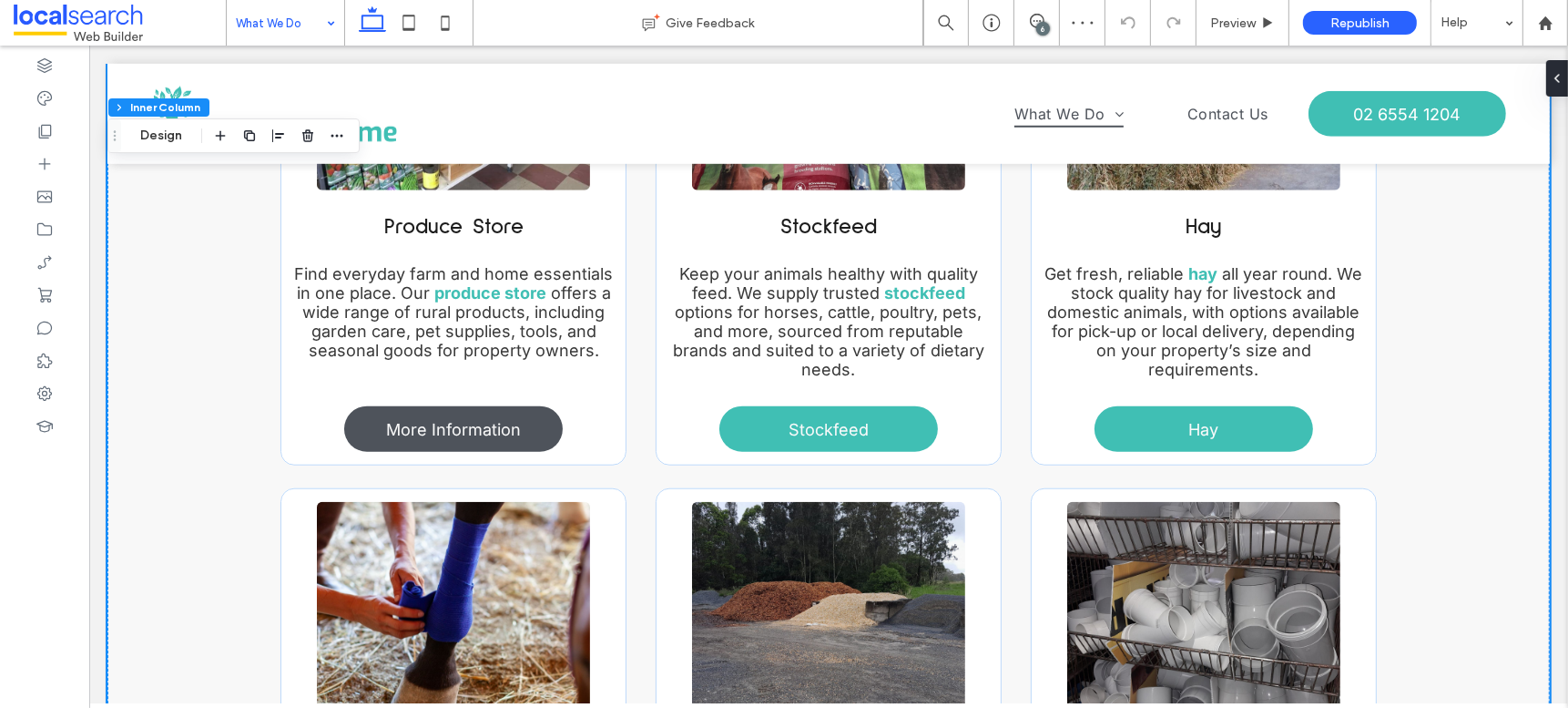 click on "More Information" at bounding box center [453, 429] 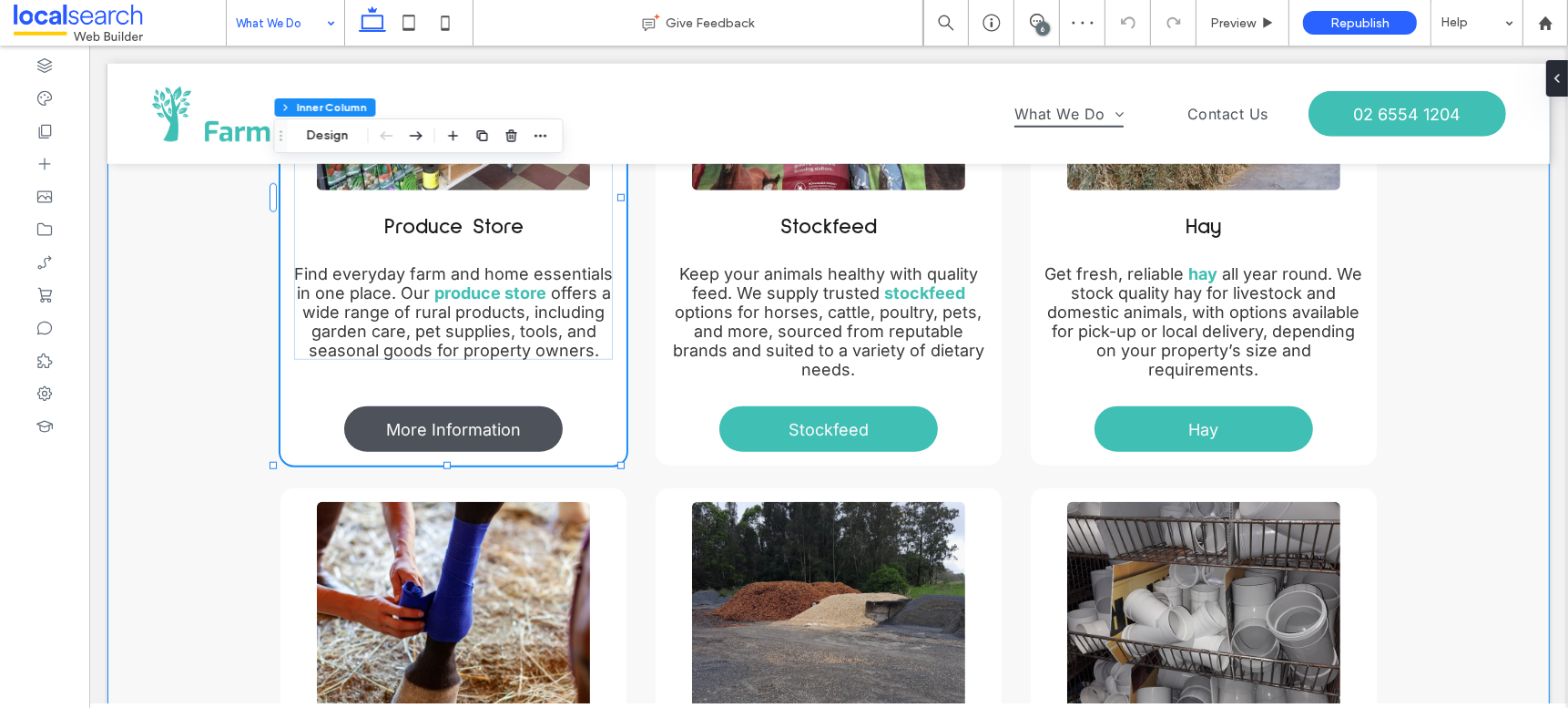 click on "More Information" at bounding box center [453, 429] 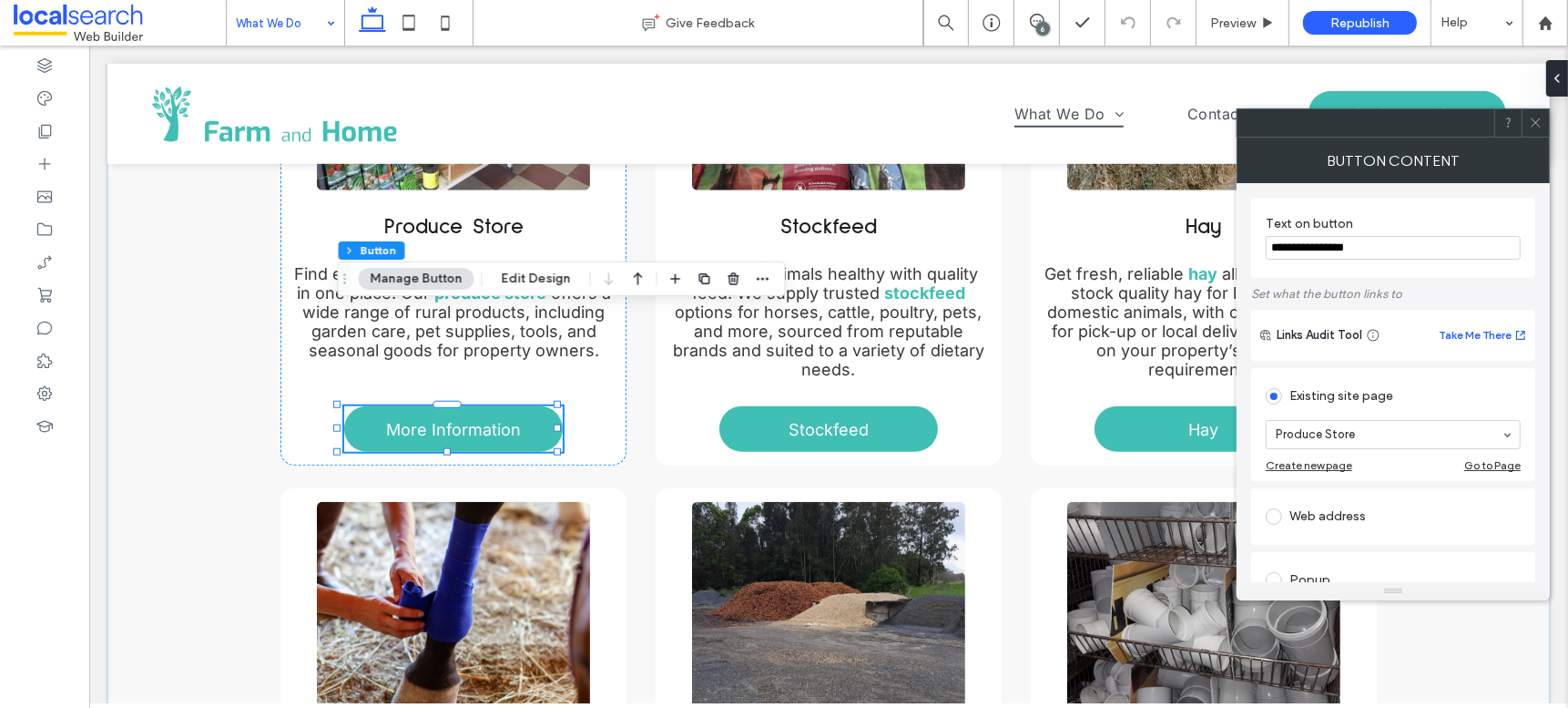 click on "**********" at bounding box center [1393, 248] 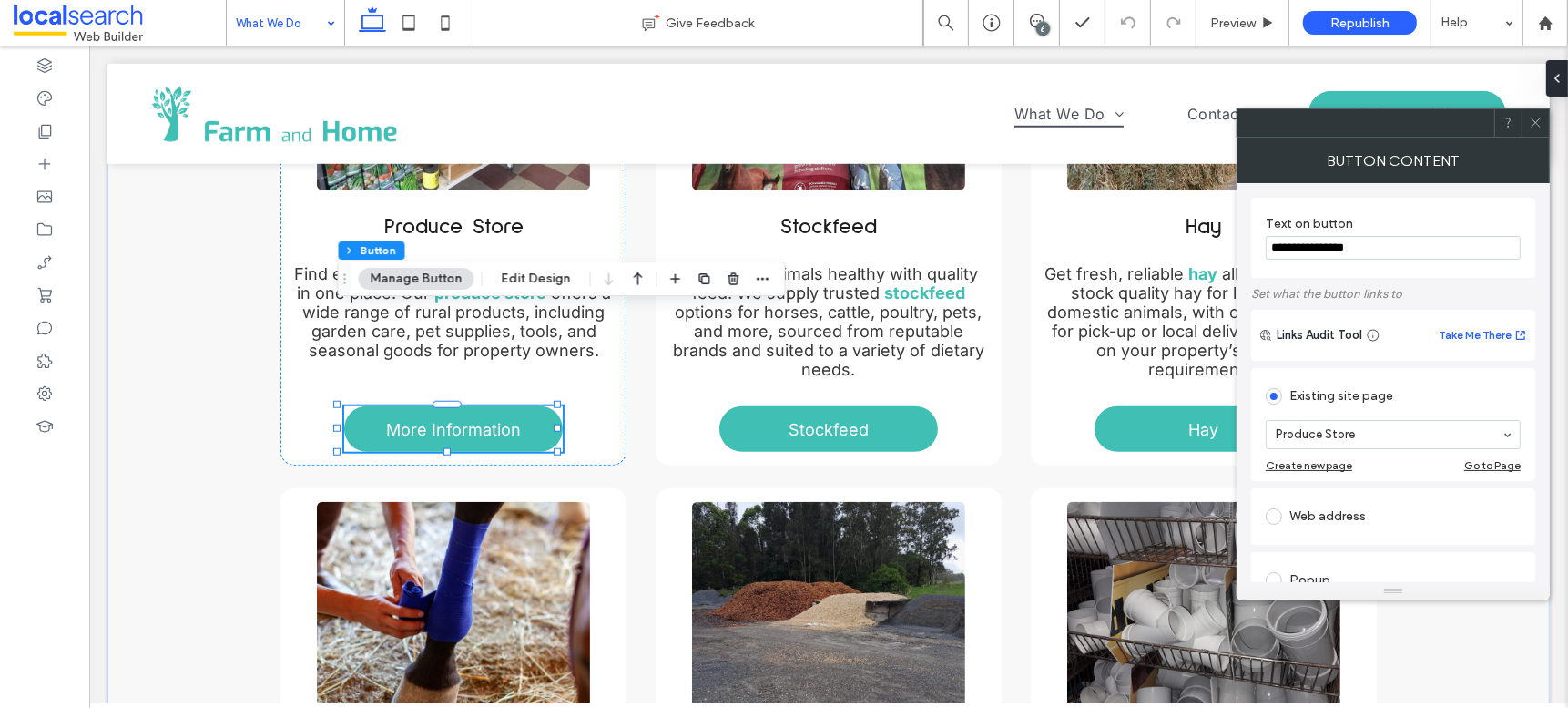 drag, startPoint x: 1483, startPoint y: 296, endPoint x: 1145, endPoint y: 227, distance: 344.97101 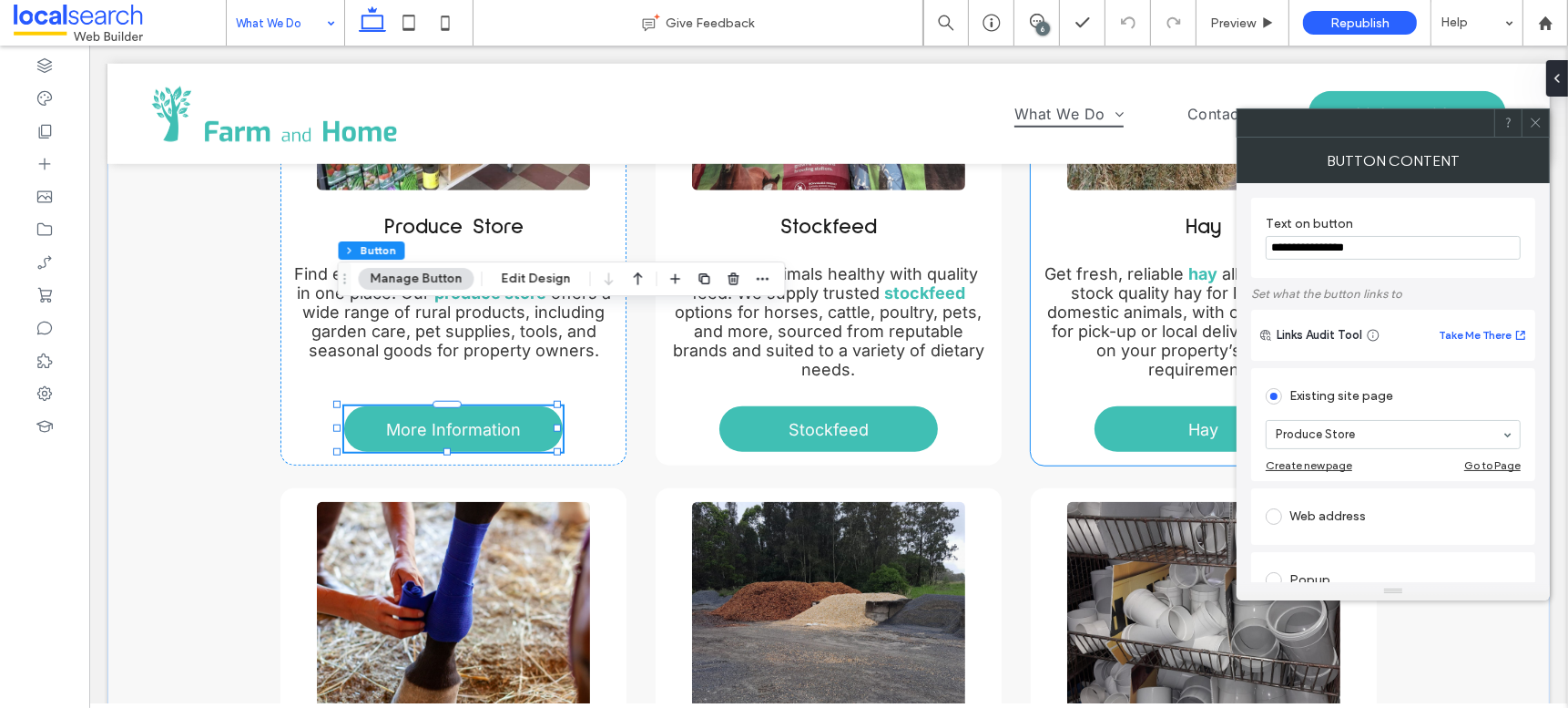 paste 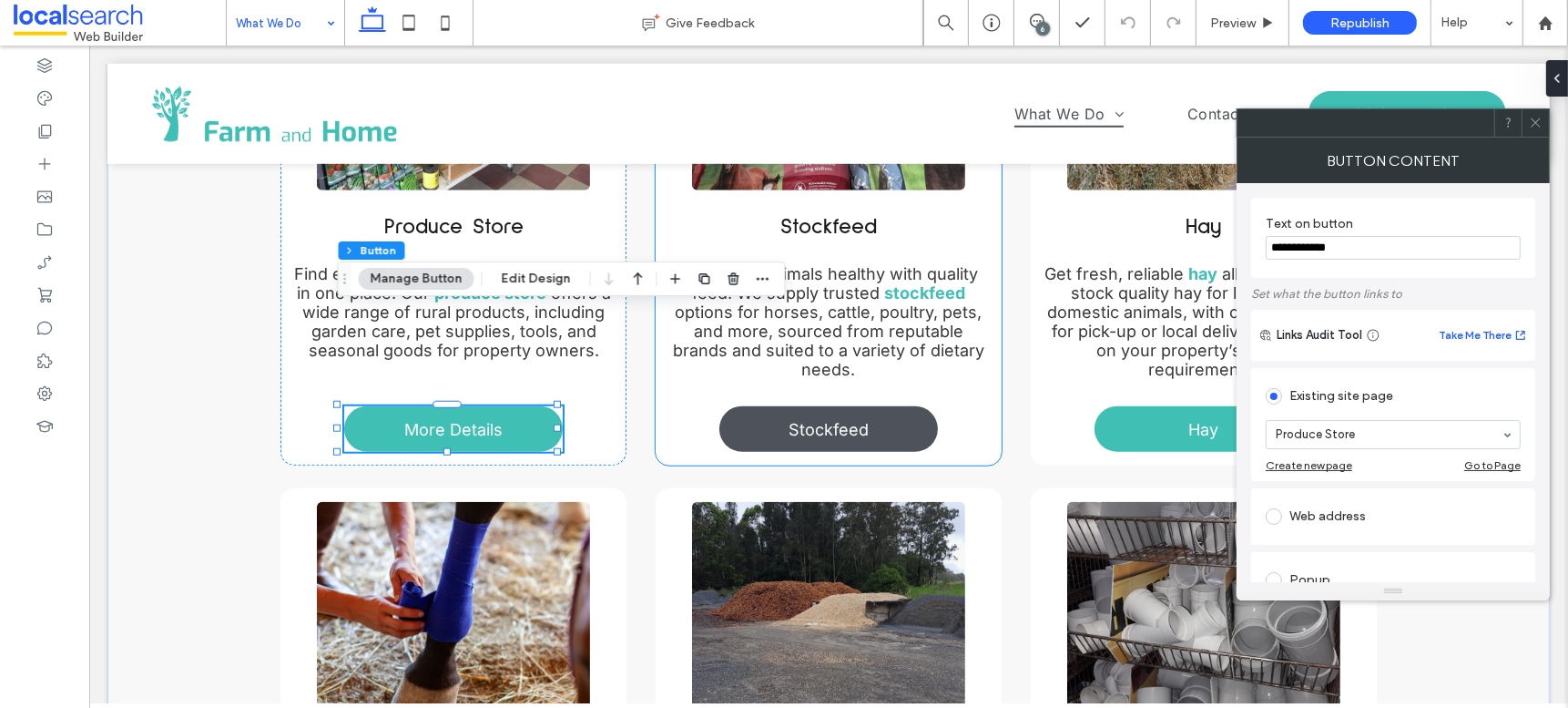 click on "Stockfeed" at bounding box center (828, 429) 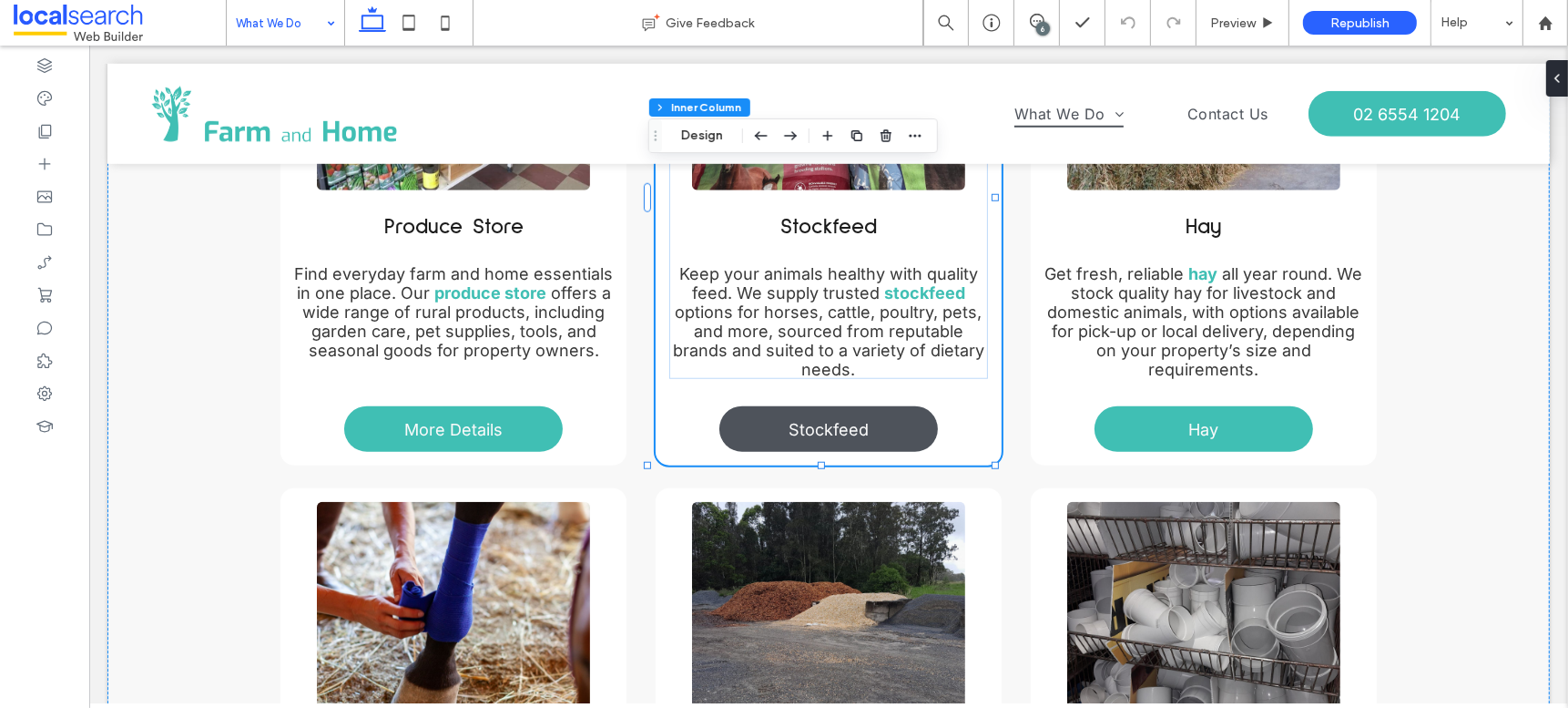 click on "Stockfeed" at bounding box center [828, 429] 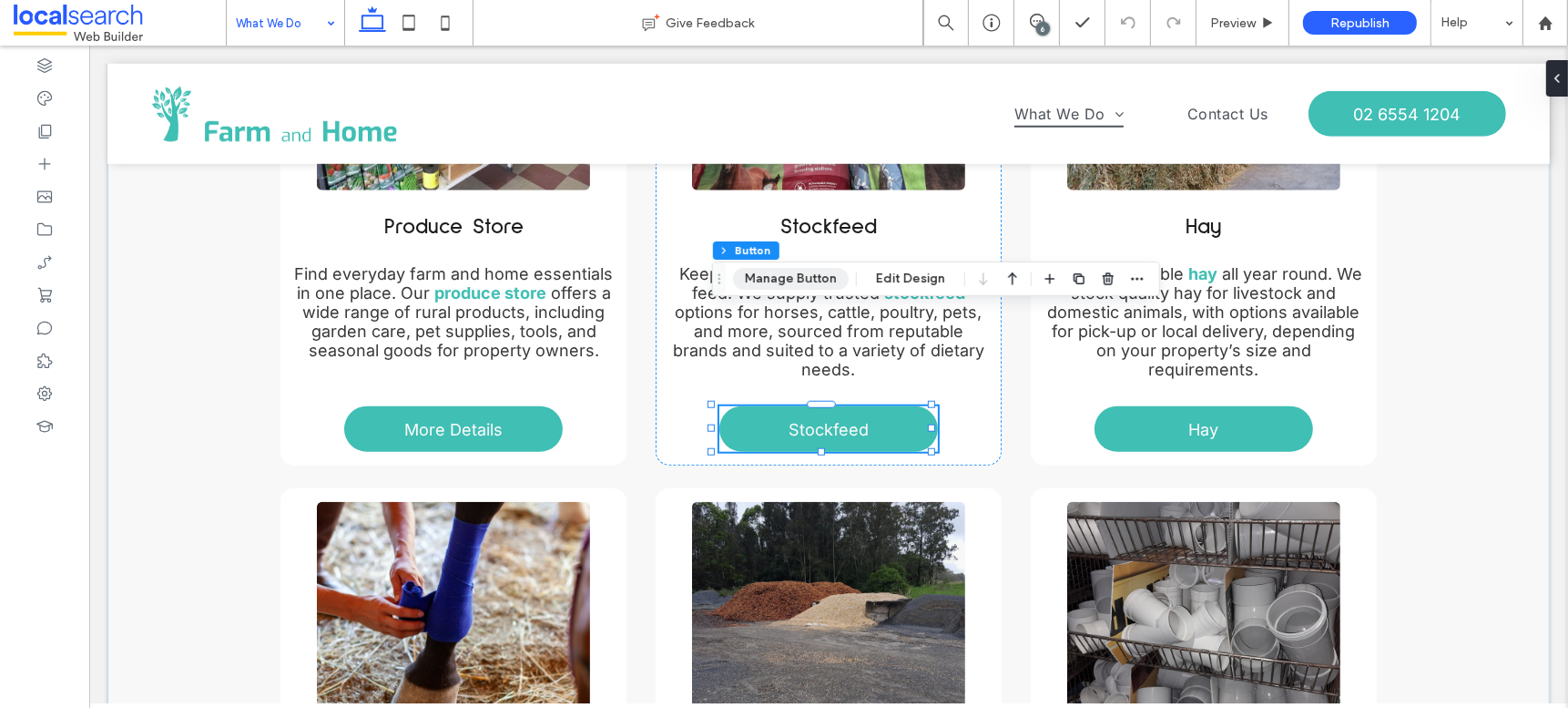 click on "Manage Button" at bounding box center (790, 279) 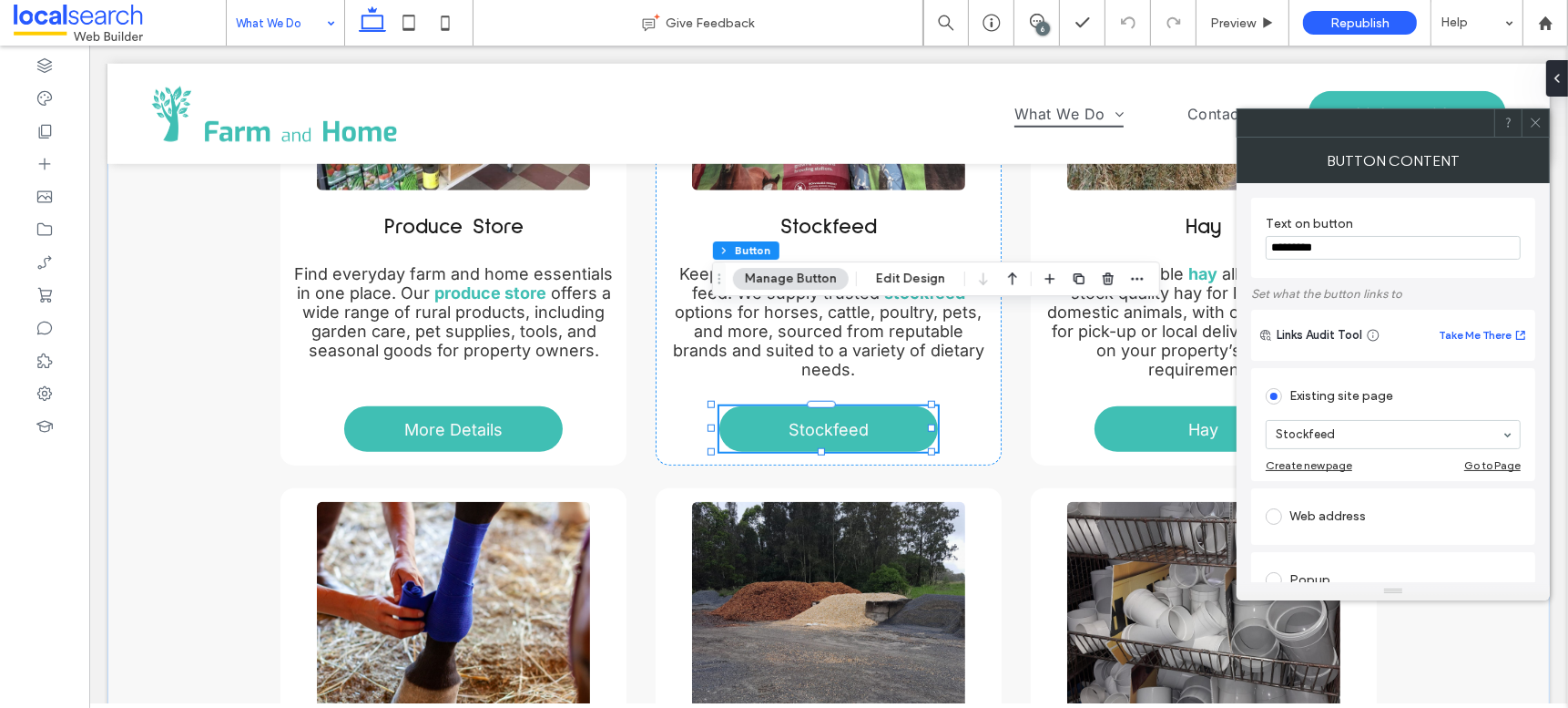 click on "*********" at bounding box center (1393, 248) 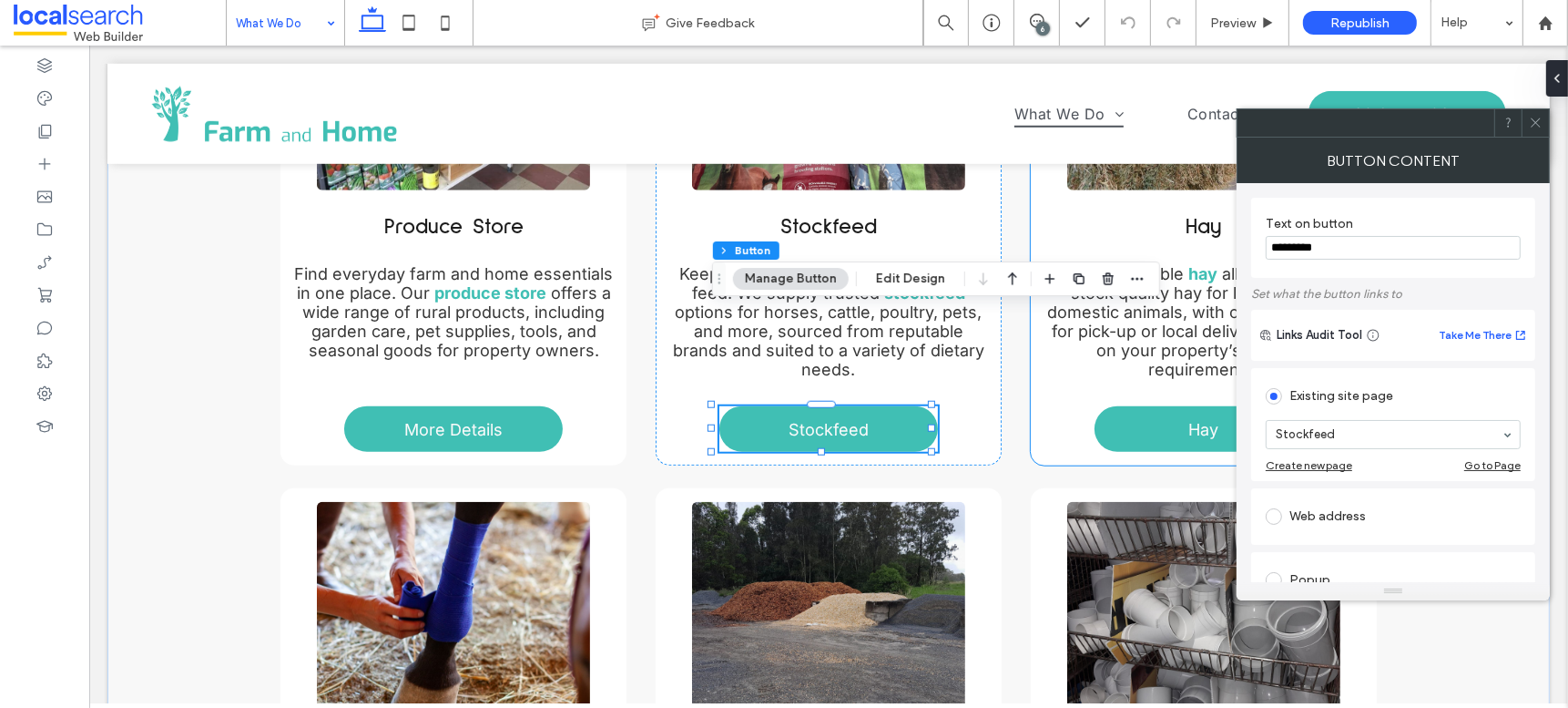 drag, startPoint x: 1434, startPoint y: 292, endPoint x: 1179, endPoint y: 239, distance: 260.44961 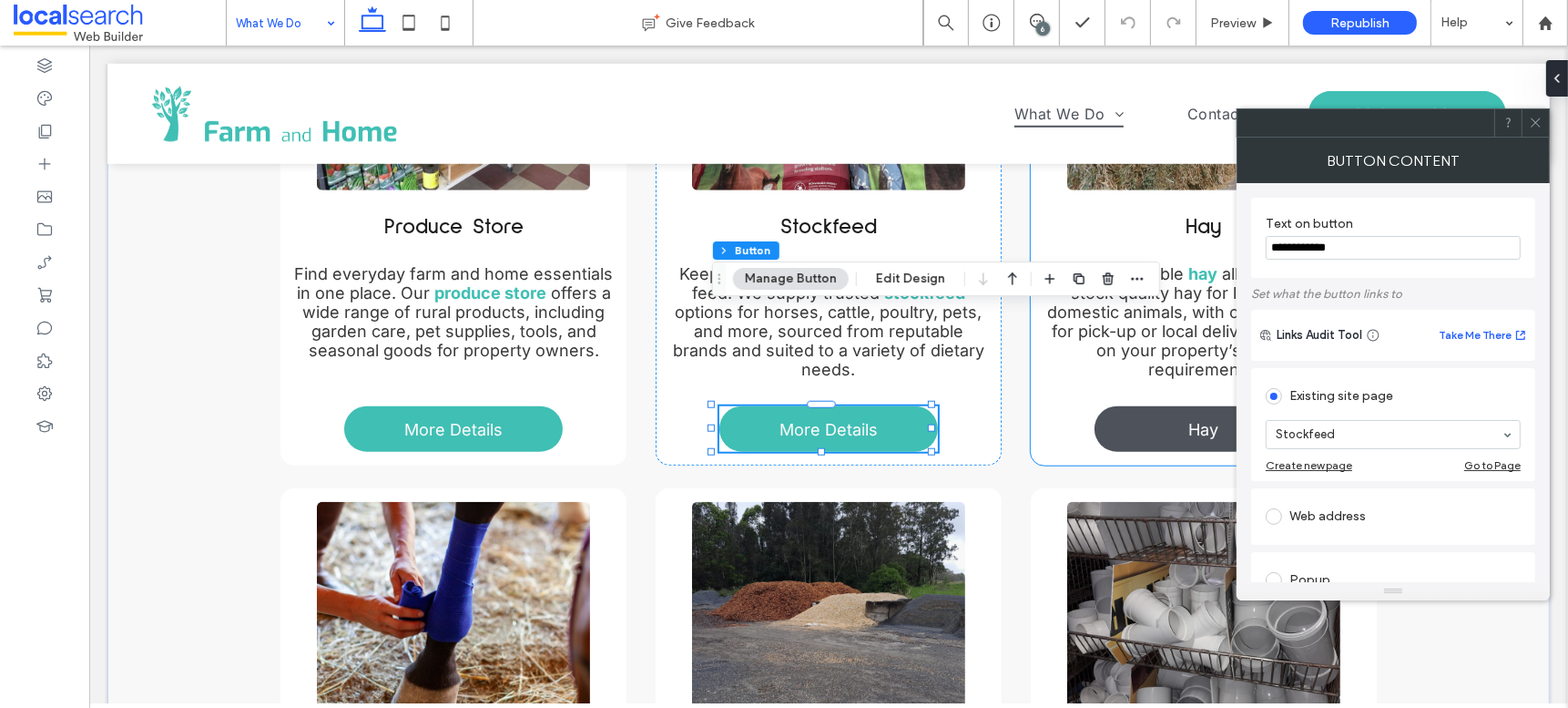 click on "Hay" at bounding box center (1203, 429) 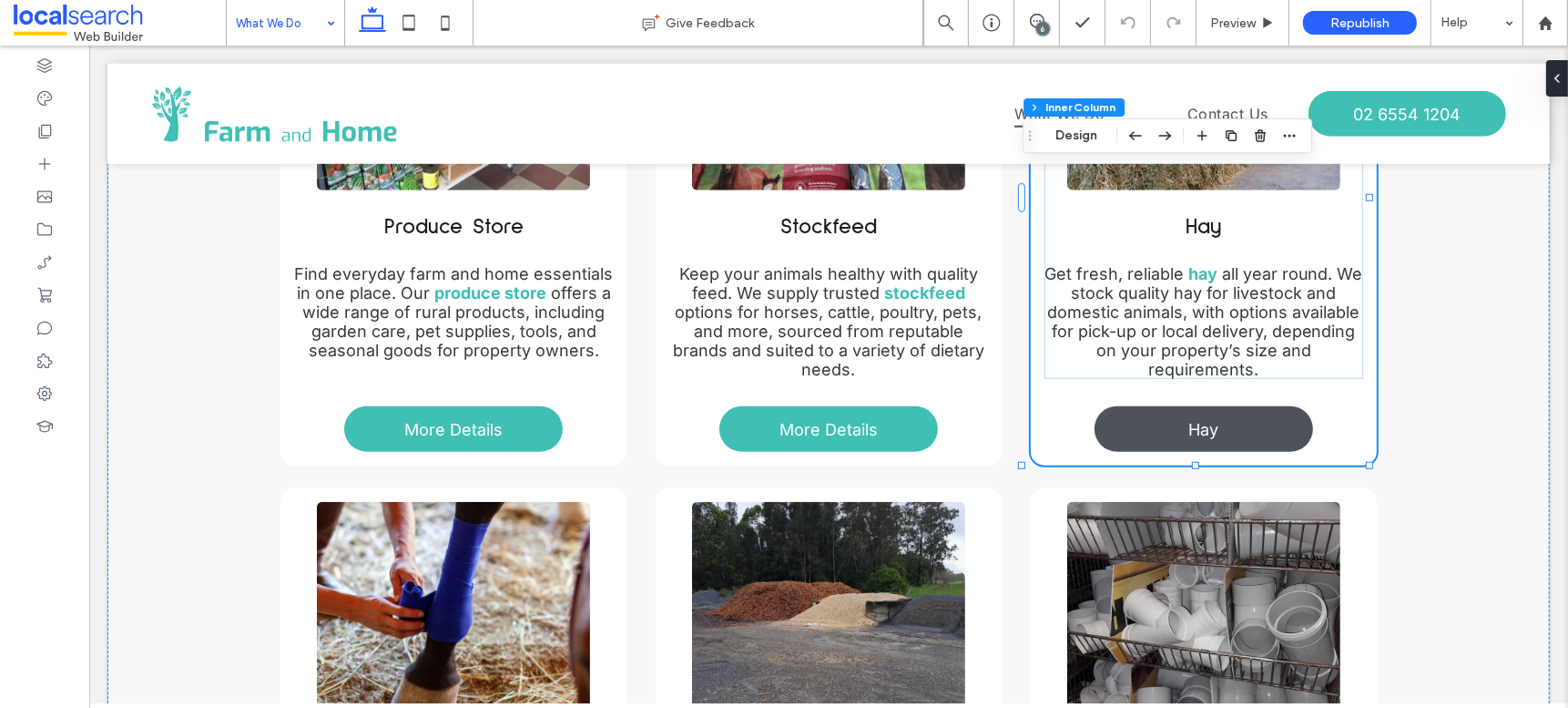 click on "Hay" at bounding box center (1203, 429) 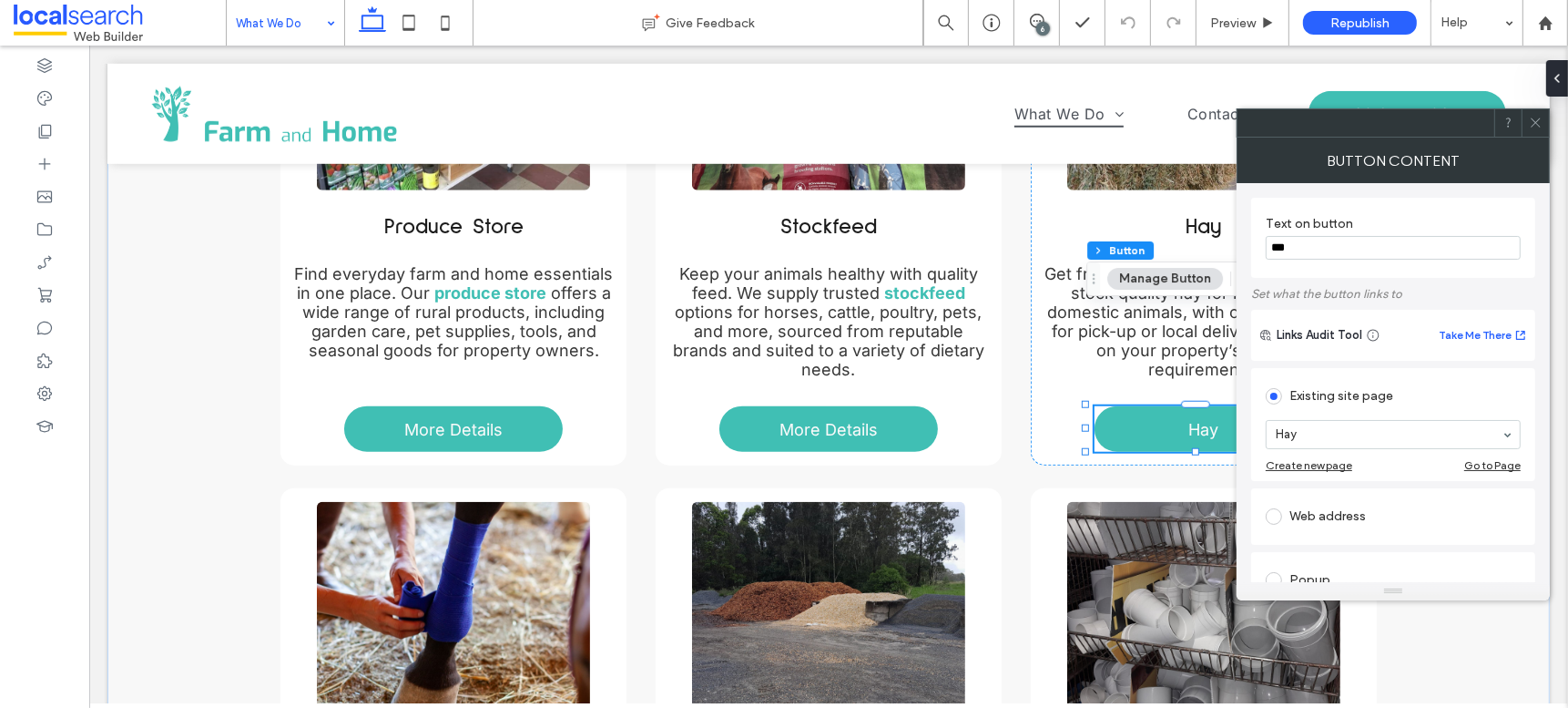 click on "***" at bounding box center (1393, 248) 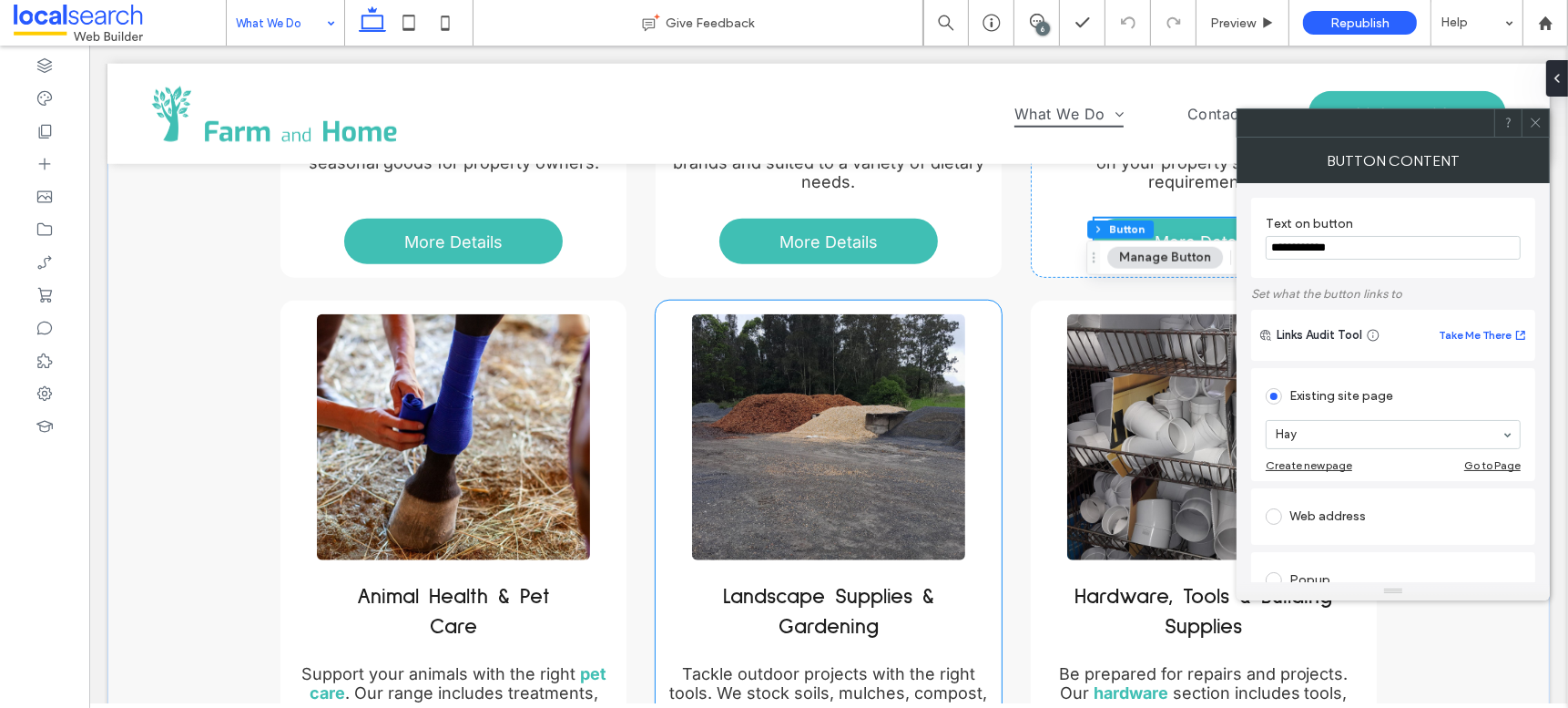 scroll, scrollTop: 1953, scrollLeft: 0, axis: vertical 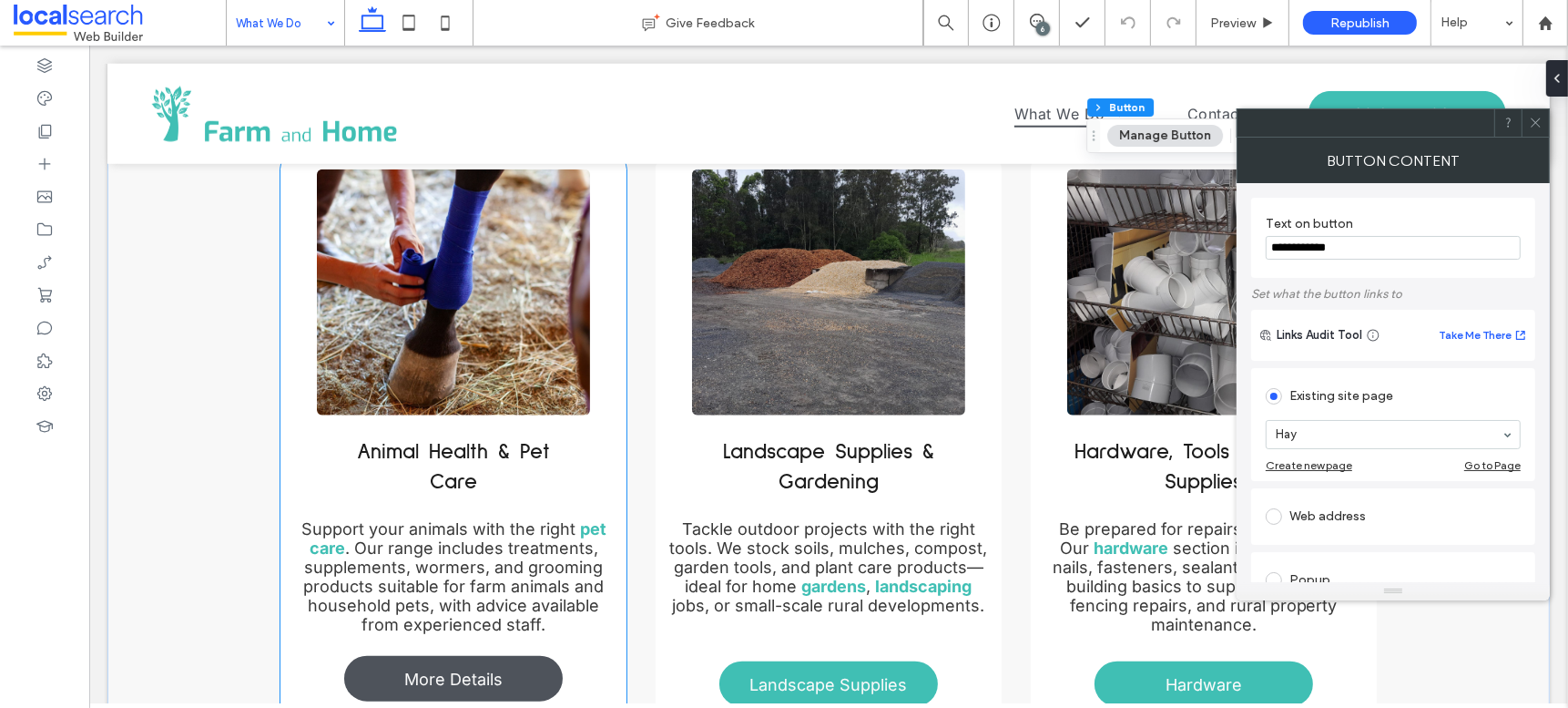 click on "More Details" at bounding box center [453, 679] 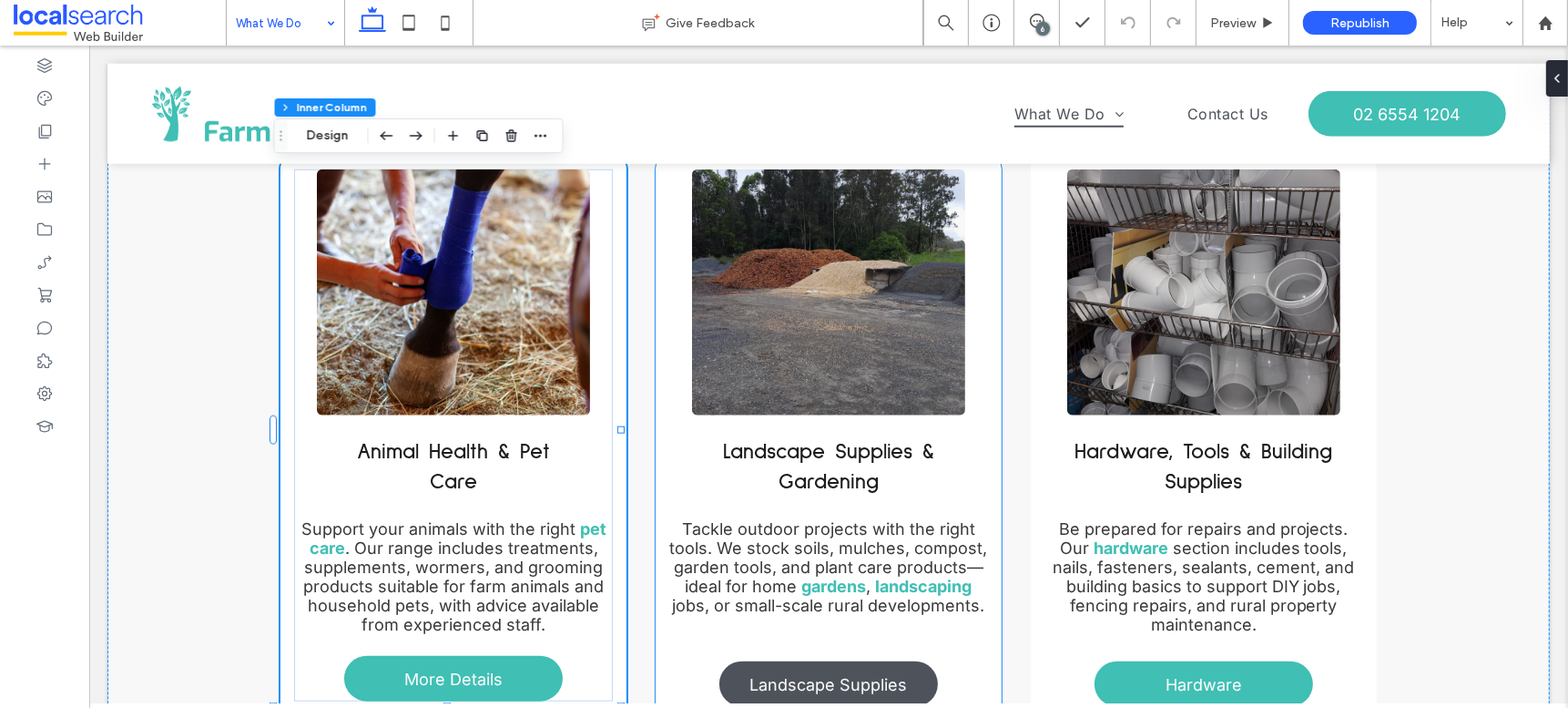 click on "Landscape Supplies" at bounding box center (828, 684) 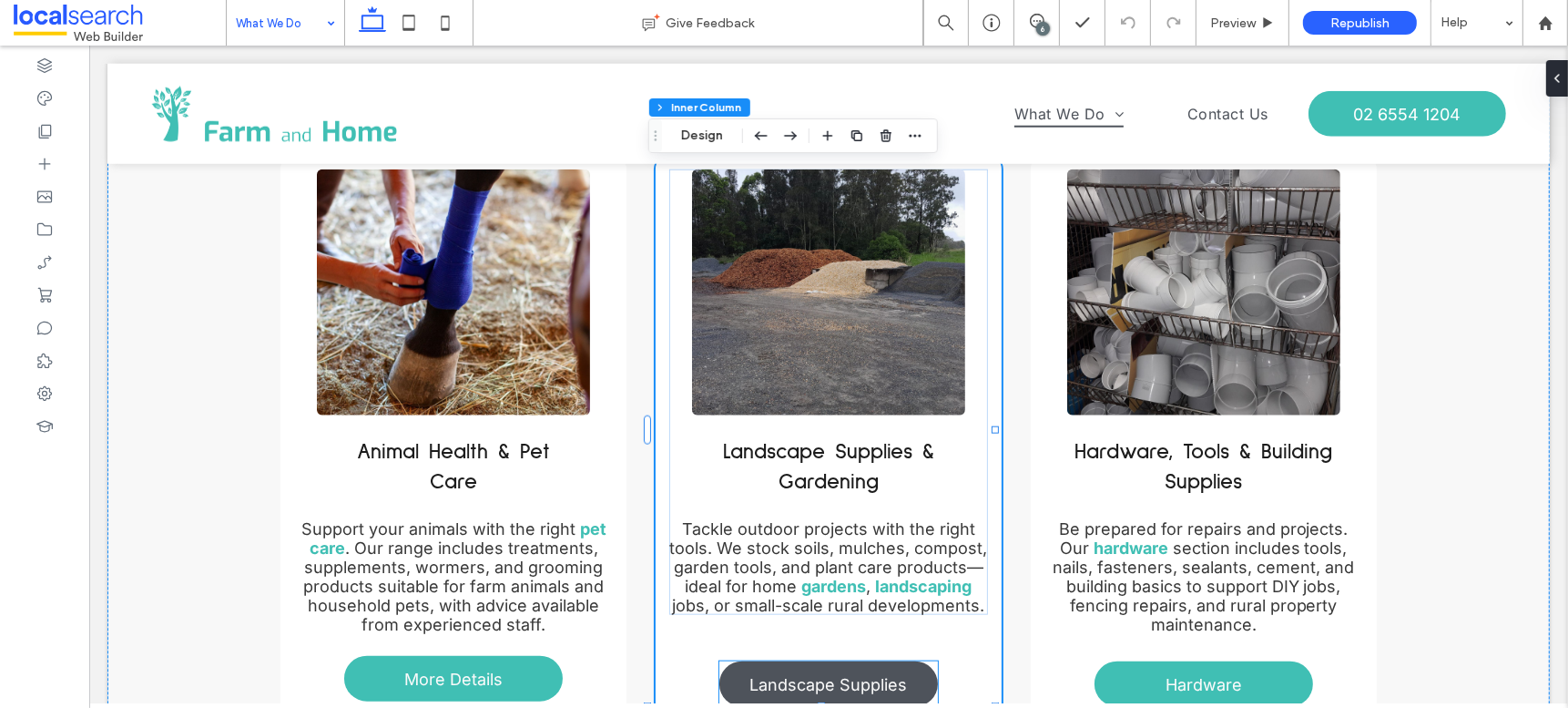 click on "Landscape Supplies" at bounding box center [828, 684] 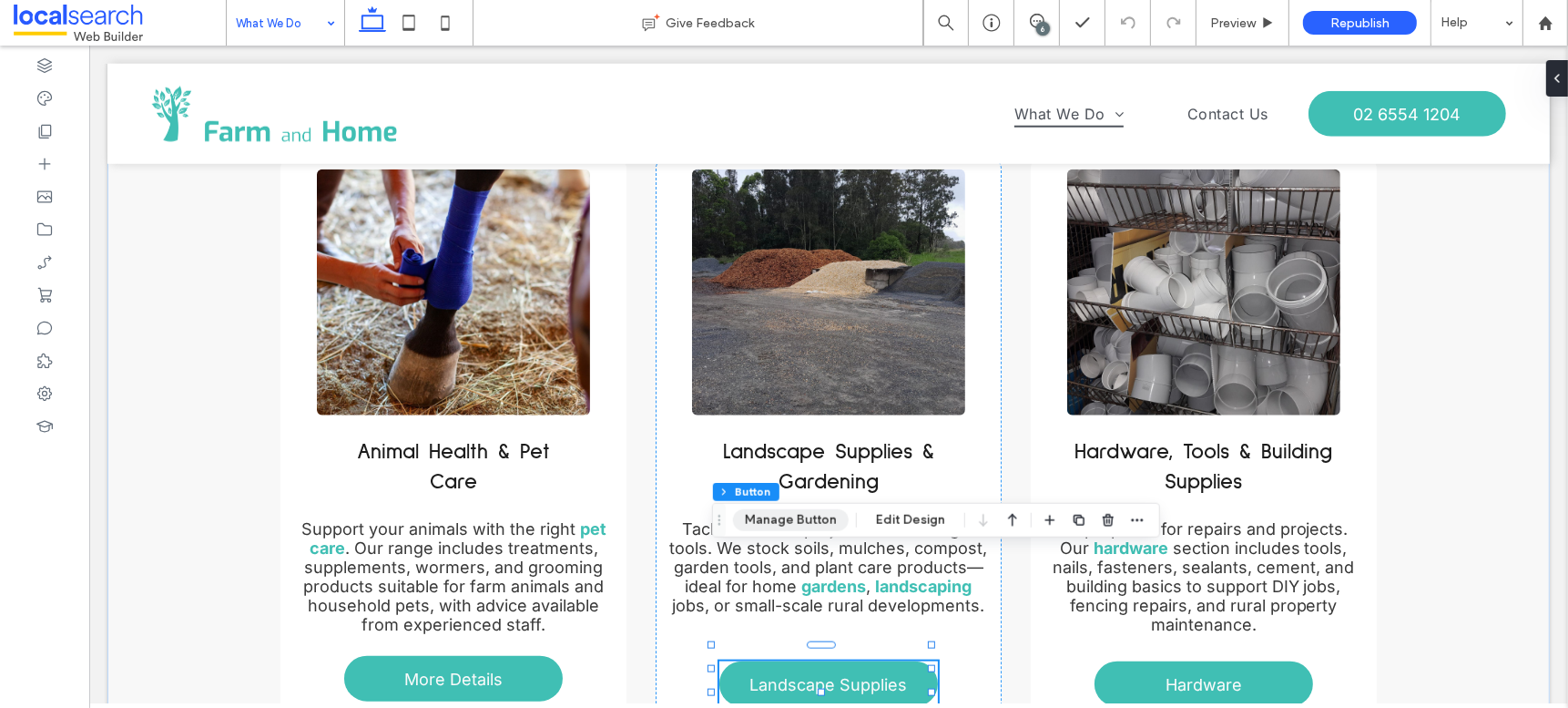 click on "Manage Button" at bounding box center [790, 520] 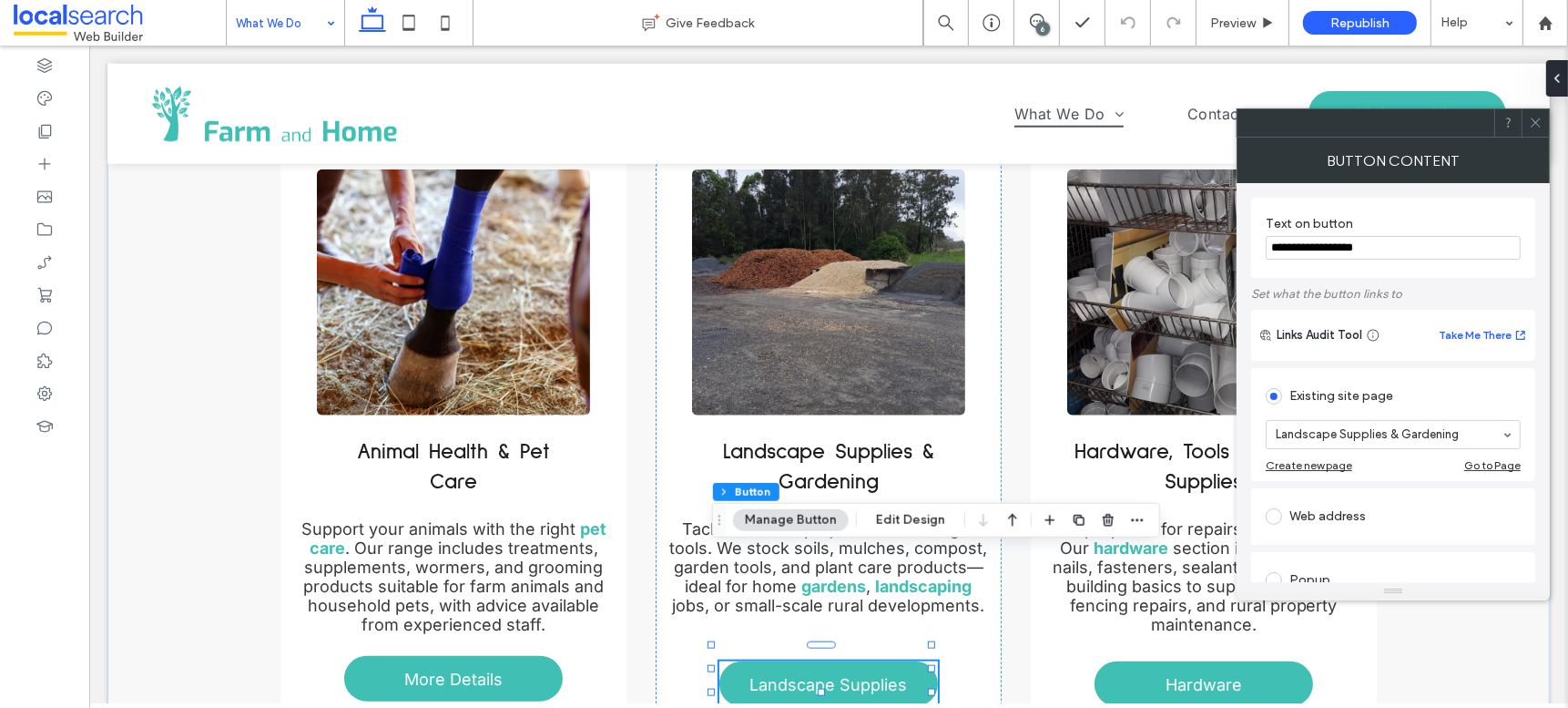 drag, startPoint x: 1404, startPoint y: 244, endPoint x: 1248, endPoint y: 243, distance: 156.00321 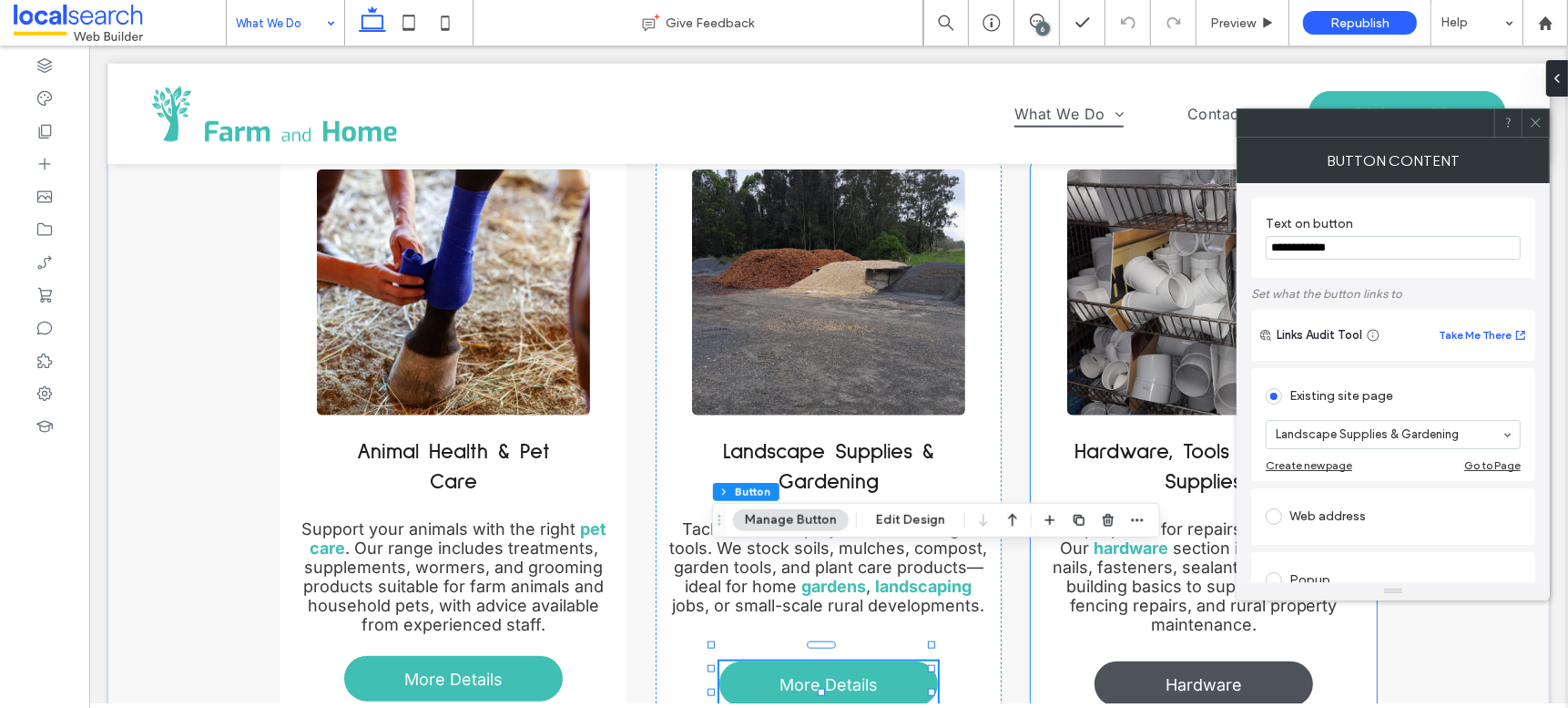 click on "Hardware" at bounding box center (1203, 684) 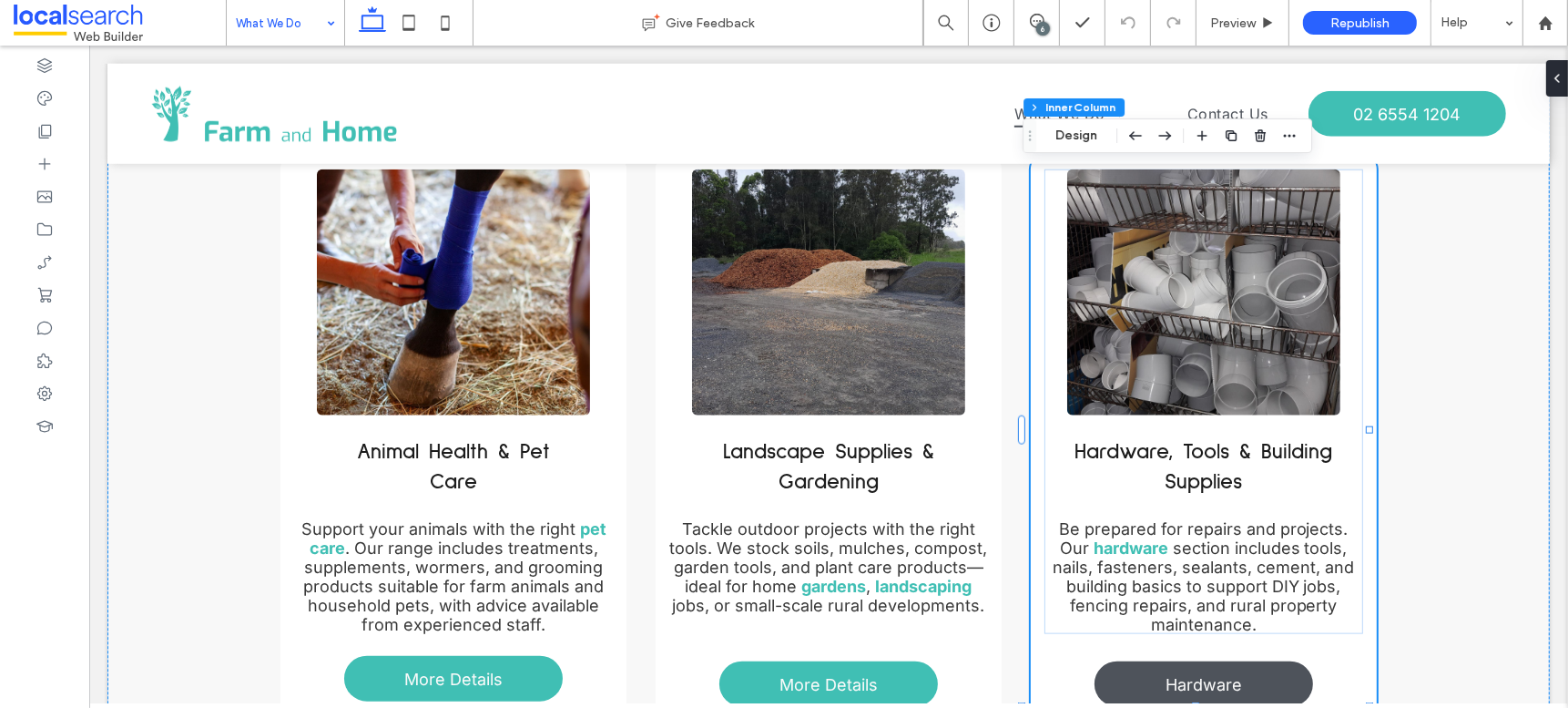 click on "Hardware" at bounding box center [1203, 684] 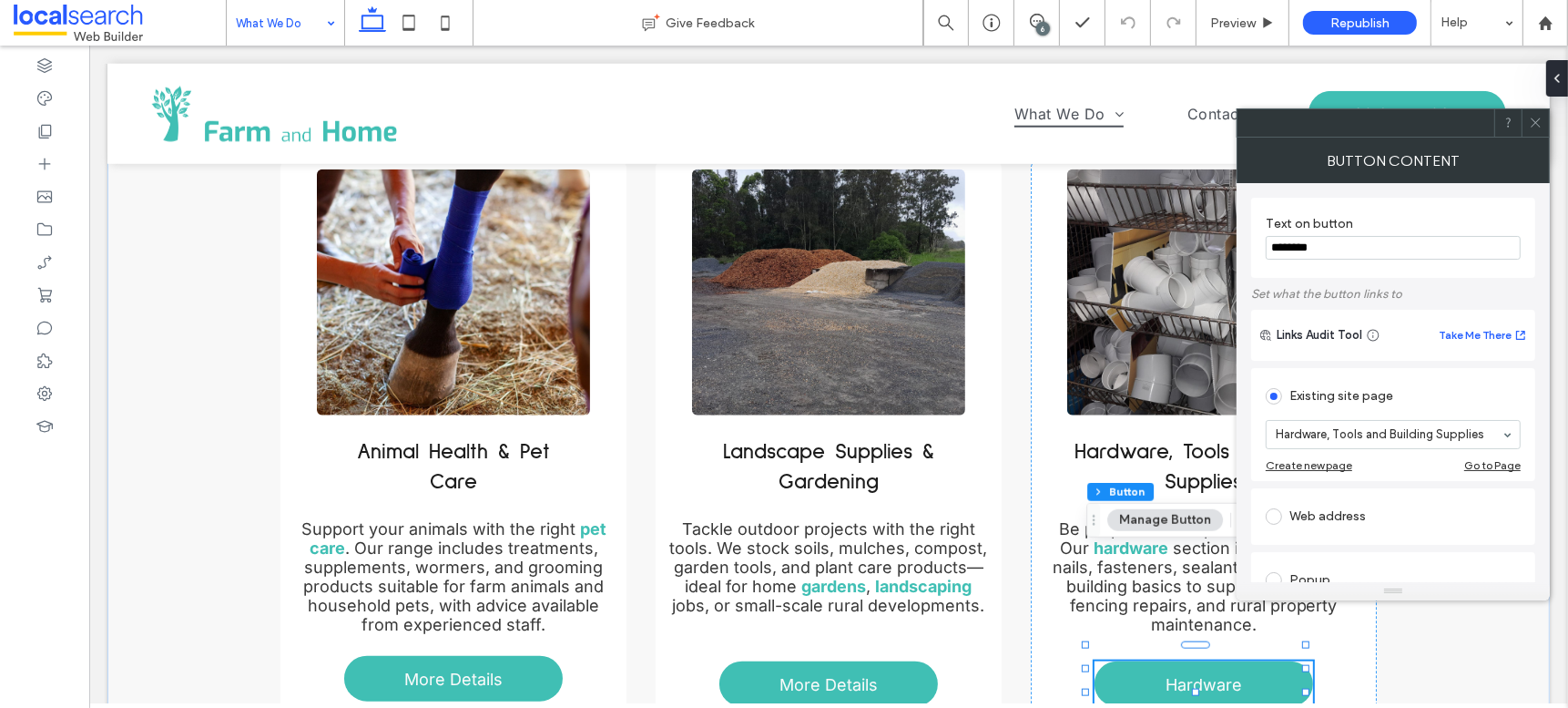 click on "********" at bounding box center [1393, 248] 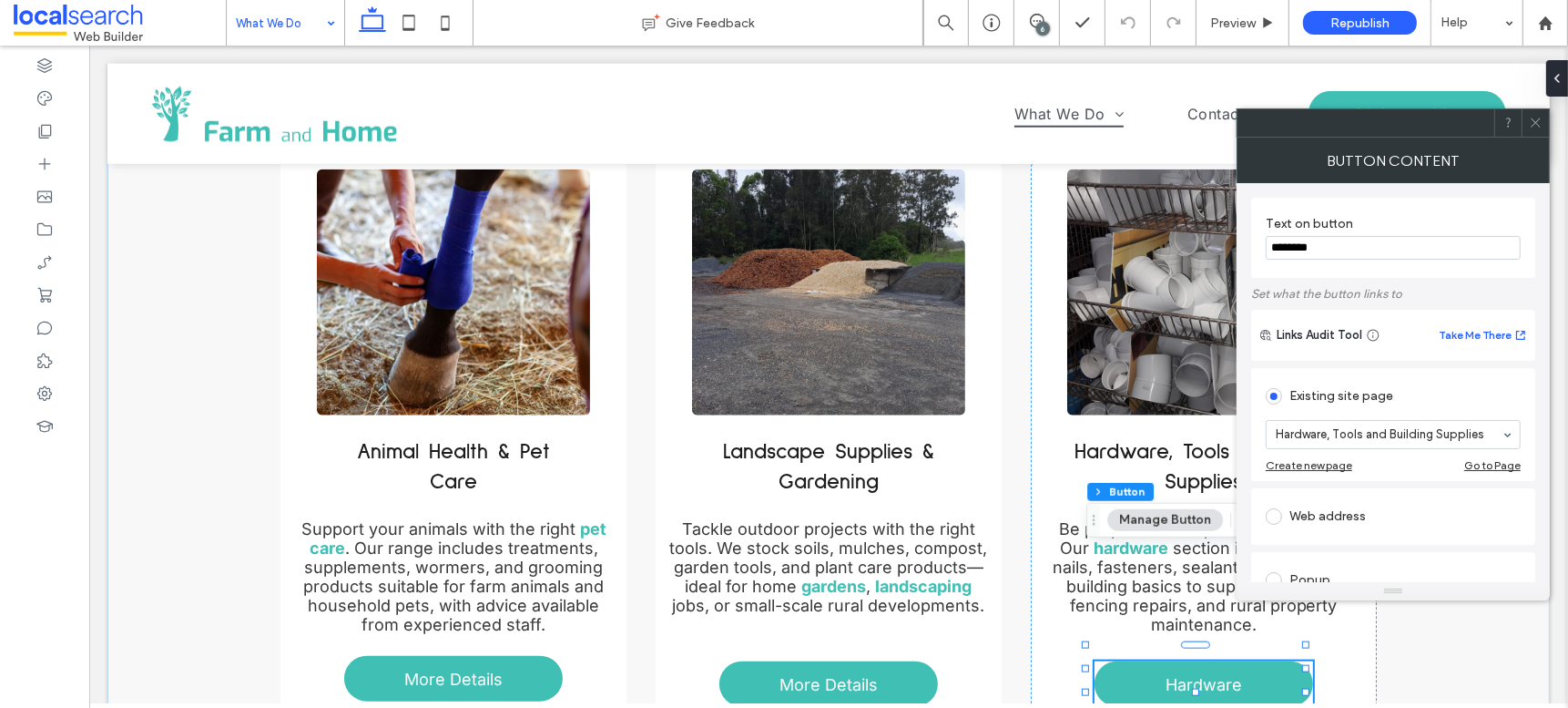 drag, startPoint x: 1473, startPoint y: 300, endPoint x: 1033, endPoint y: 244, distance: 443.54932 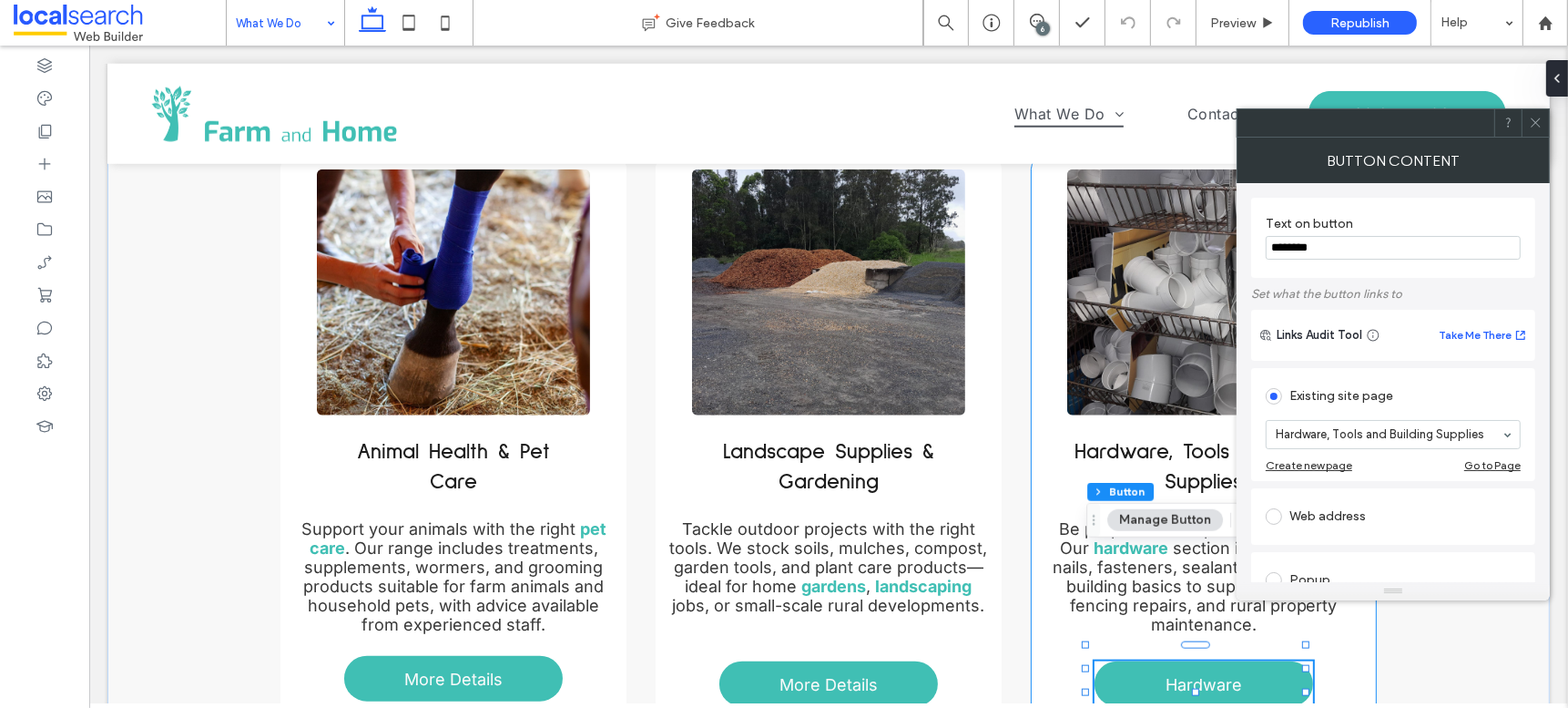 paste on "****" 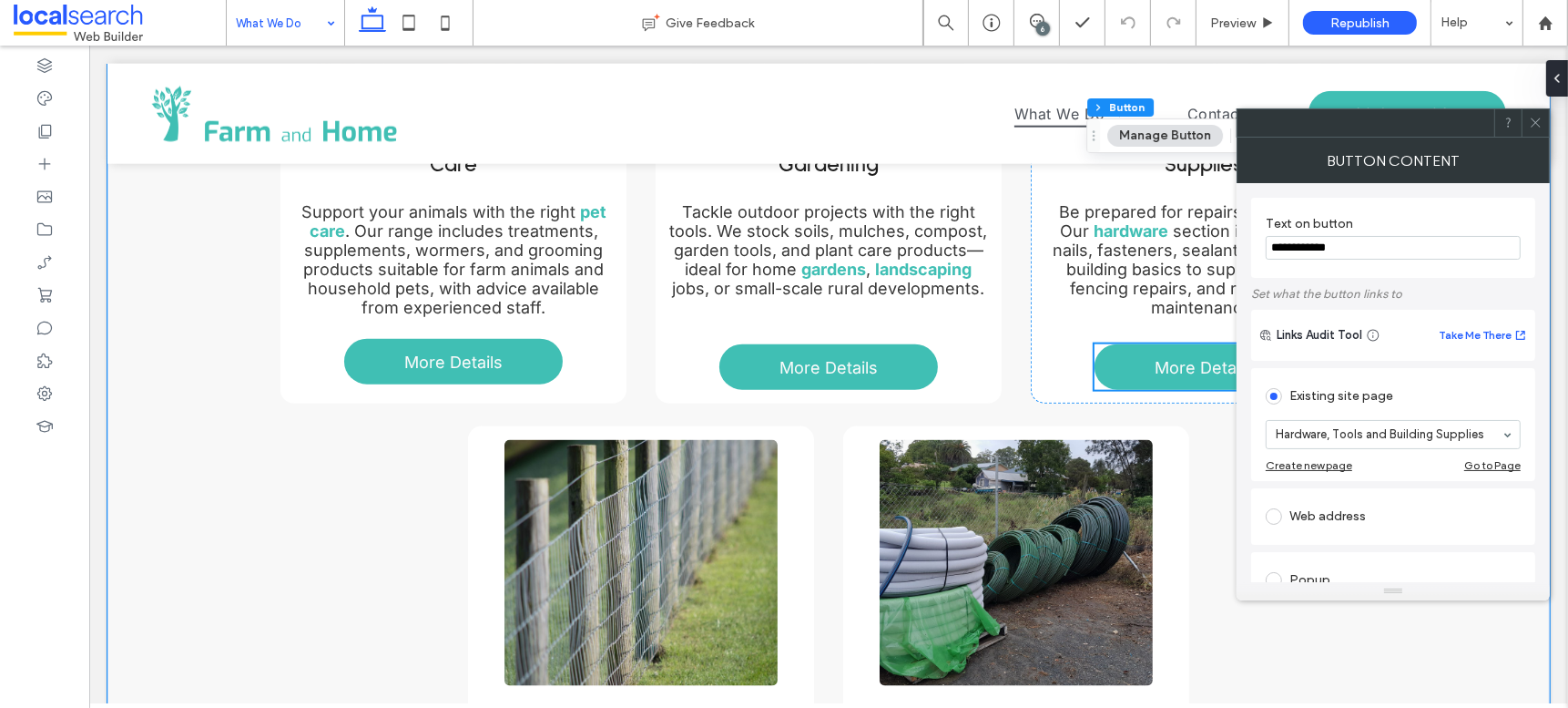 scroll, scrollTop: 2498, scrollLeft: 0, axis: vertical 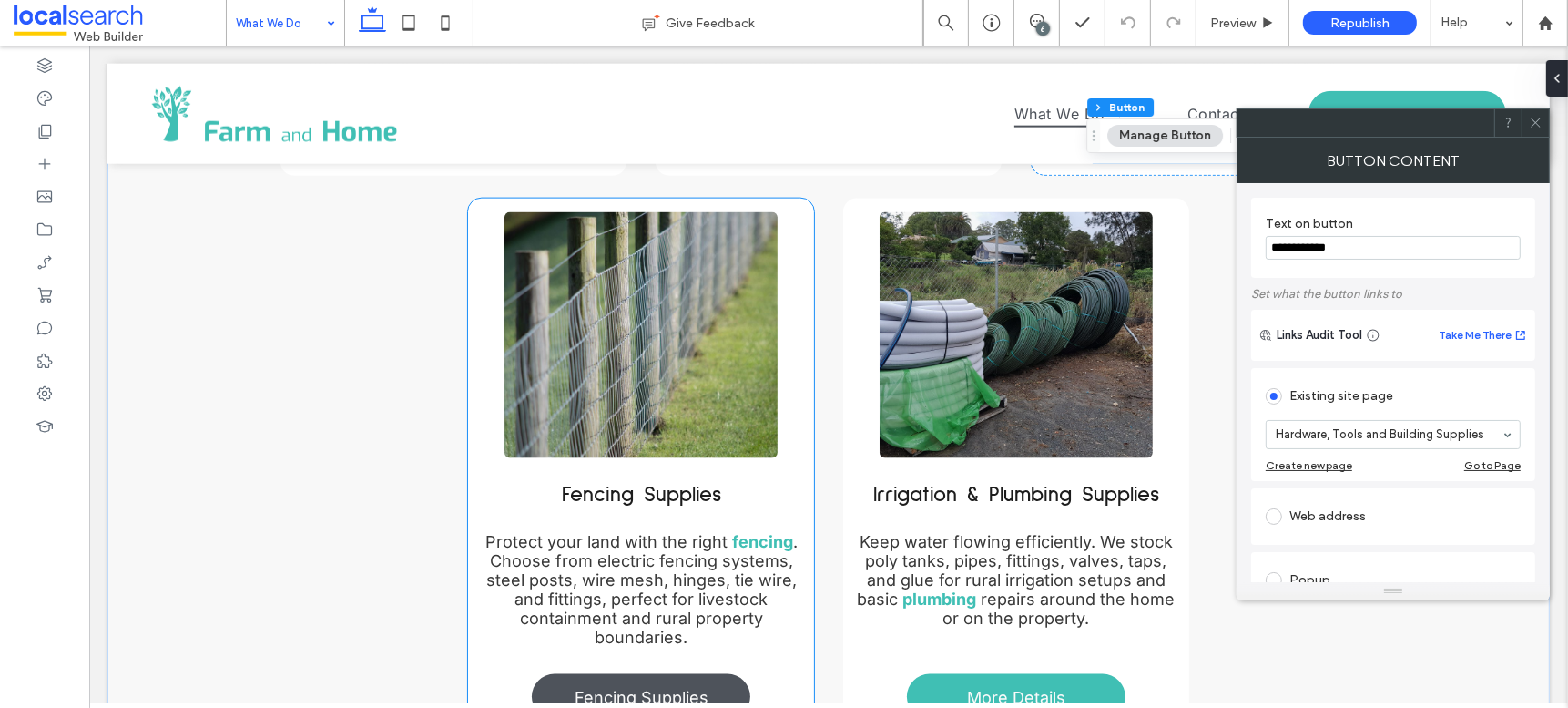 click on "Fencing Supplies" at bounding box center (640, 697) 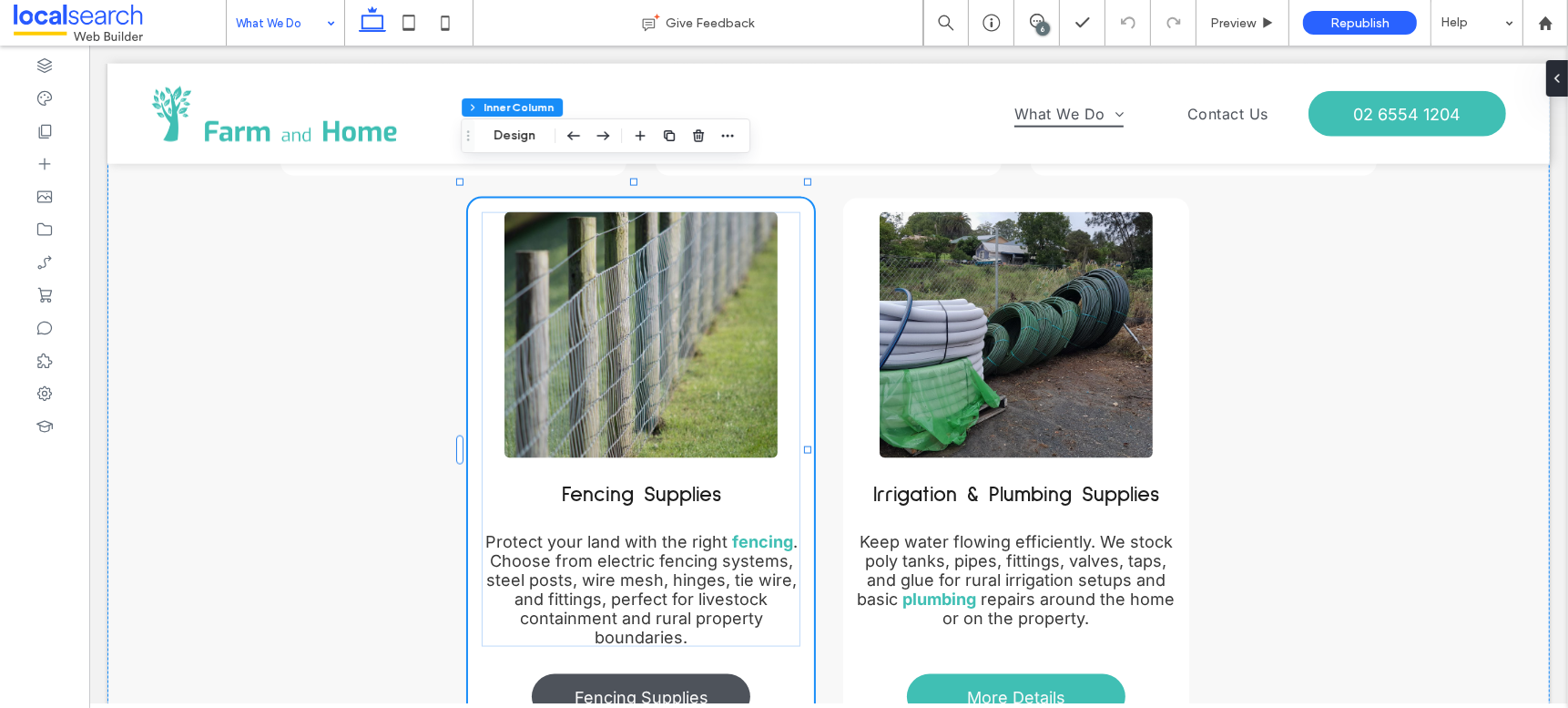 click on "Fencing Supplies" at bounding box center [640, 697] 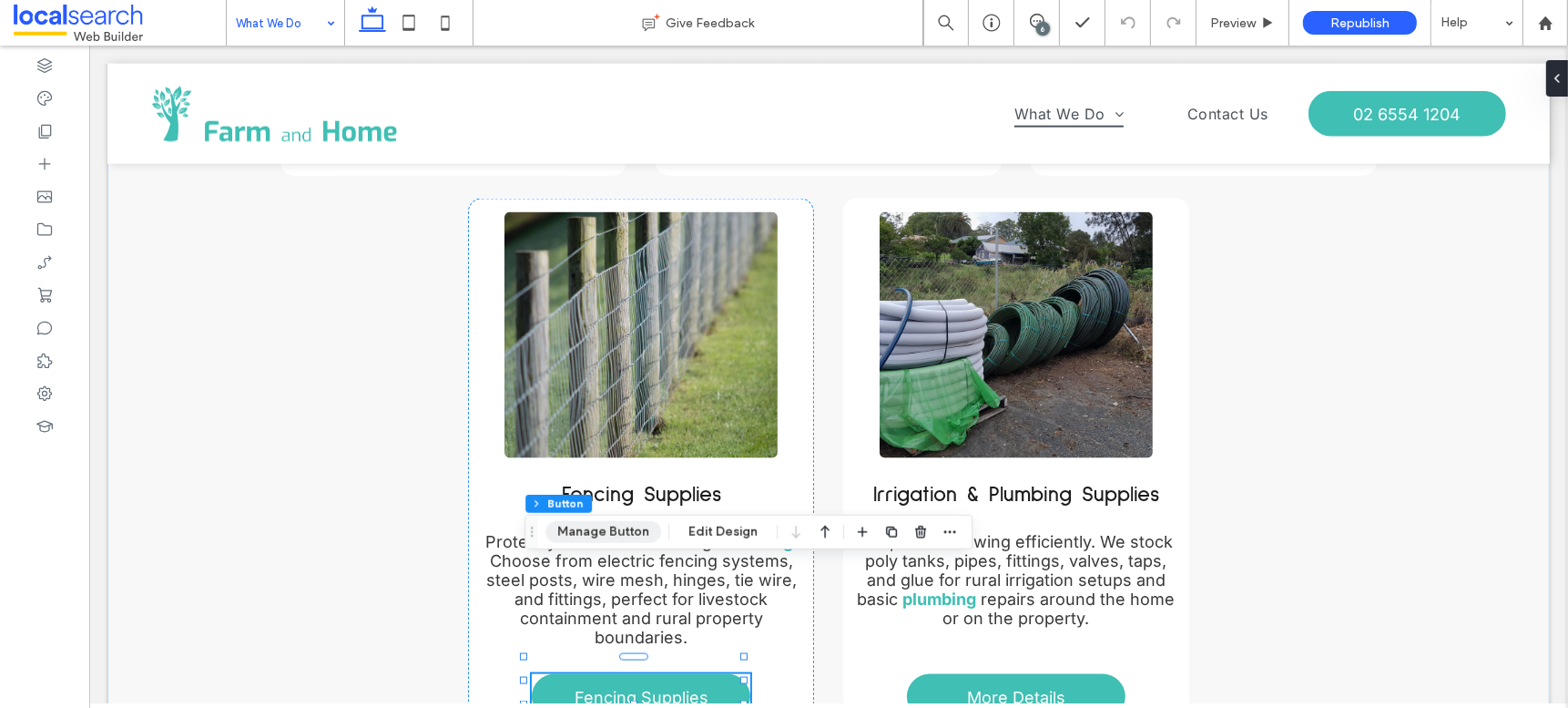 click on "Manage Button" at bounding box center [603, 532] 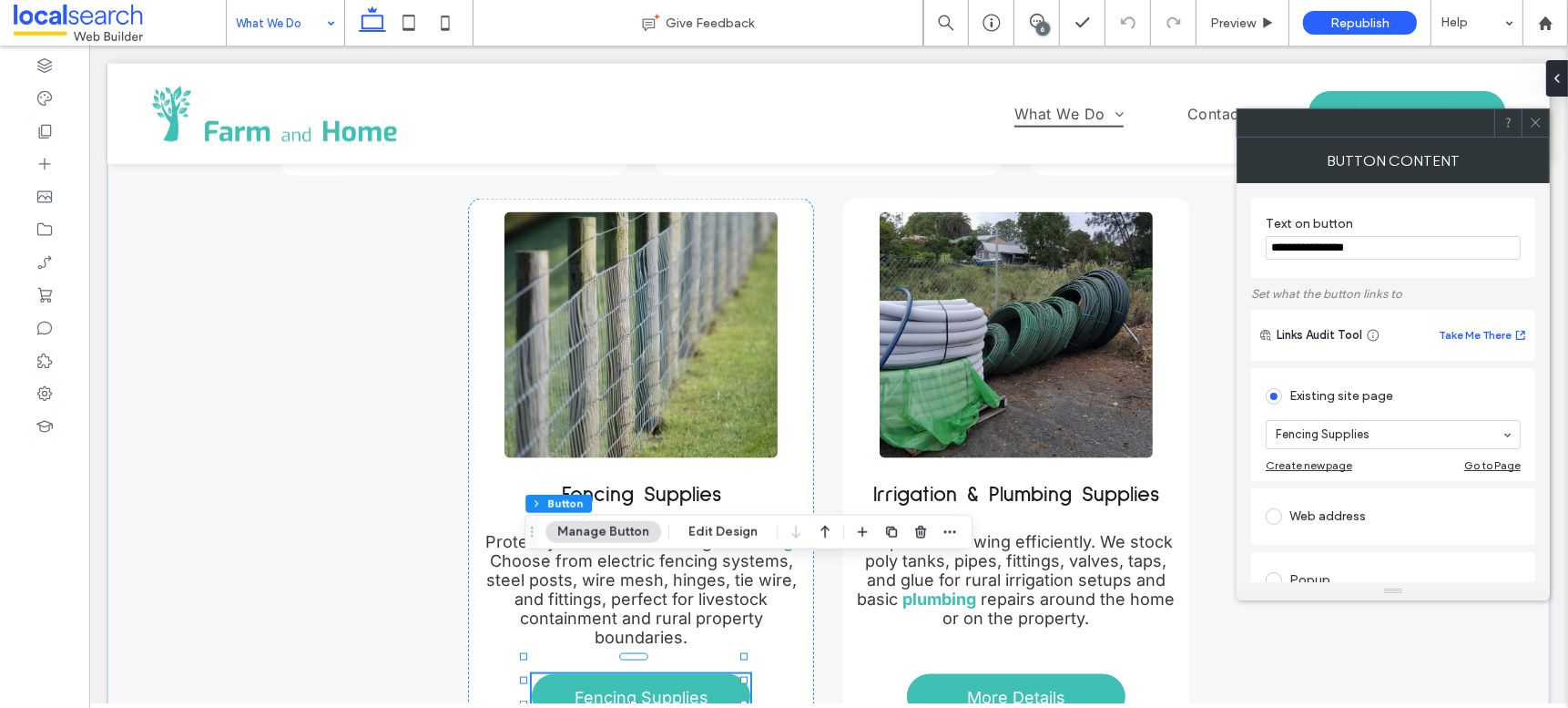 drag, startPoint x: 1465, startPoint y: 234, endPoint x: 1454, endPoint y: 248, distance: 17.804494 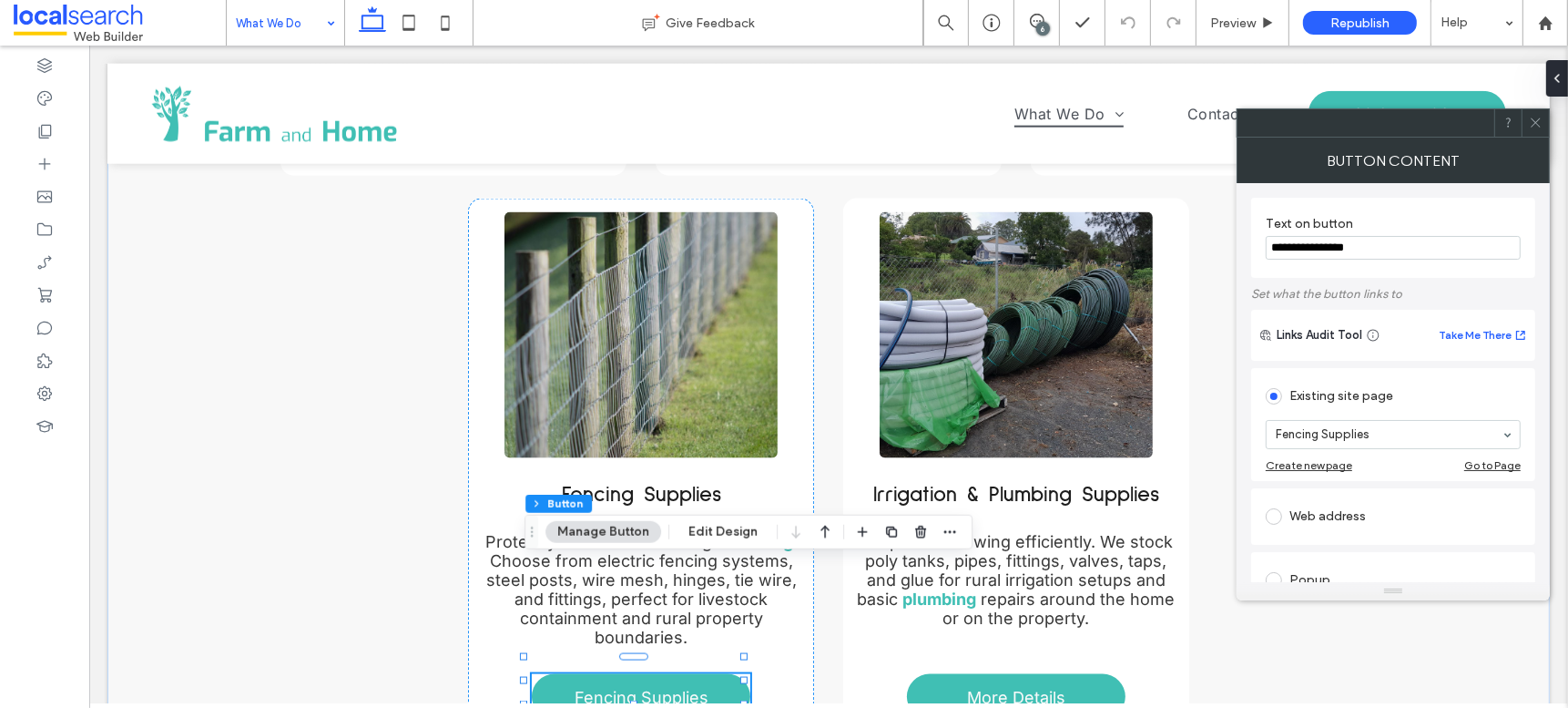 drag, startPoint x: 1543, startPoint y: 293, endPoint x: 1119, endPoint y: 231, distance: 428.509 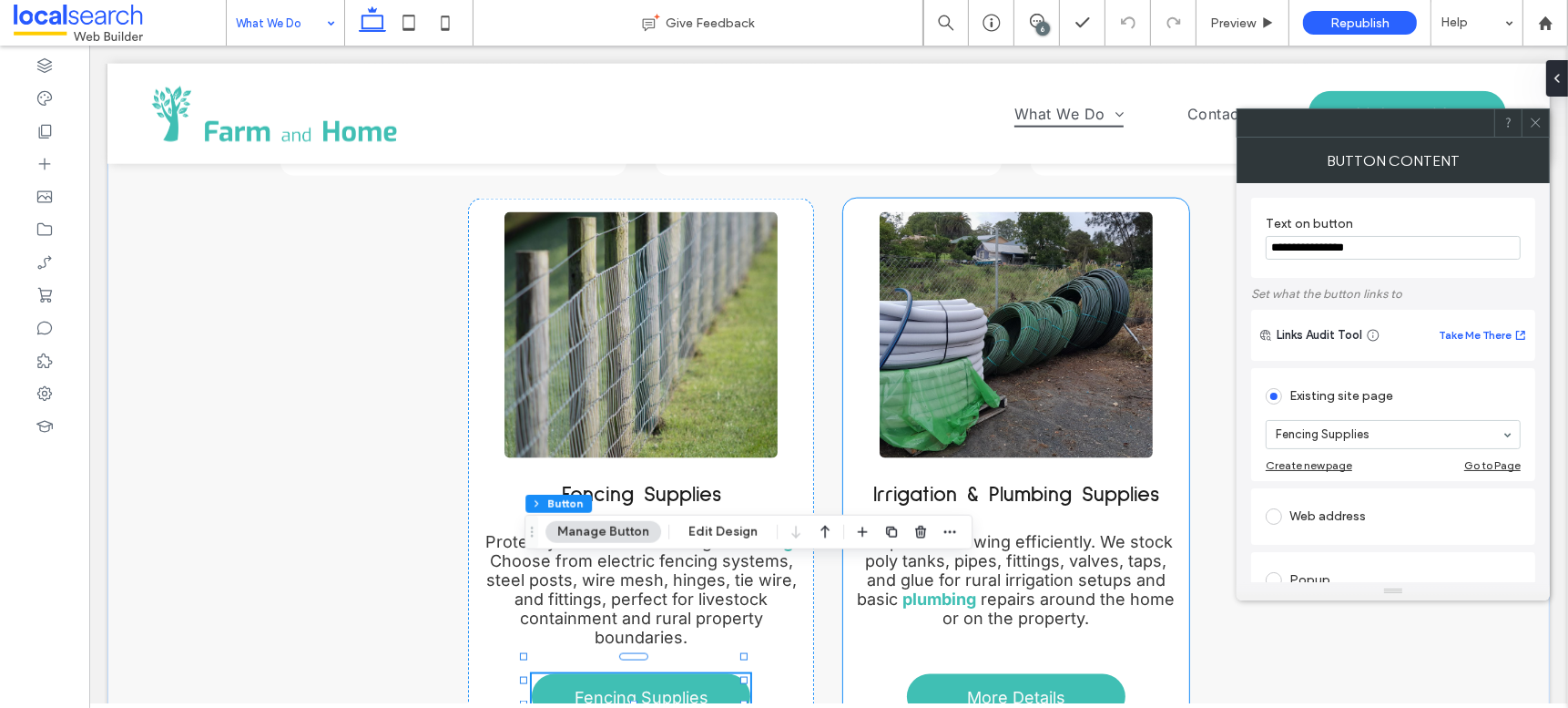 paste 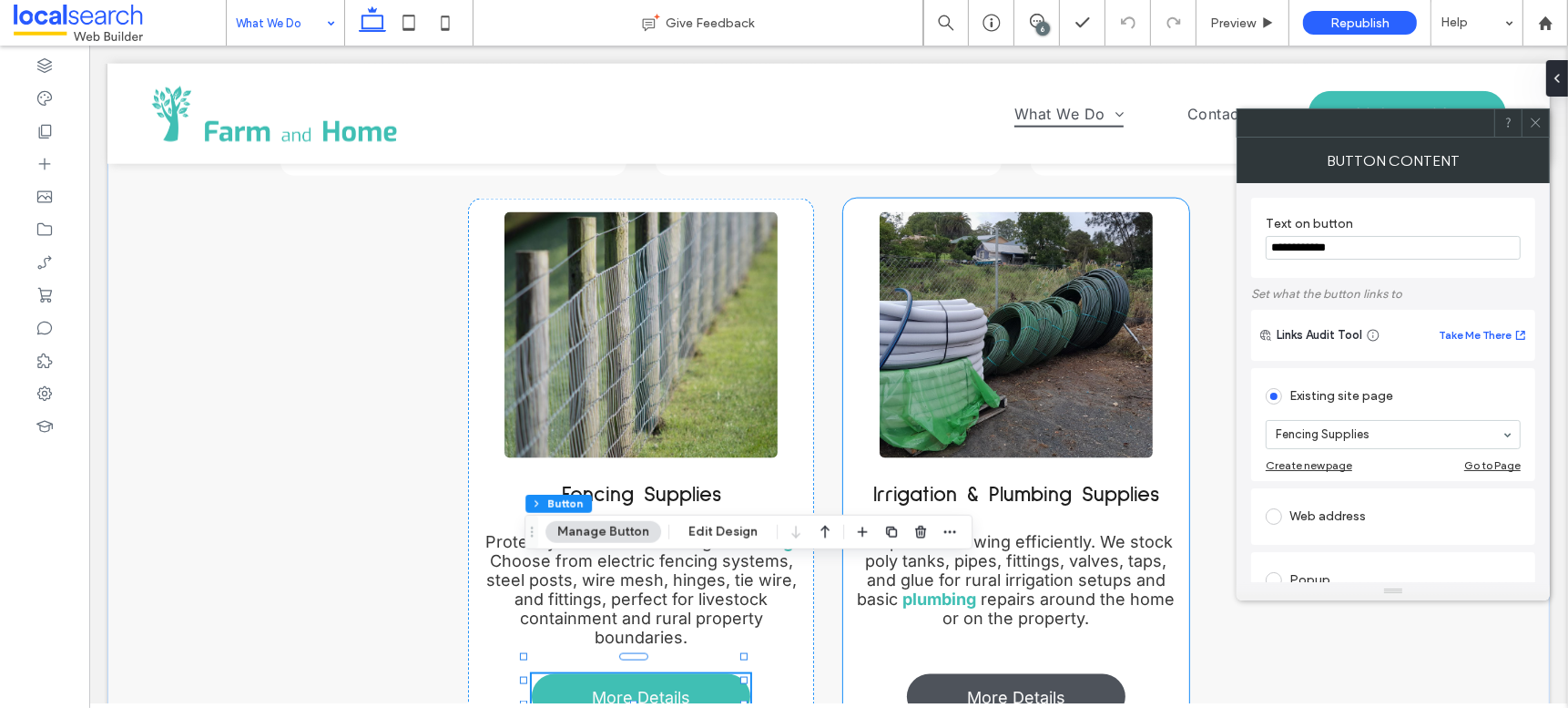 click on "More Details" at bounding box center [1015, 697] 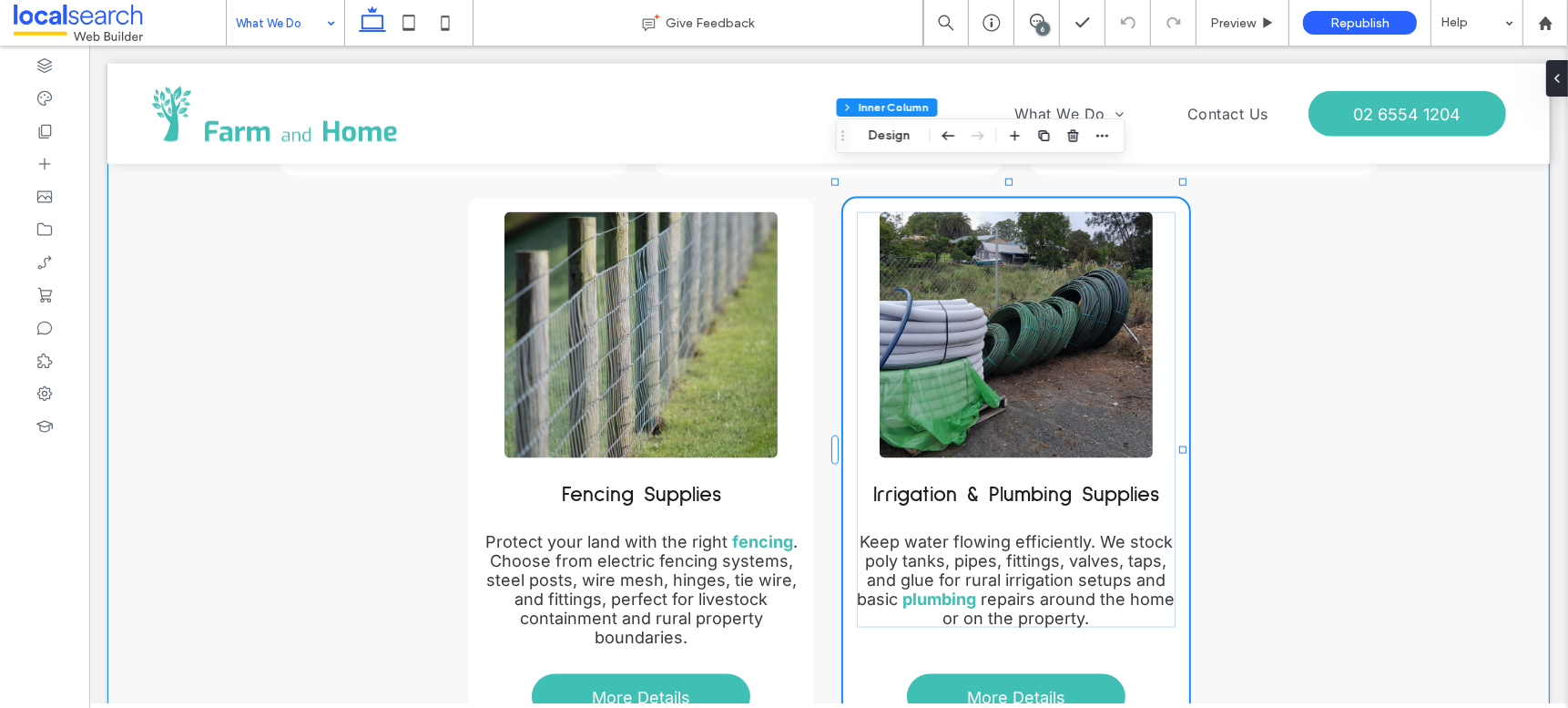 click on "Produce Store
Find everyday farm and home essentials in one place. Our
produce store   offers a wide range of rural products, including garden care, pet supplies, tools, and seasonal goods for property owners.
More Details
Stockfeed
Keep your animals healthy with quality feed. We supply trusted
stockfeed   options for horses, cattle, poultry, pets, and more, sourced from reputable brands and suited to a variety of dietary needs.
More Details
Hay
Get fresh, reliable
hay   all year round. We stock quality hay for livestock and domestic animals, with options available for pick-up or local delivery, depending on your property’s size and requirements.
More Details
Animal Health & Pet Care
Support your animals with the right
pet care" at bounding box center (828, -118) 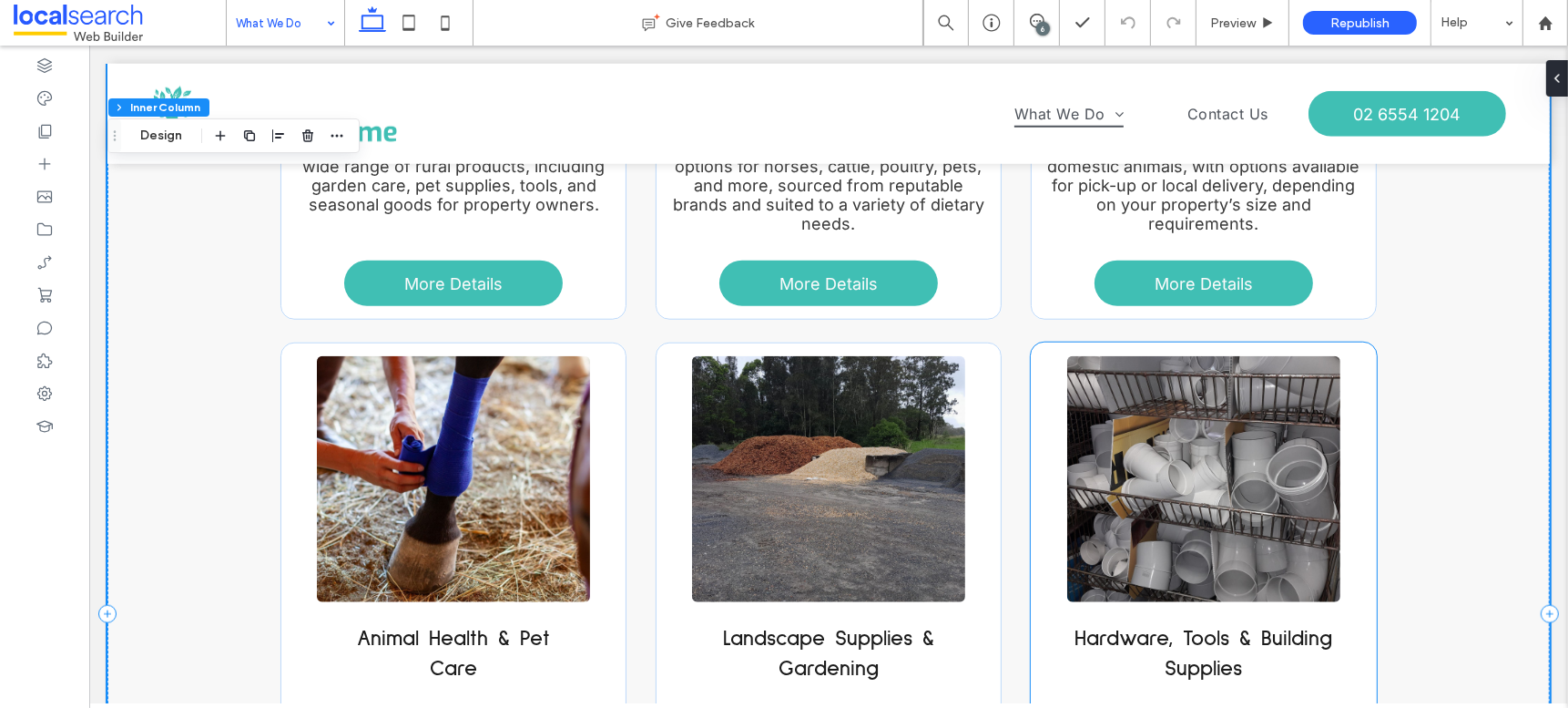scroll, scrollTop: 1770, scrollLeft: 0, axis: vertical 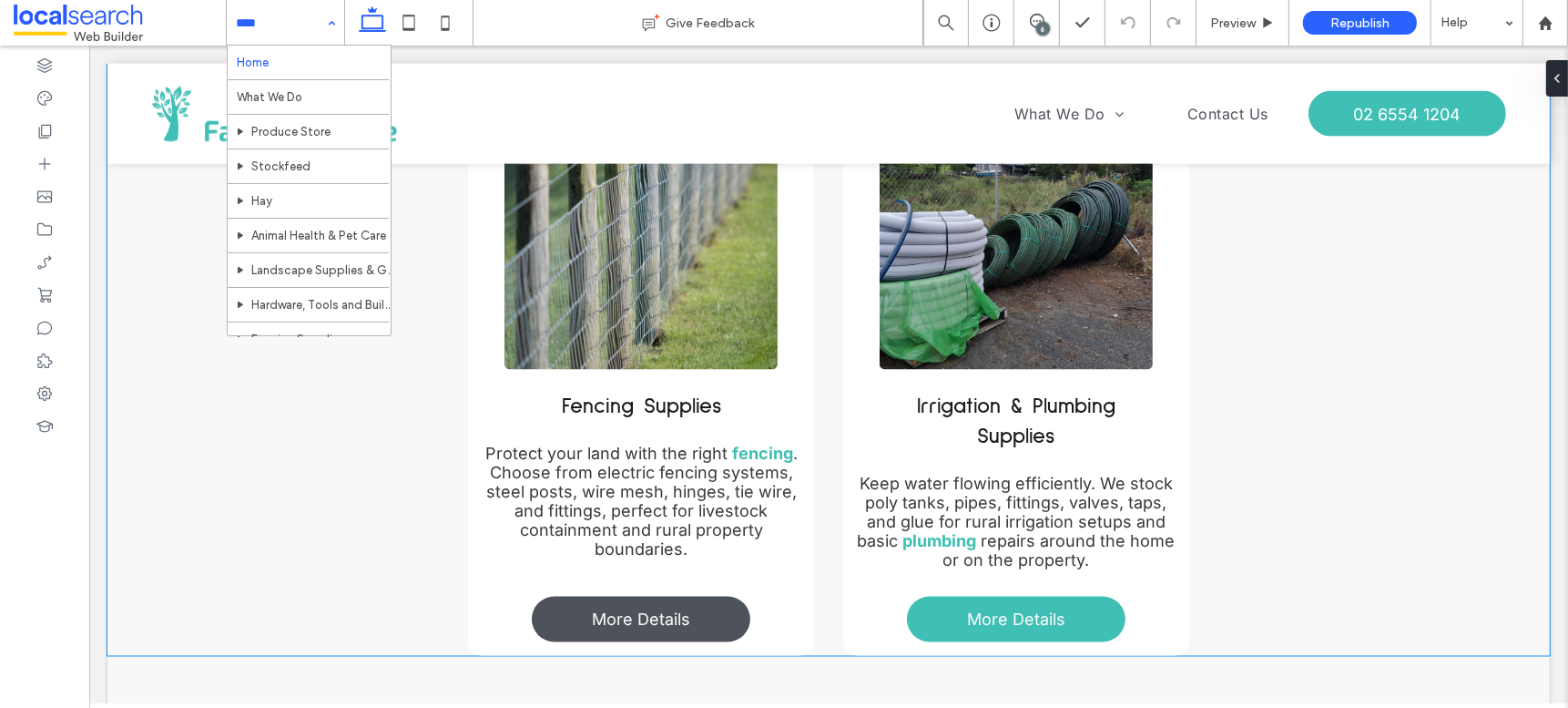 click on "More Details" at bounding box center (640, 620) 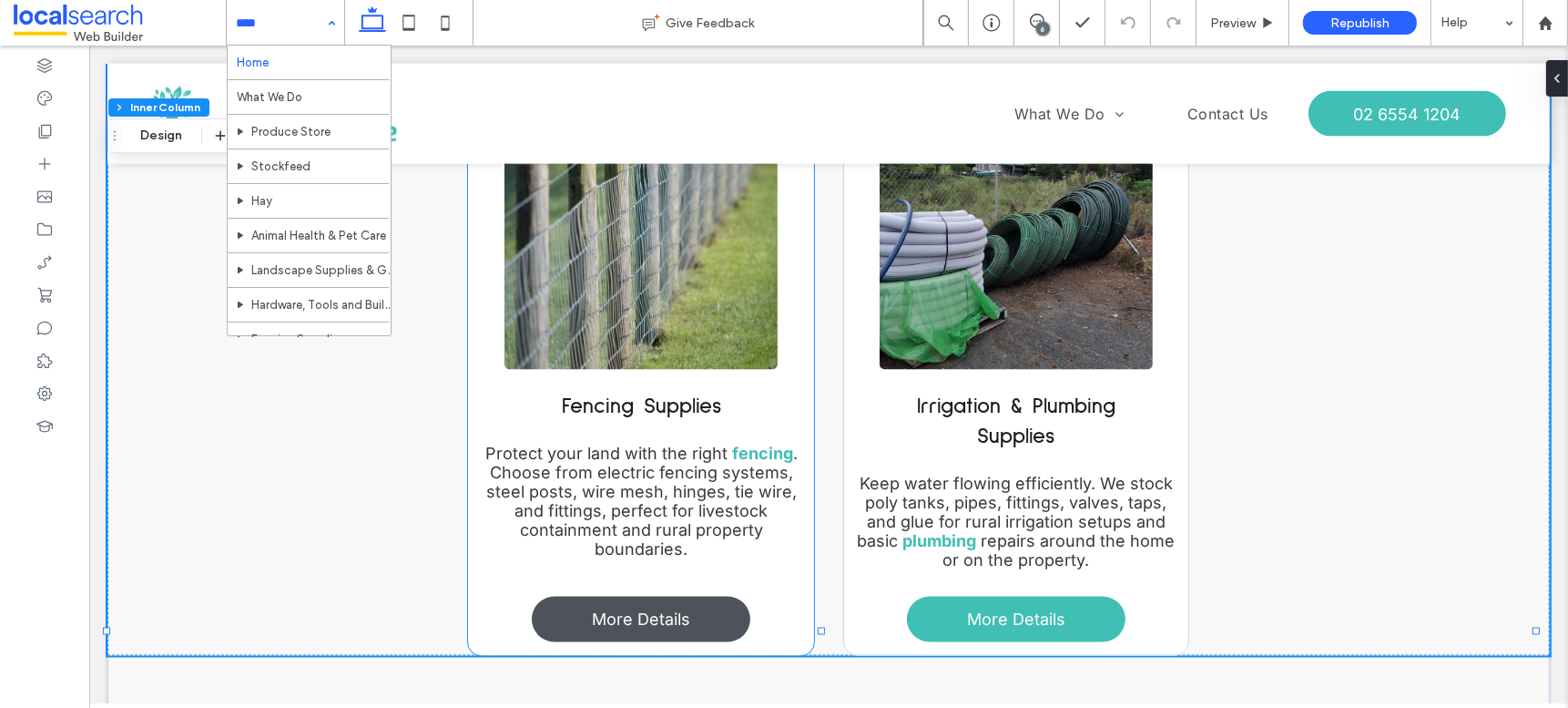 click on "More Details" at bounding box center [640, 620] 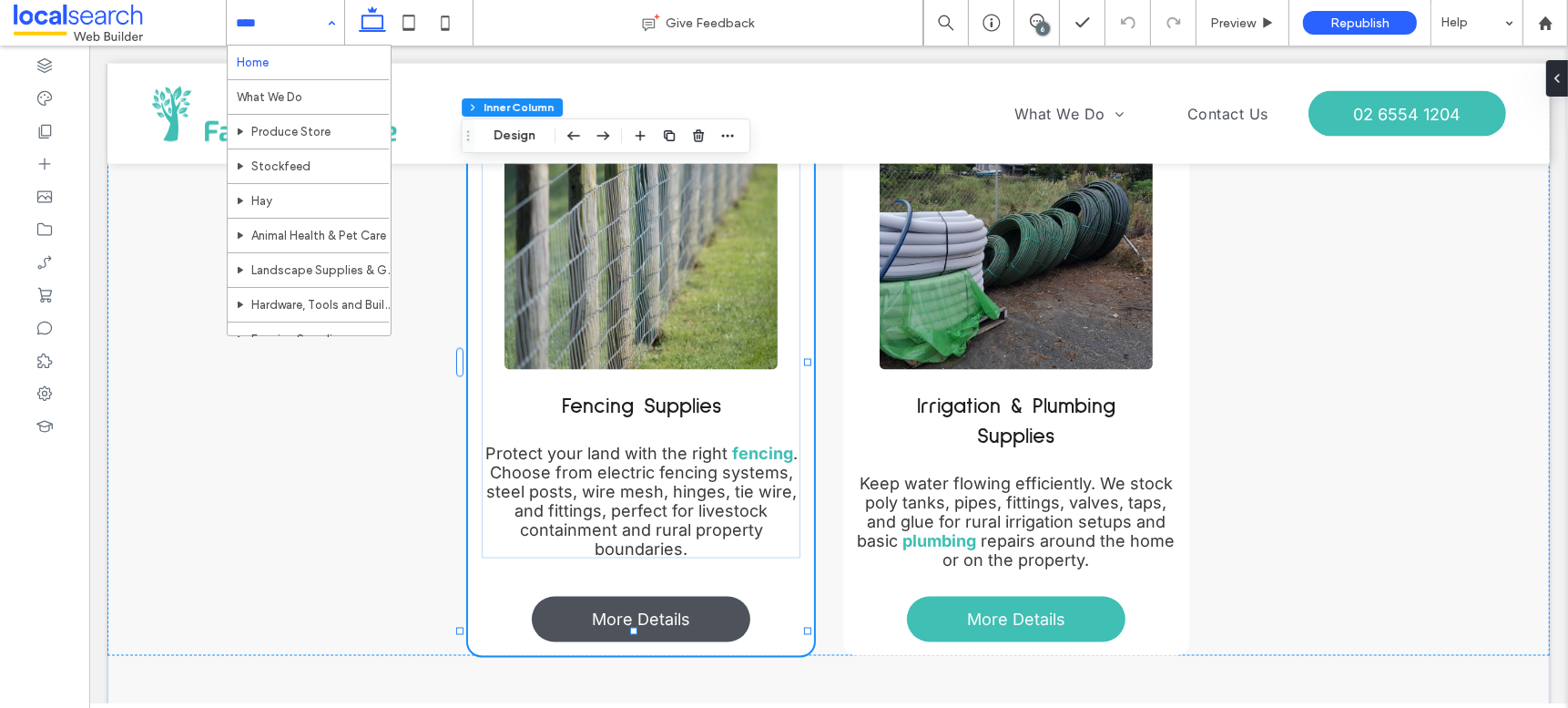 click on "More Details" at bounding box center (640, 620) 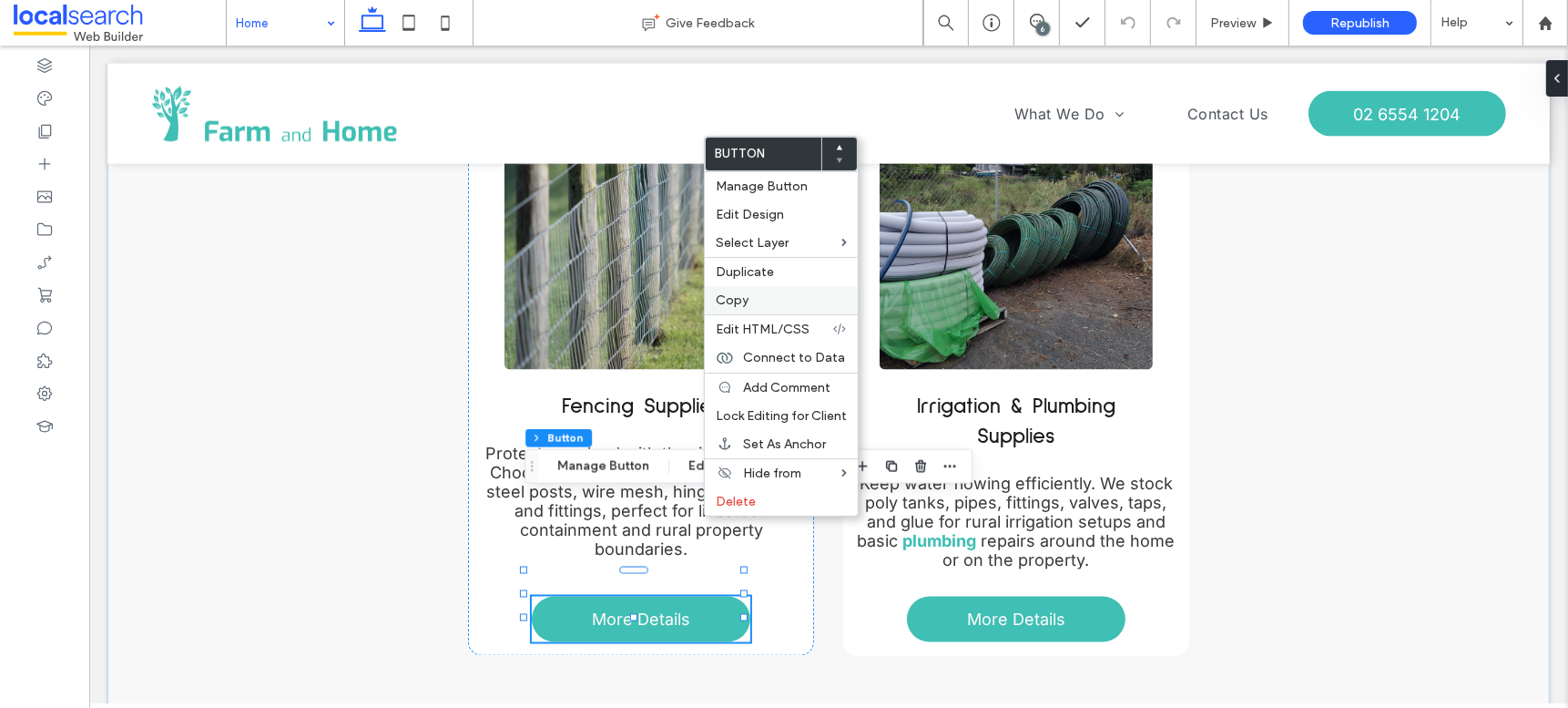 click on "Copy" at bounding box center [732, 300] 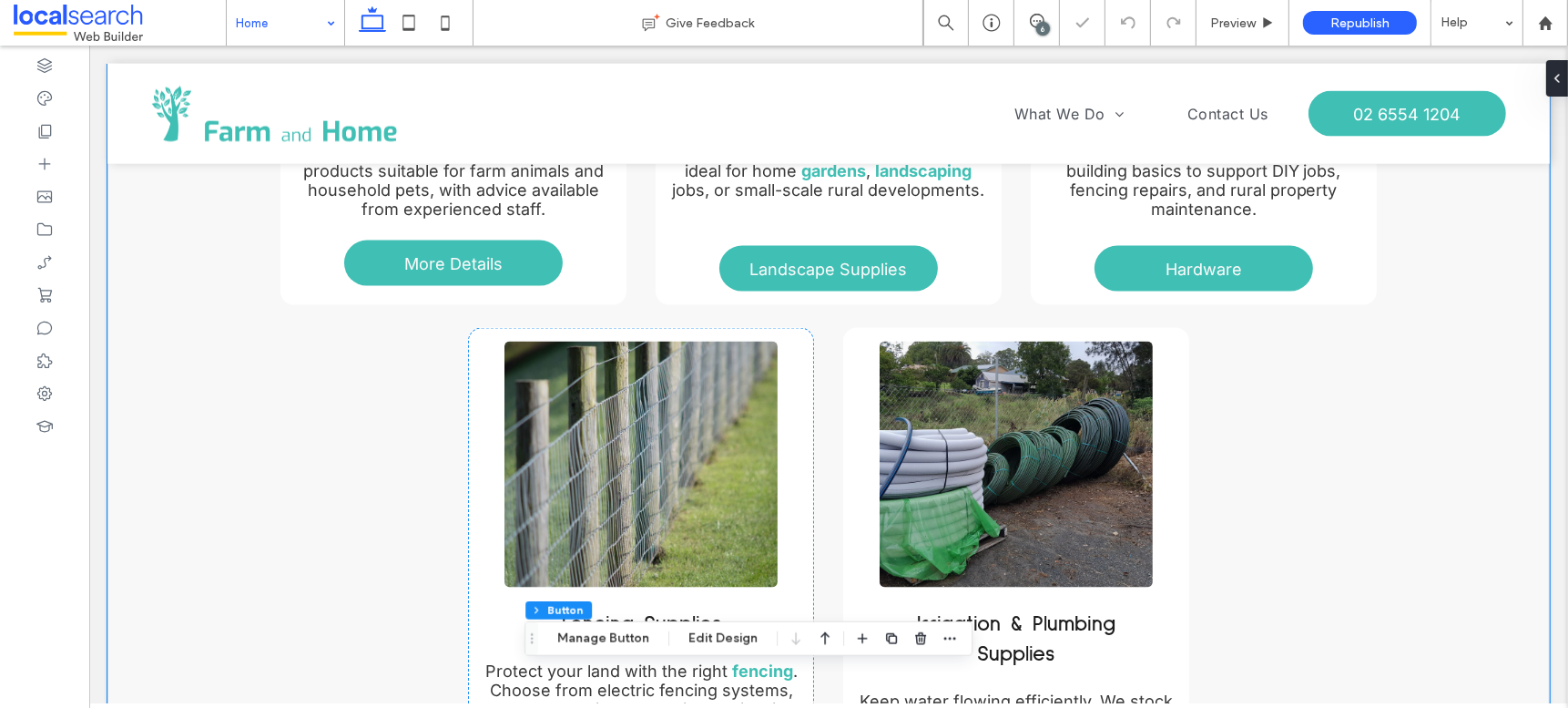 scroll, scrollTop: 2433, scrollLeft: 0, axis: vertical 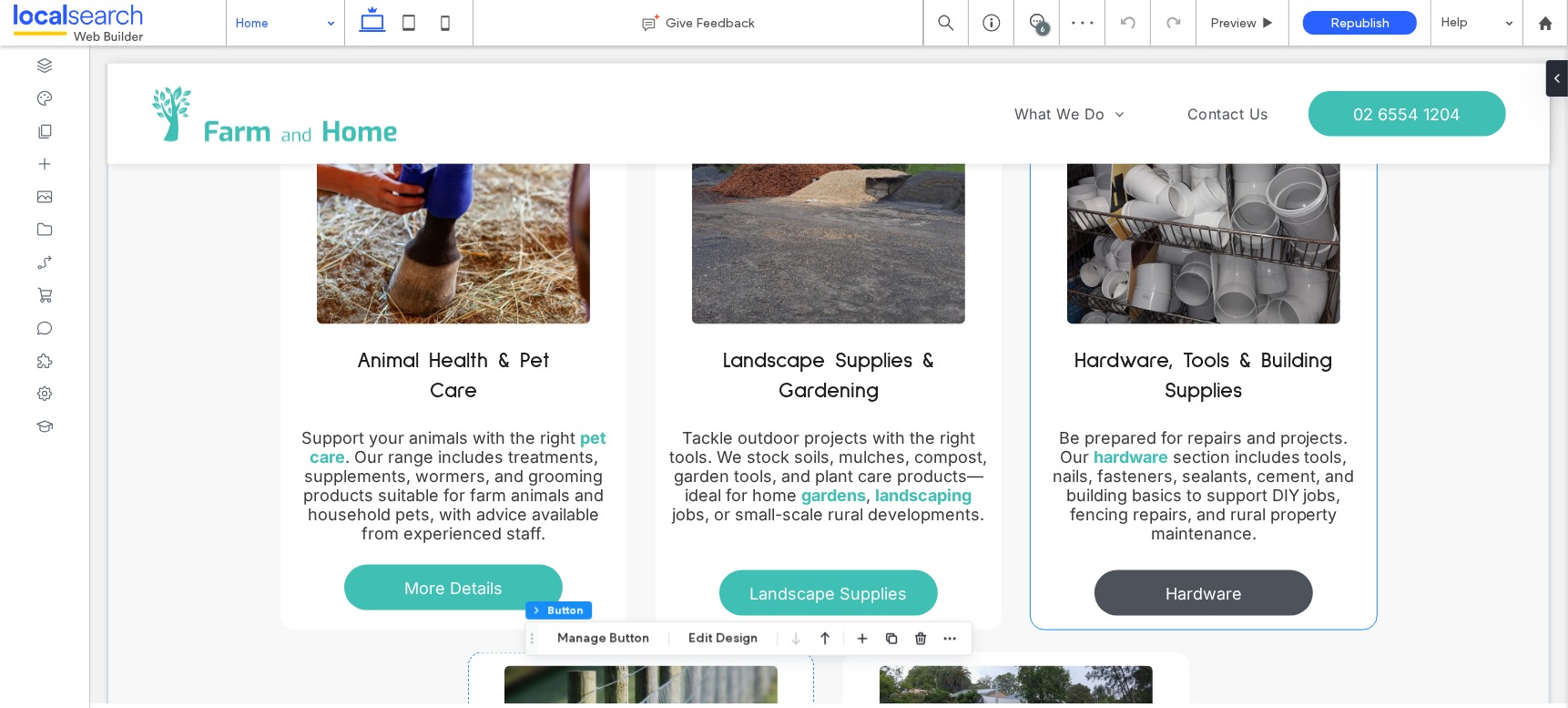 click on "Hardware" at bounding box center [1203, 593] 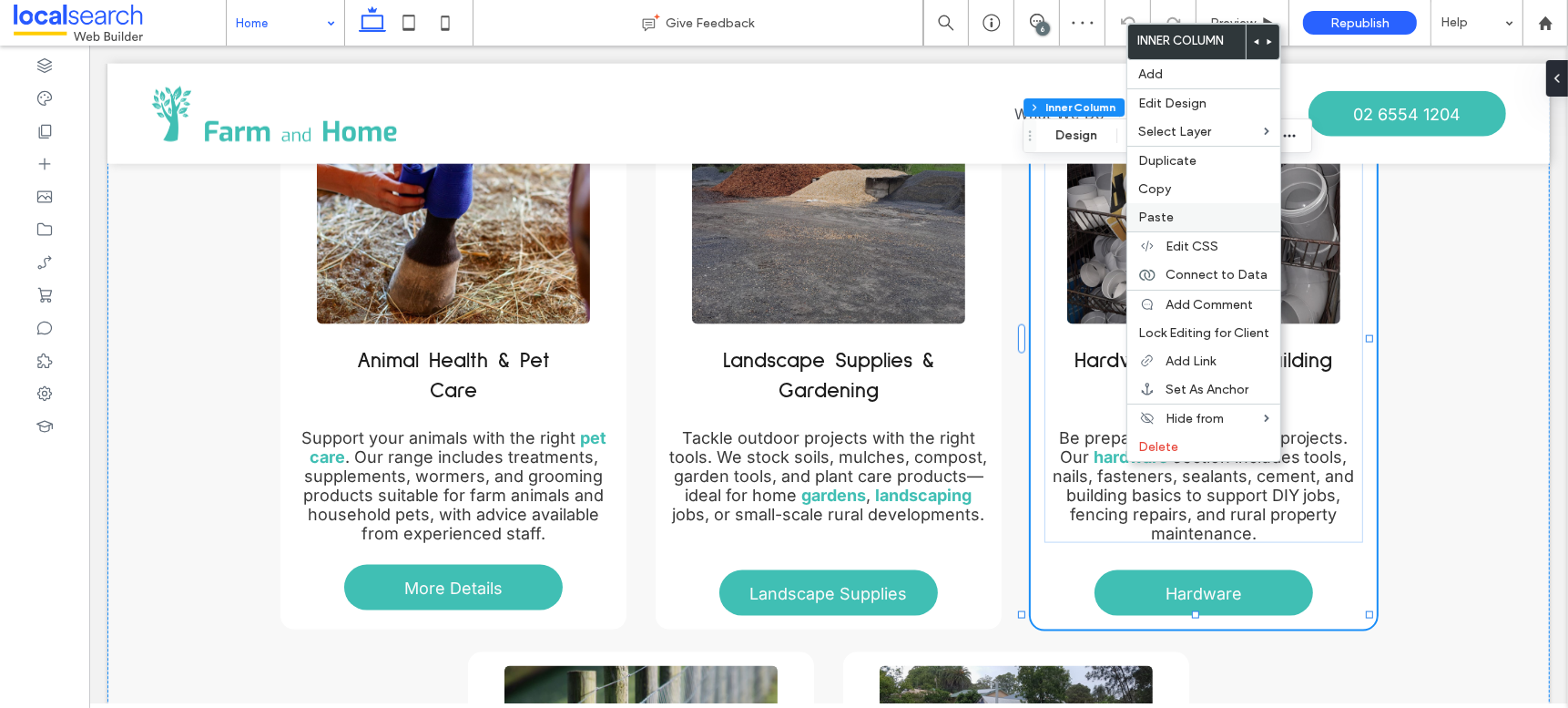 click on "Paste" at bounding box center (1204, 217) 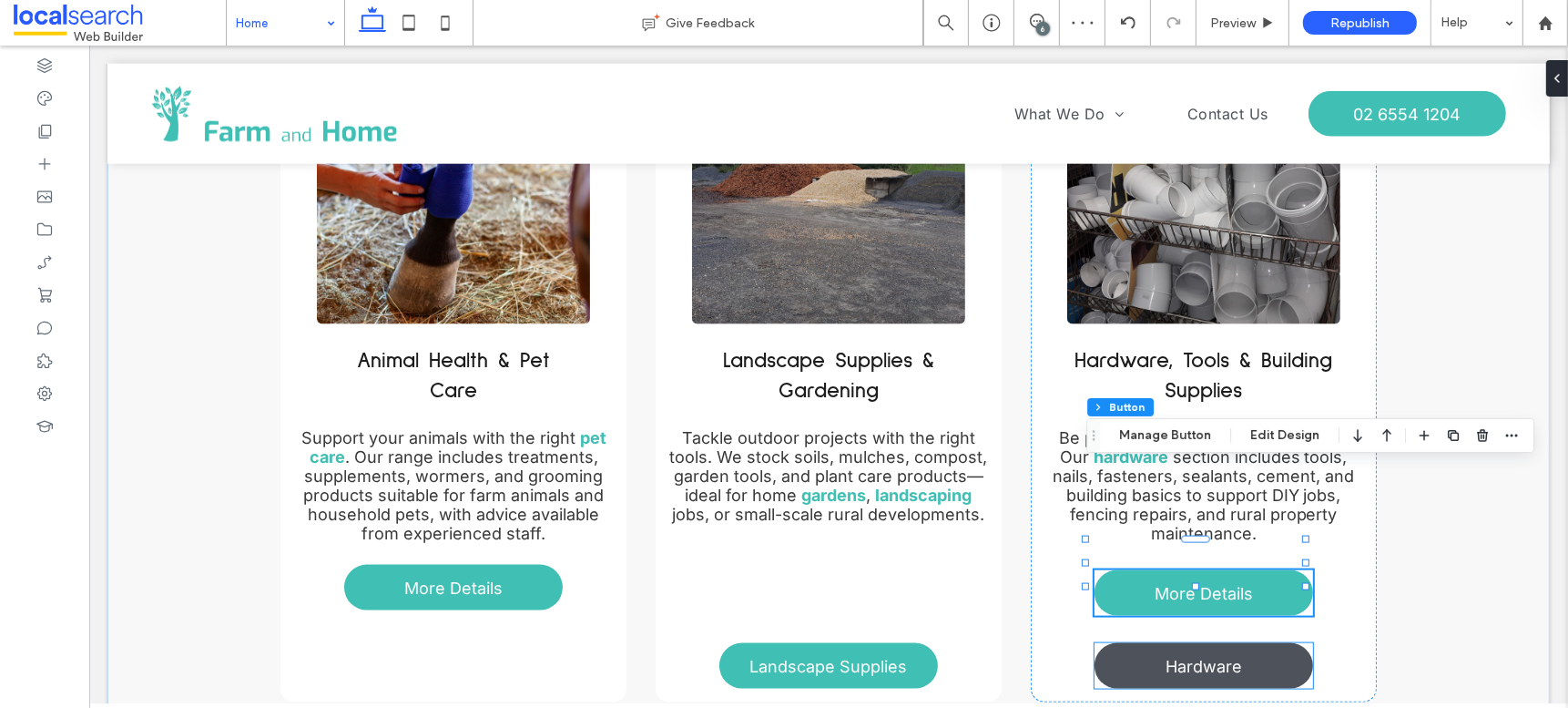 click on "Hardware" at bounding box center [1203, 666] 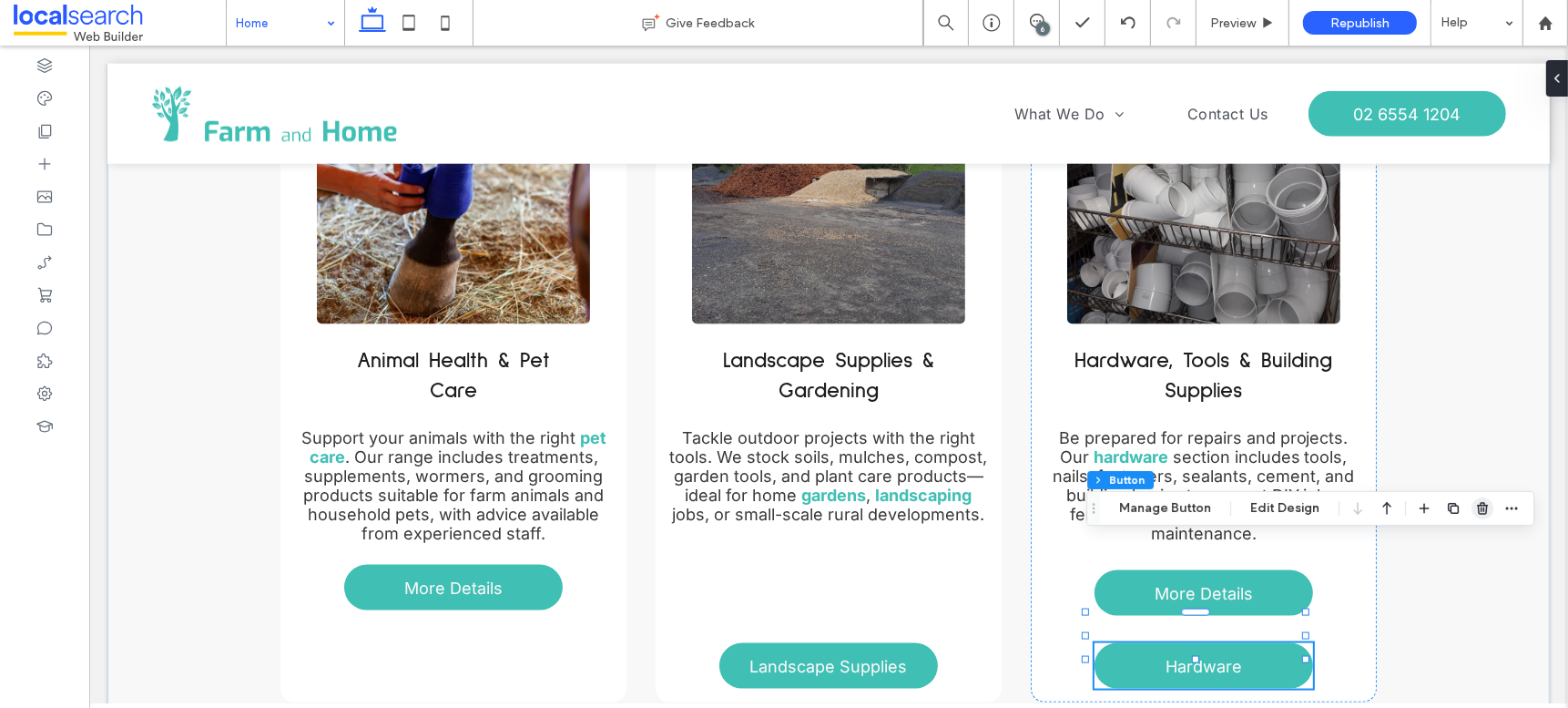 click 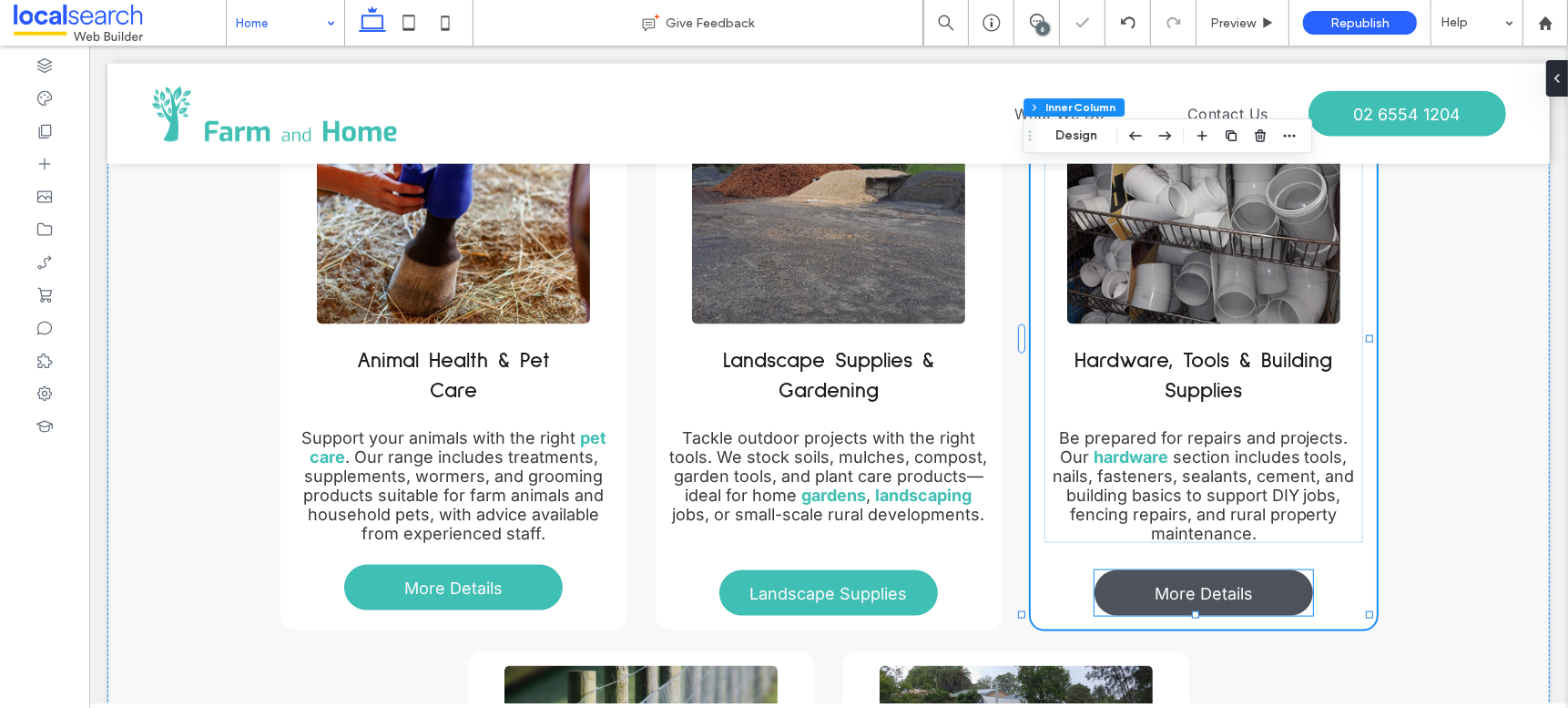 click on "More Details" at bounding box center [1203, 593] 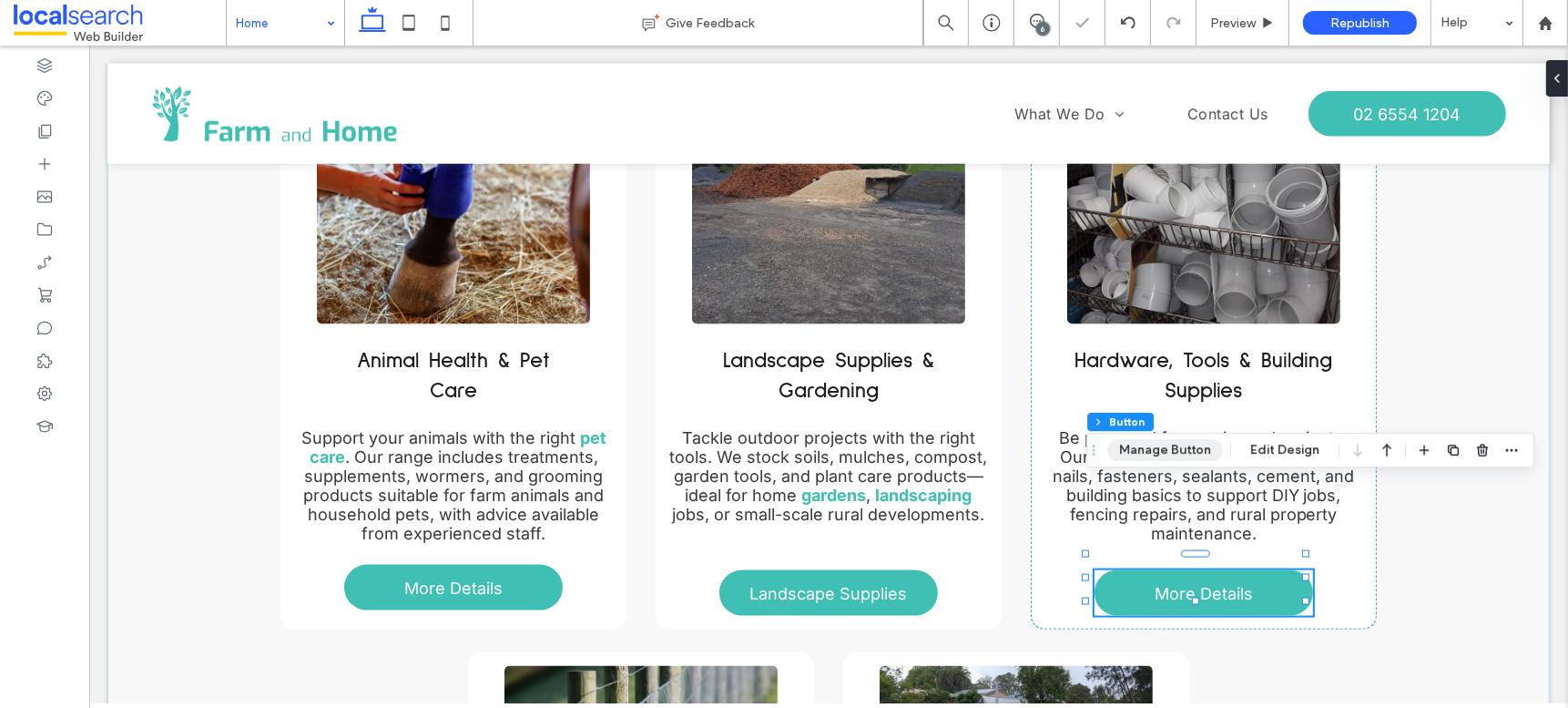 click on "Manage Button" at bounding box center (1165, 450) 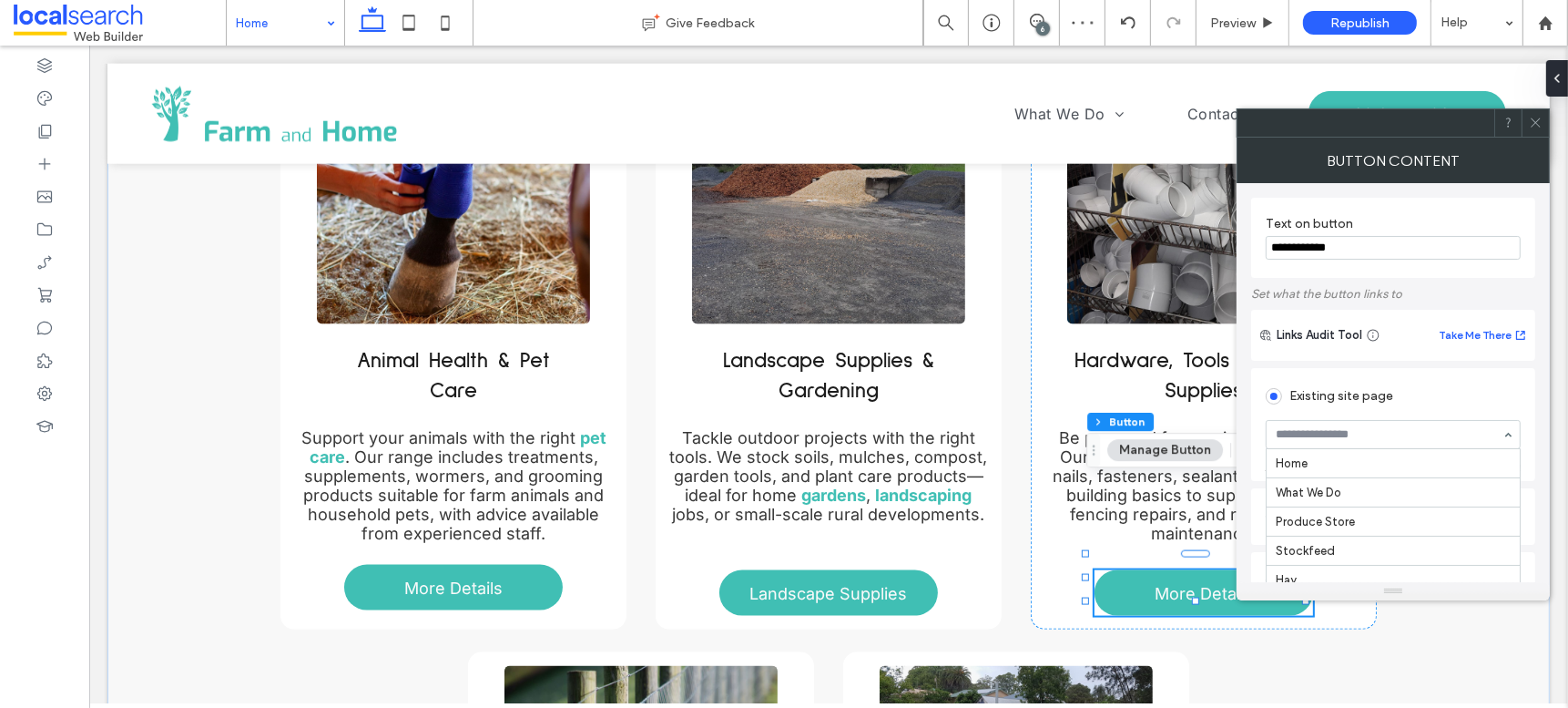 scroll, scrollTop: 146, scrollLeft: 0, axis: vertical 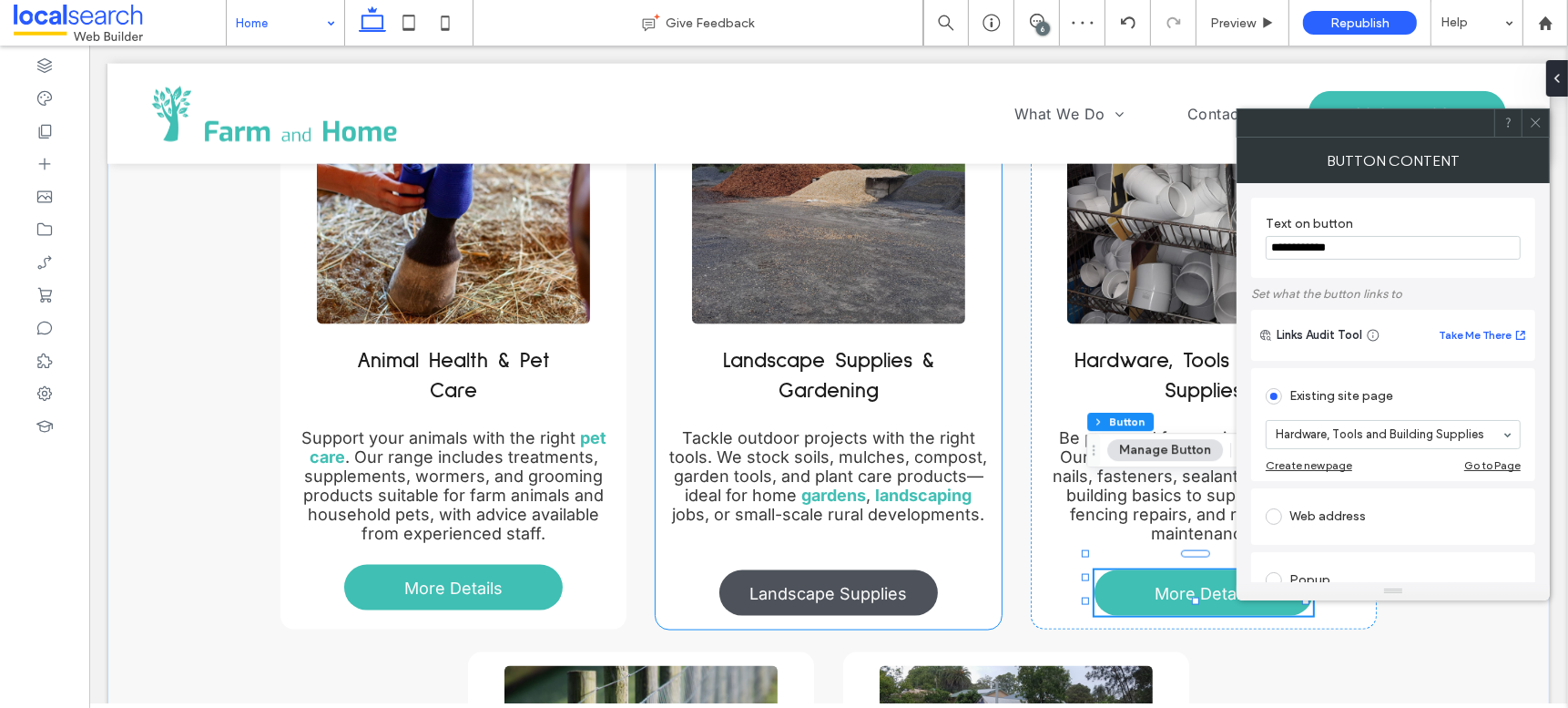 click on "Landscape Supplies" at bounding box center [828, 593] 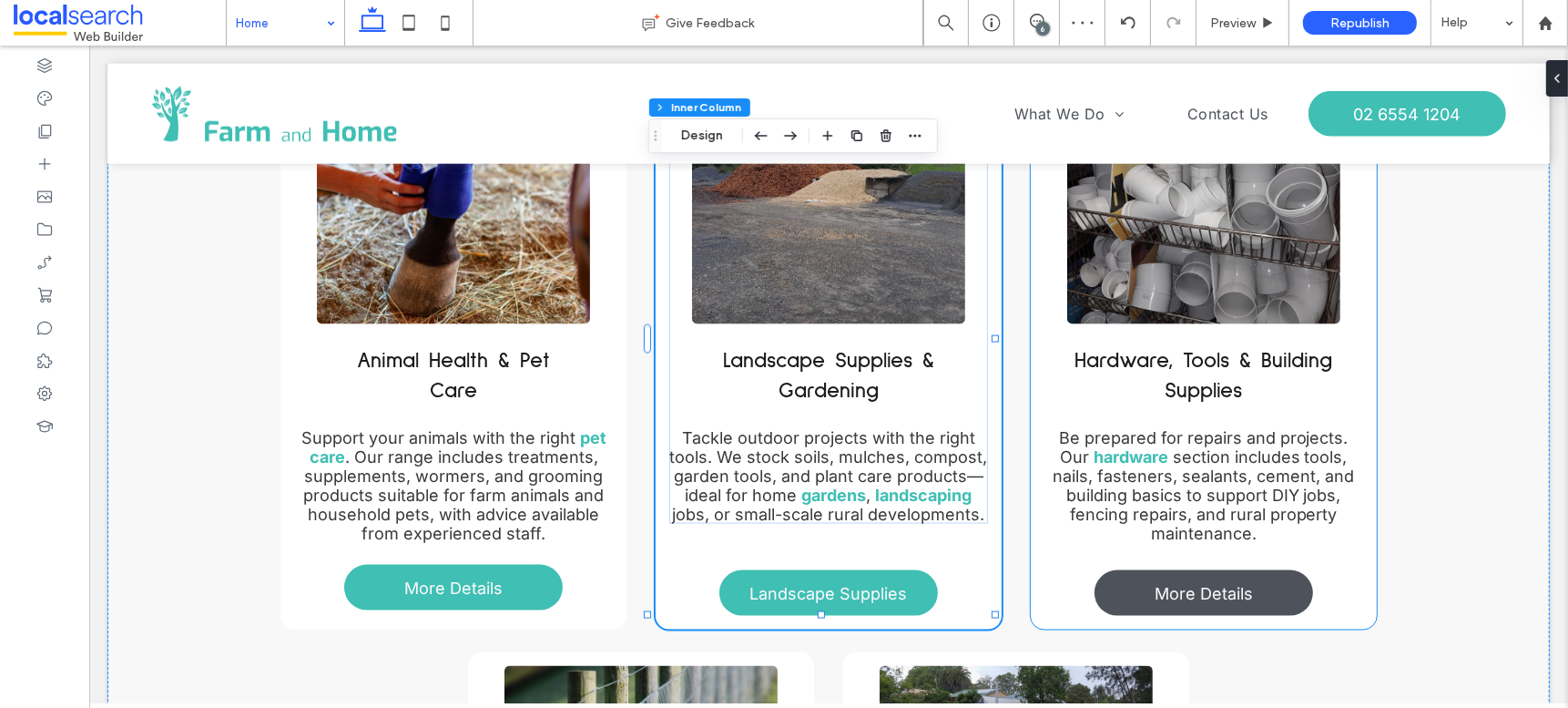 click on "More Details" at bounding box center [1203, 593] 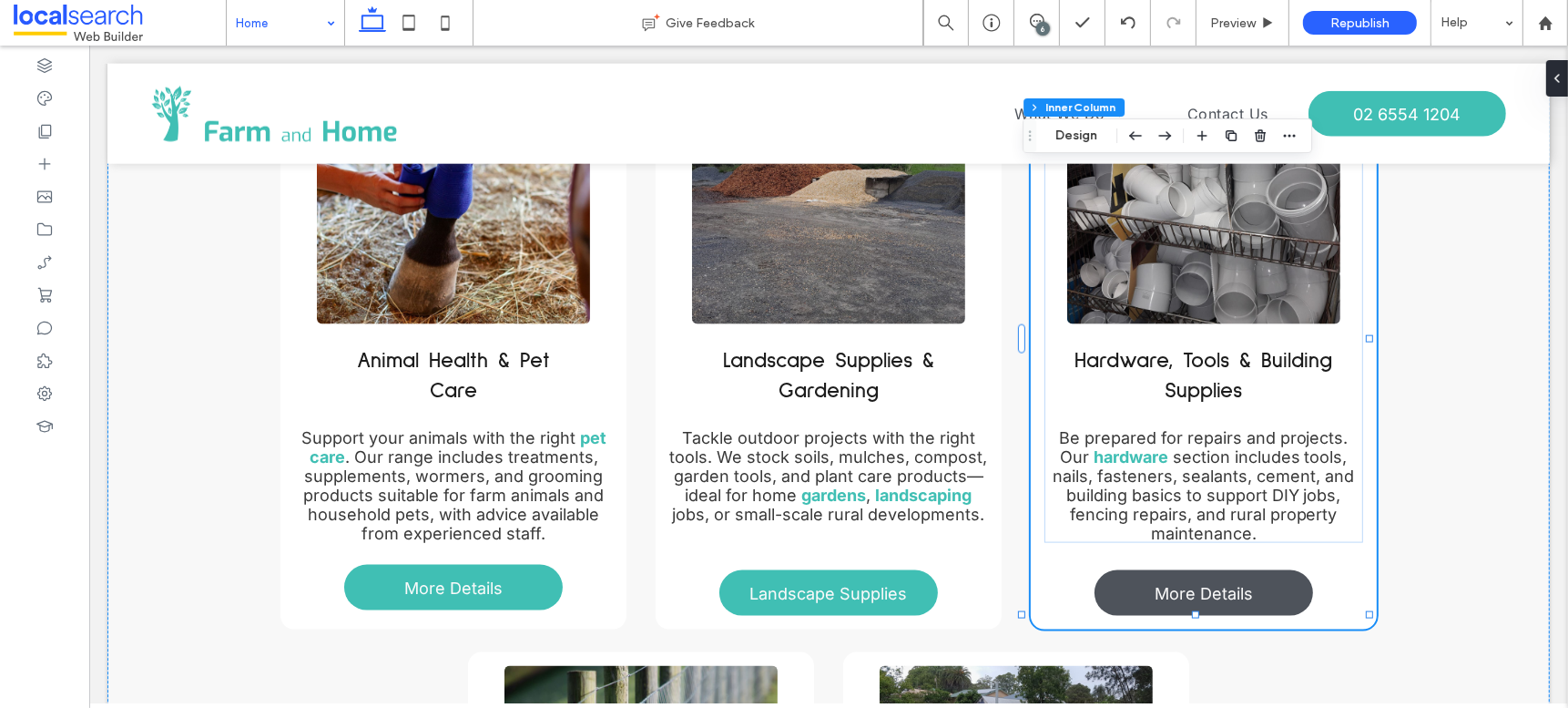 click on "More Details" at bounding box center (1203, 593) 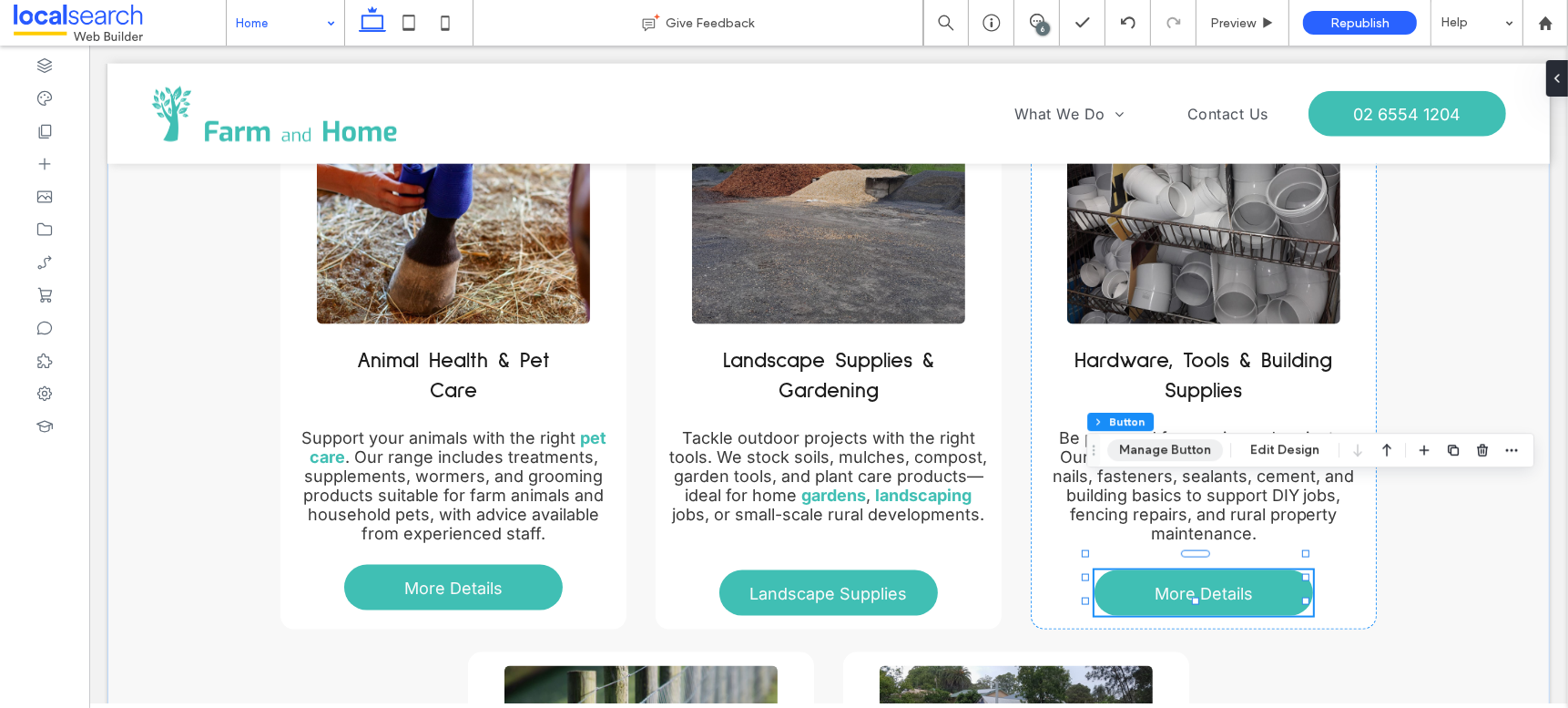 click on "Manage Button" at bounding box center [1165, 450] 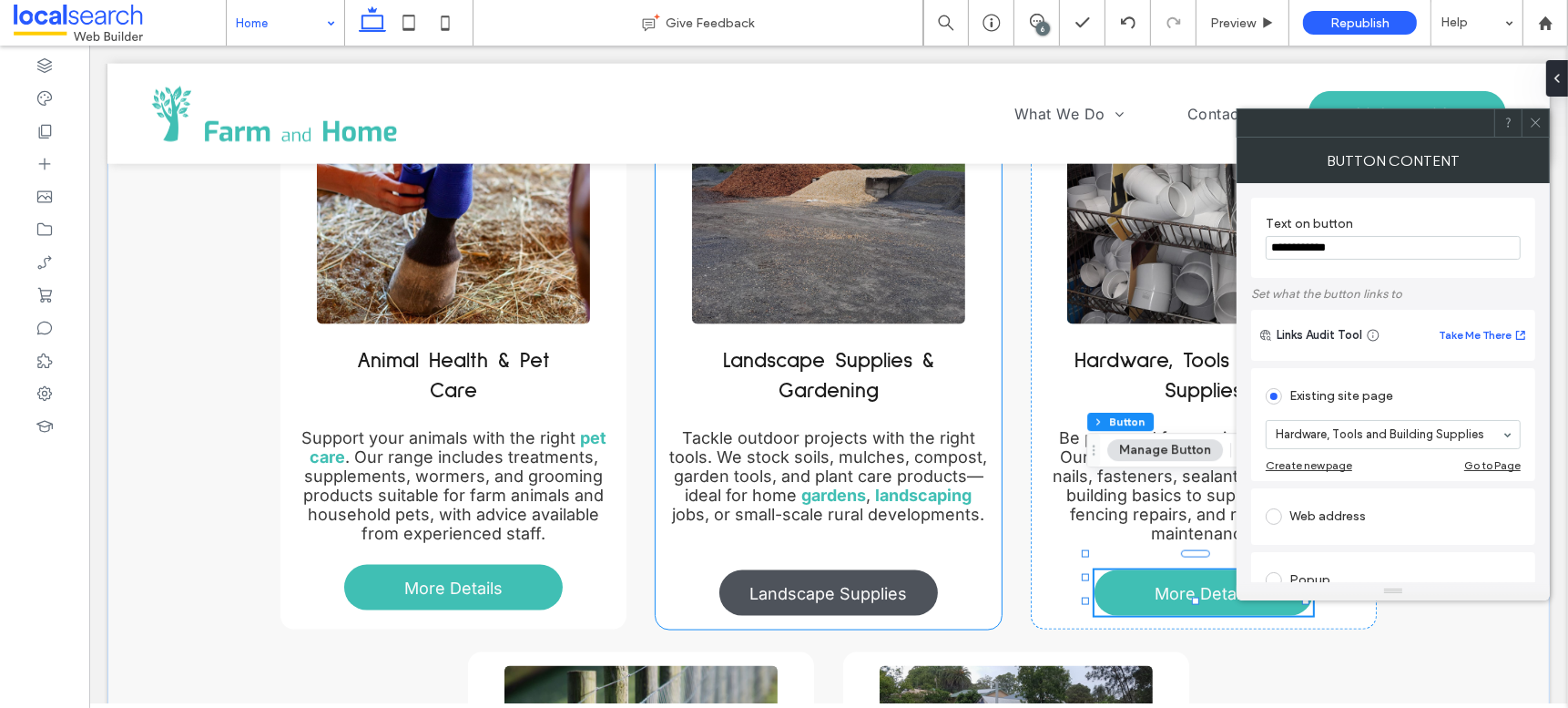 click on "Landscape Supplies" at bounding box center (828, 593) 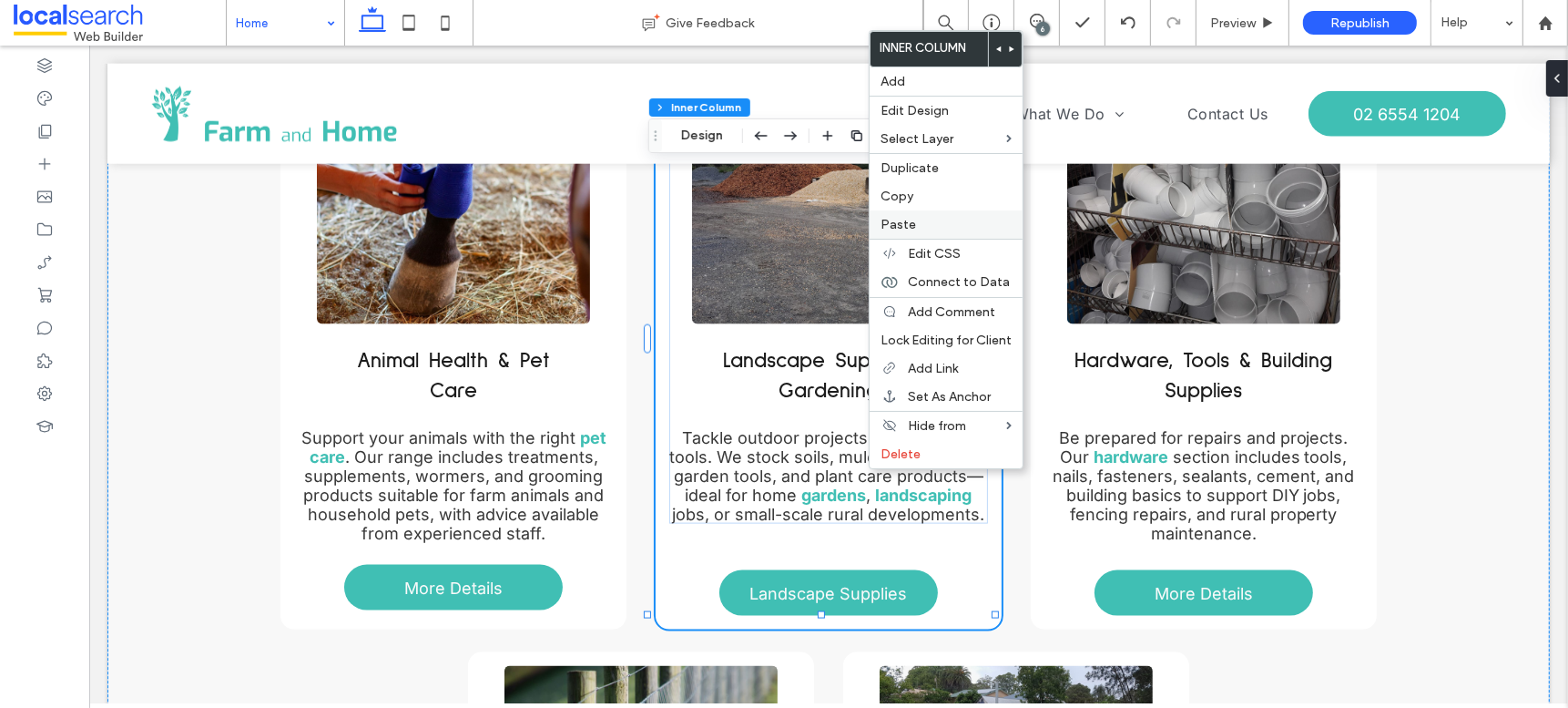 click on "Paste" at bounding box center (946, 224) 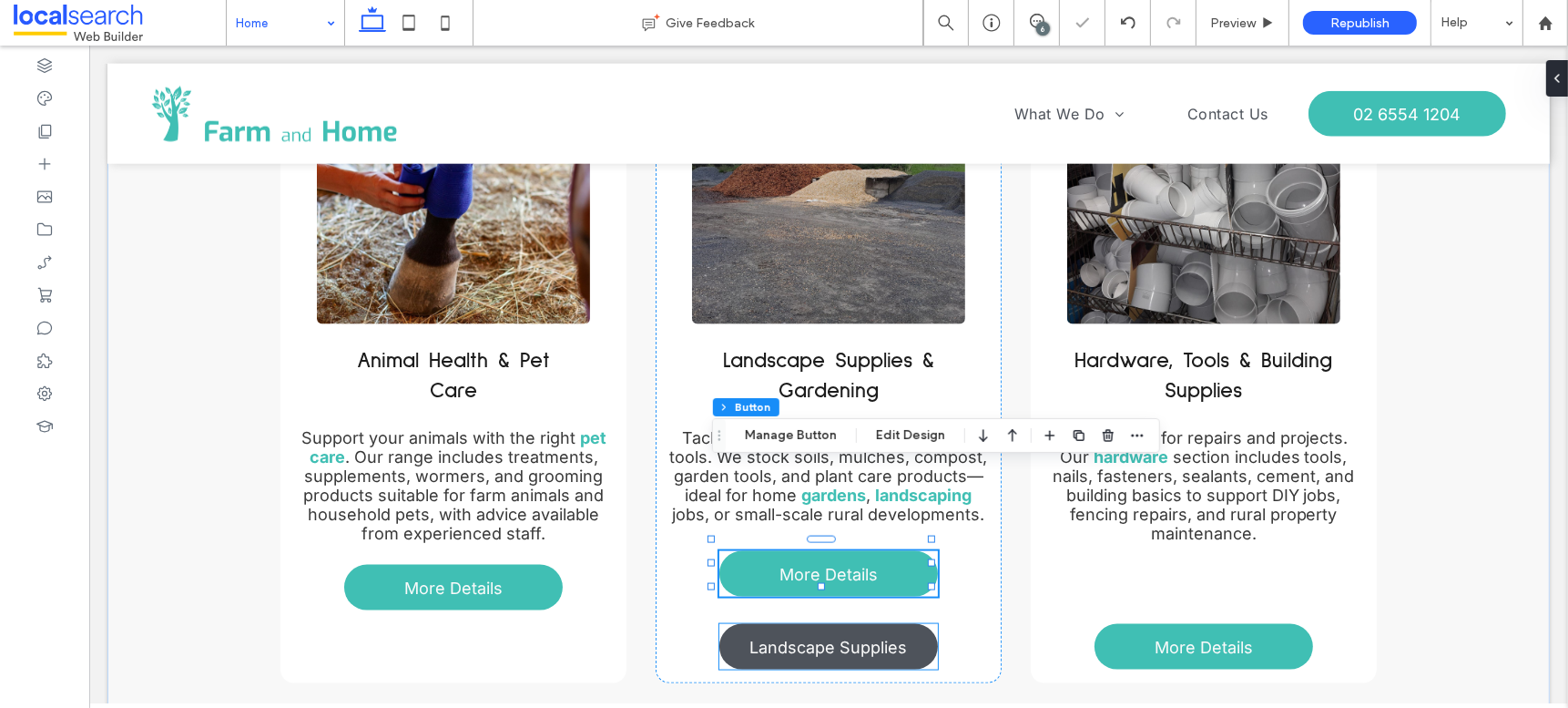 click on "Landscape Supplies" at bounding box center [828, 647] 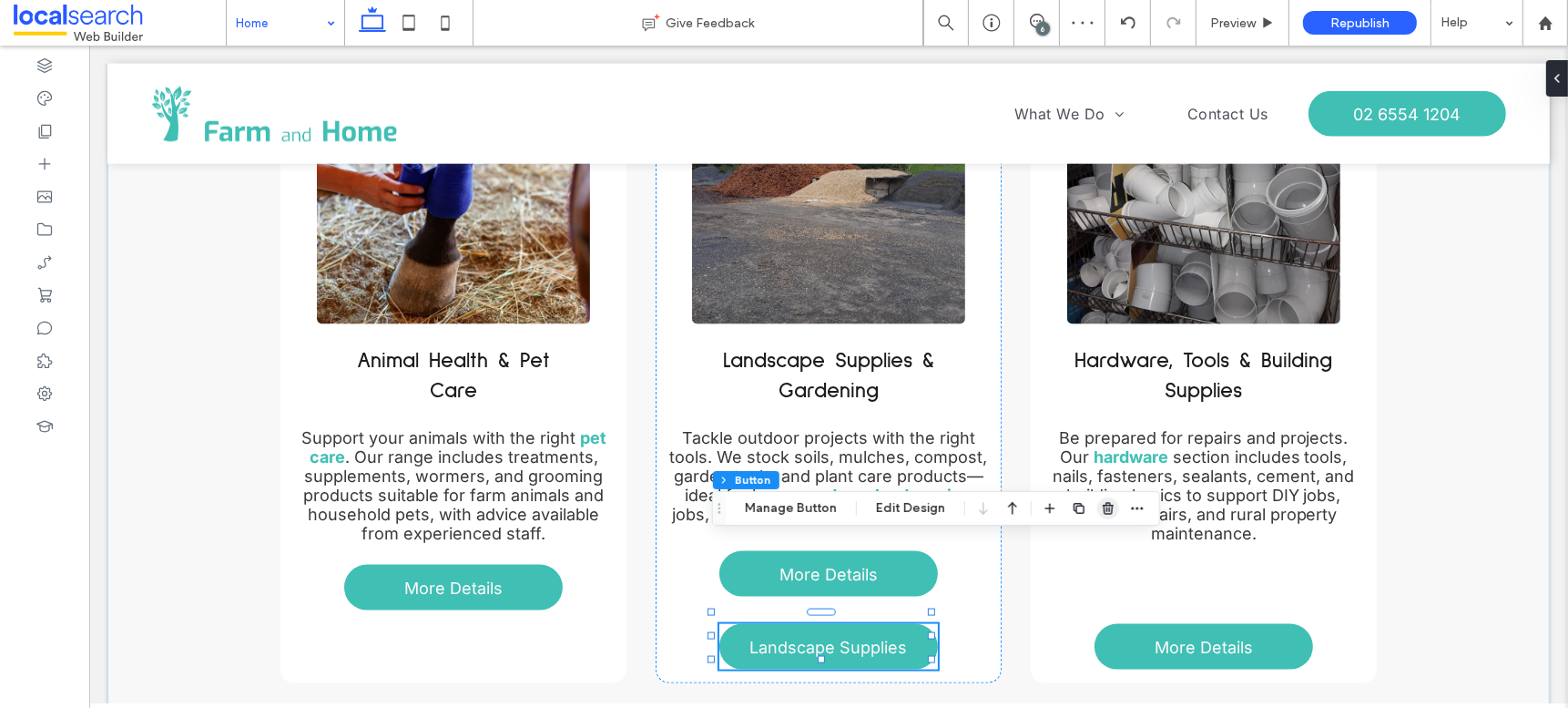 click 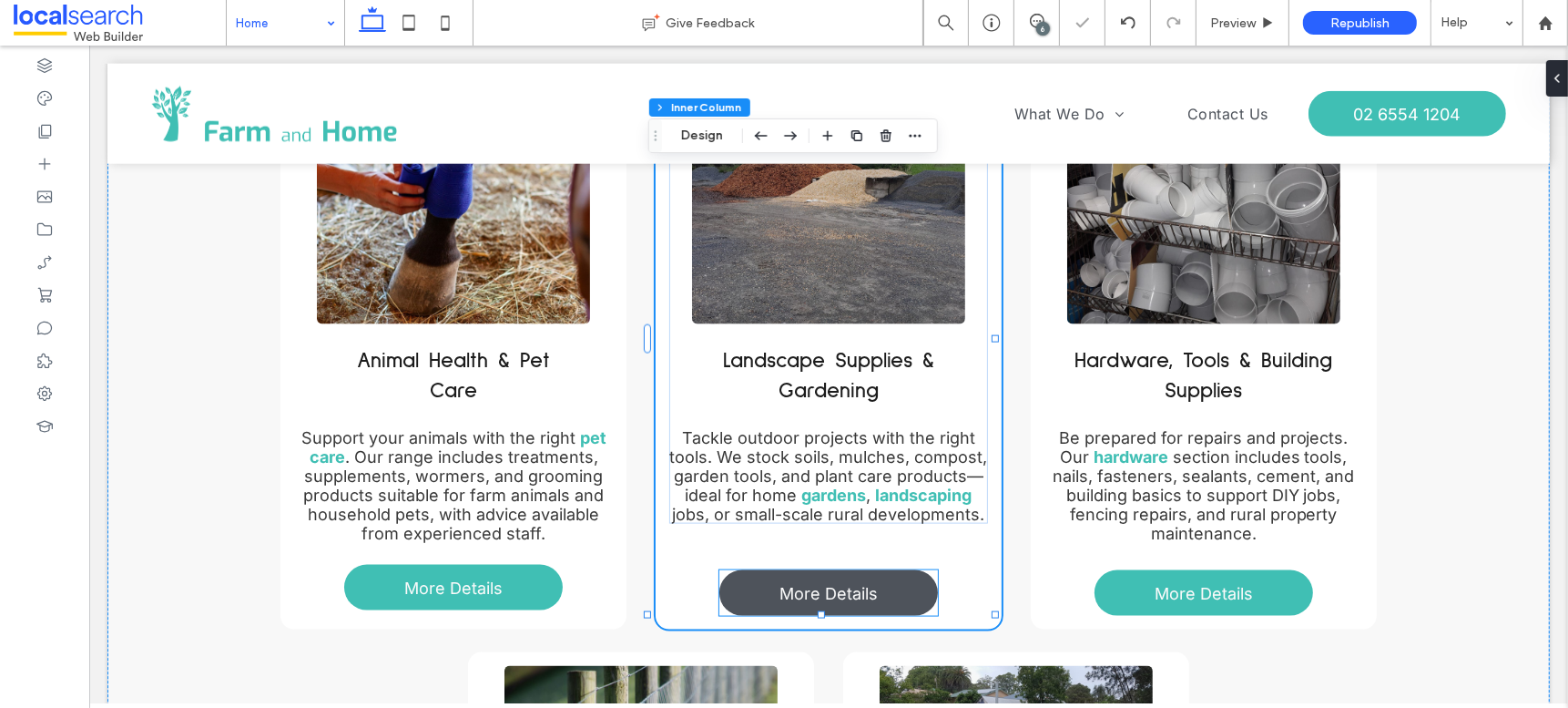click on "More Details" at bounding box center (828, 593) 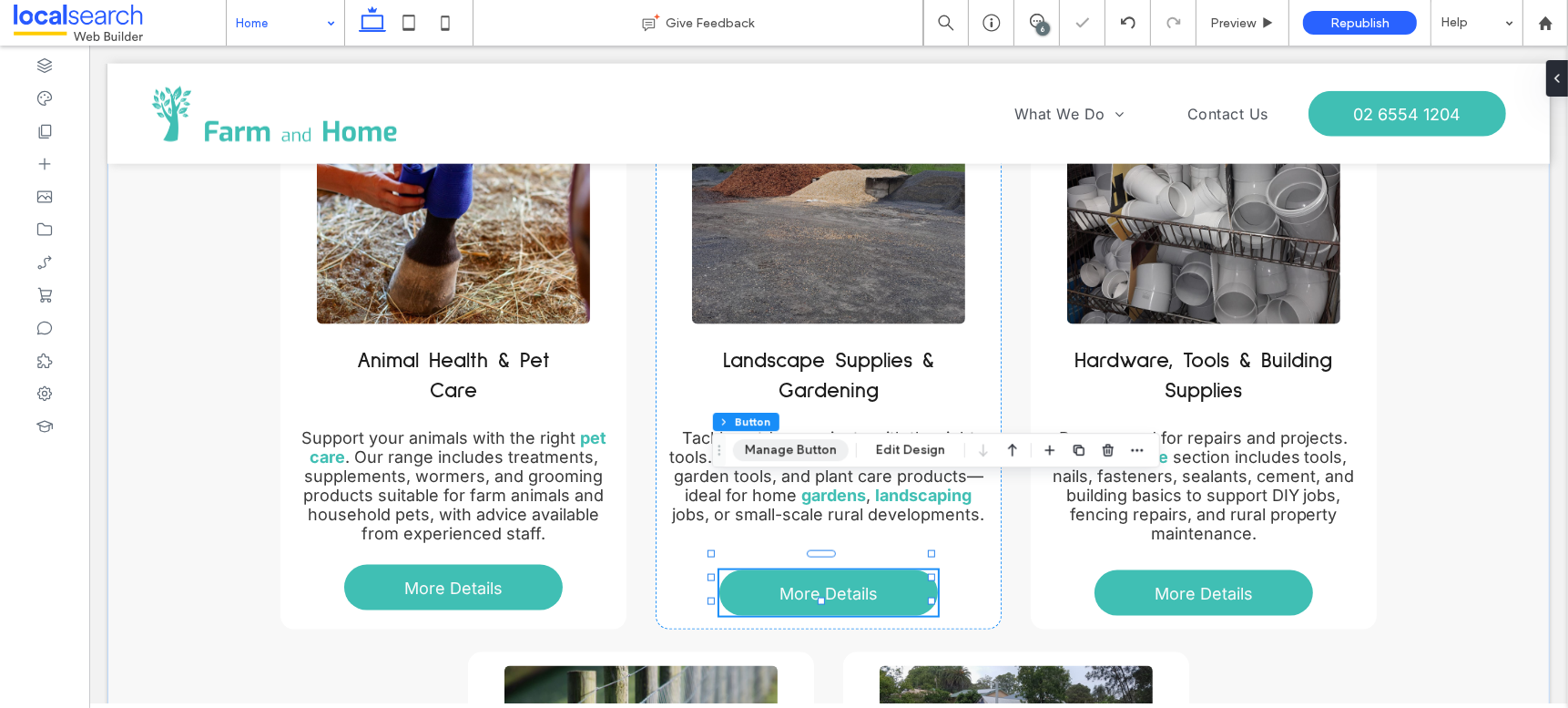 click on "Manage Button" at bounding box center [790, 450] 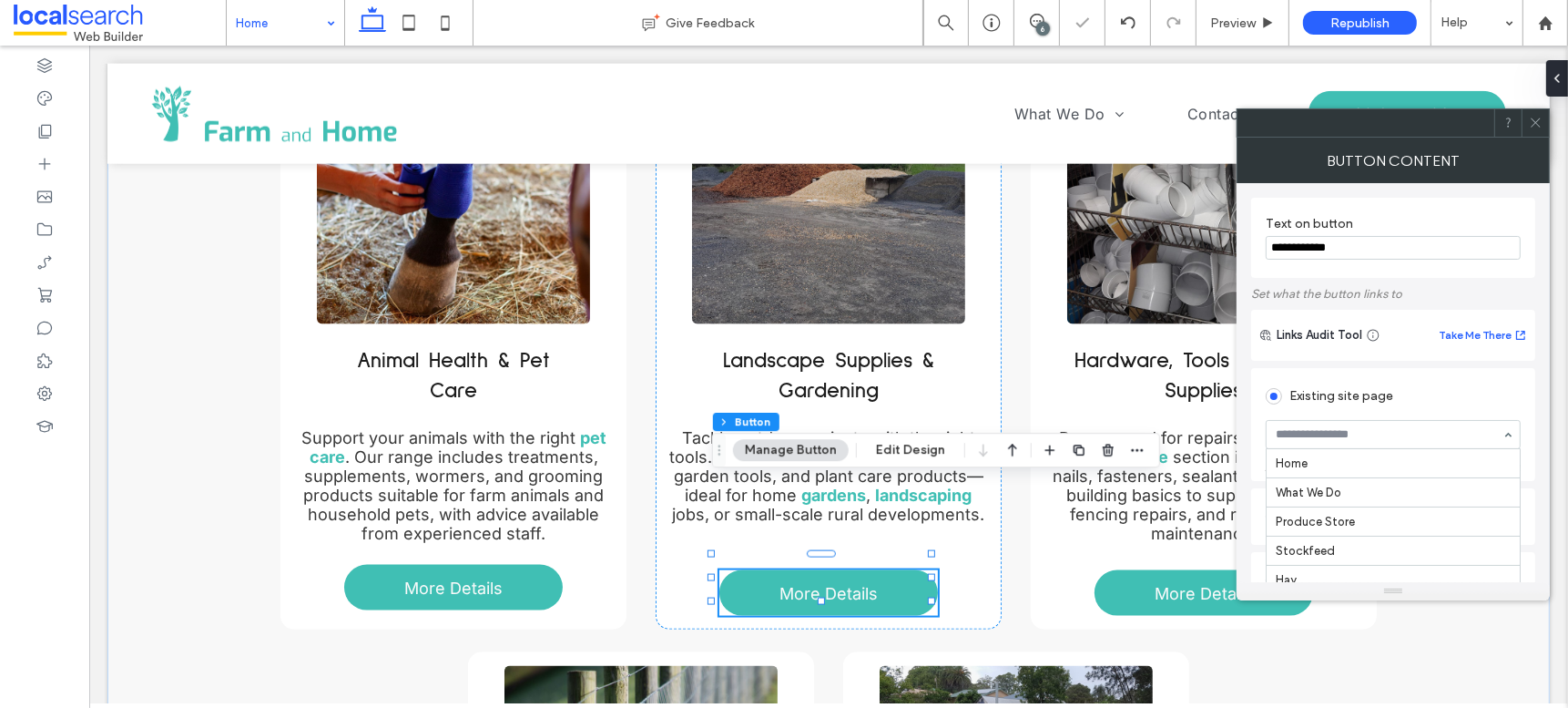 scroll, scrollTop: 146, scrollLeft: 0, axis: vertical 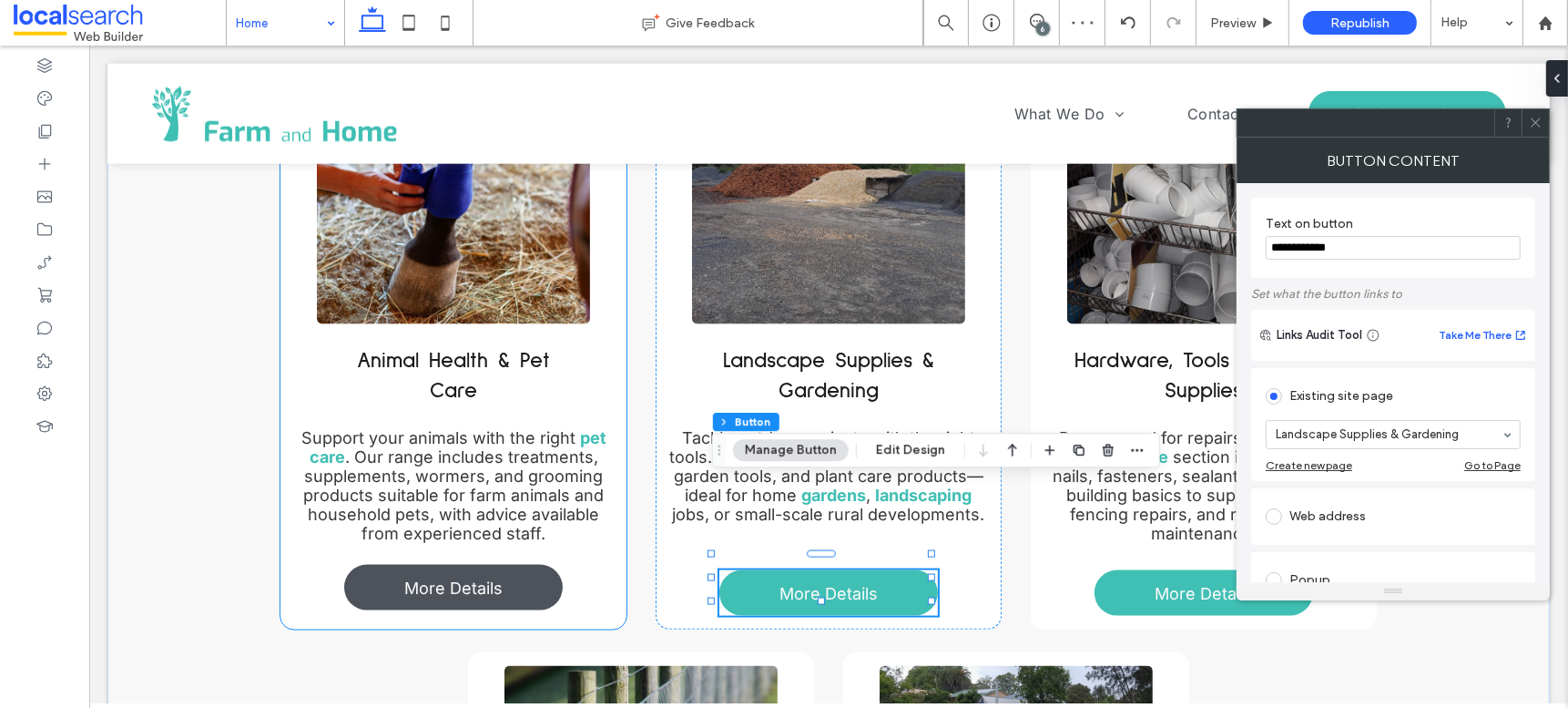 click on "More Details" at bounding box center (453, 588) 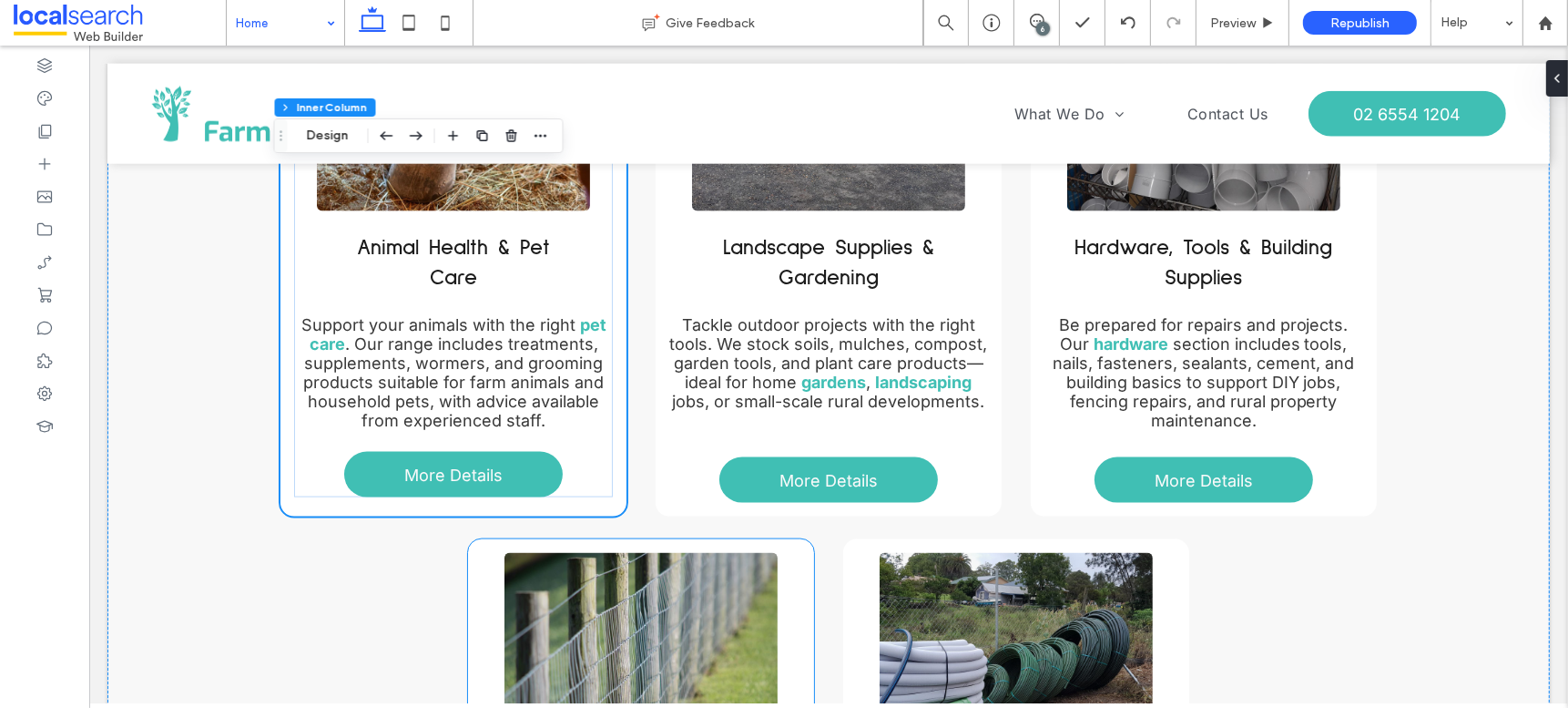 scroll, scrollTop: 2639, scrollLeft: 0, axis: vertical 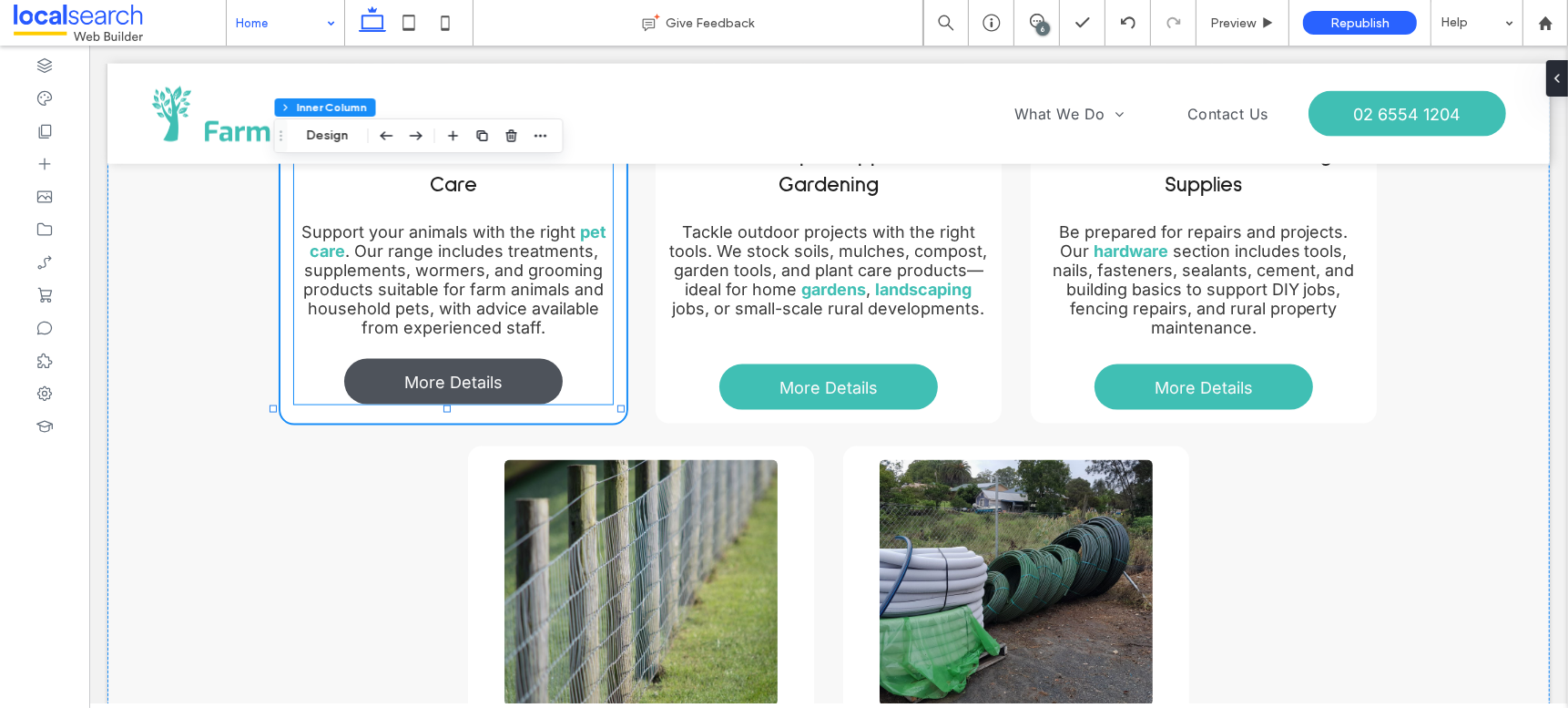 click on "More Details" at bounding box center (453, 382) 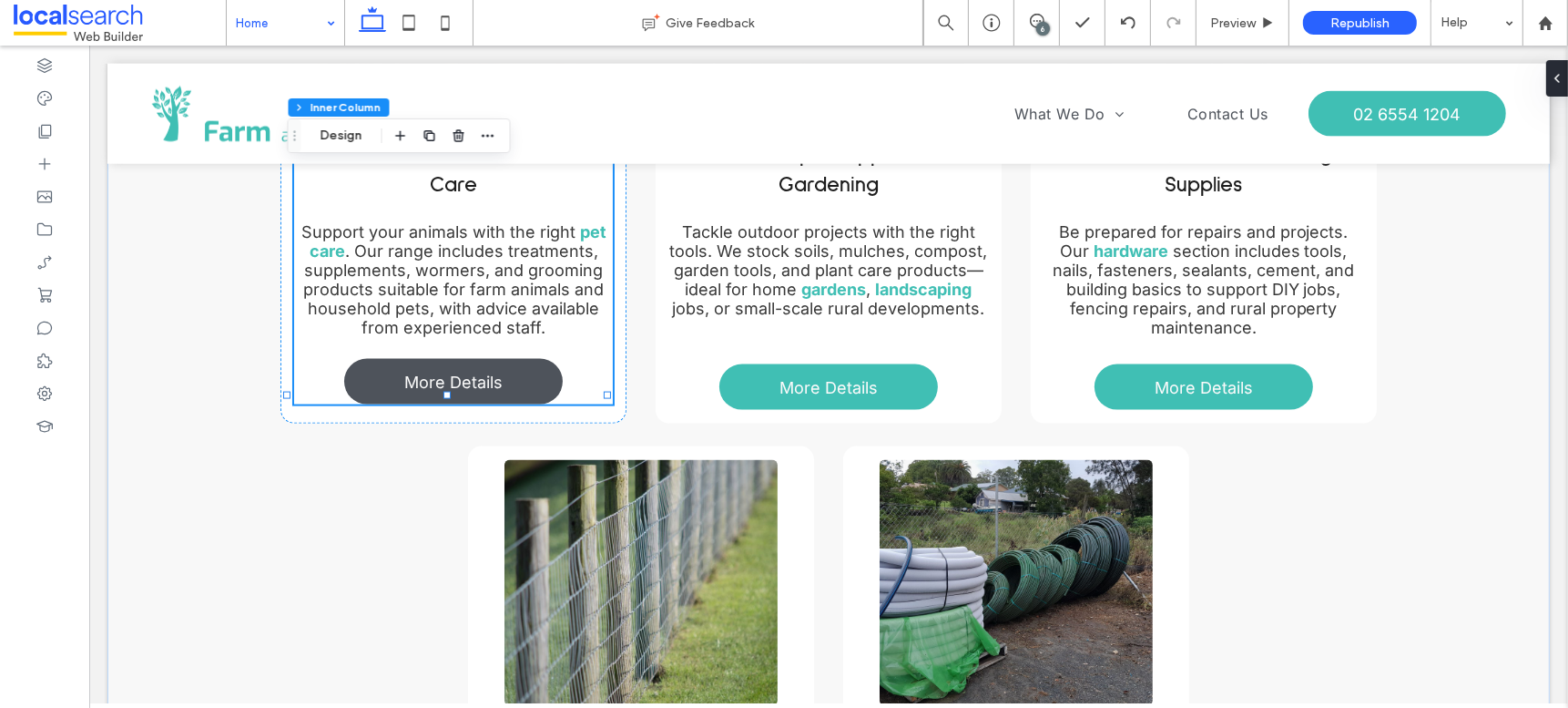 click on "More Details" at bounding box center (453, 382) 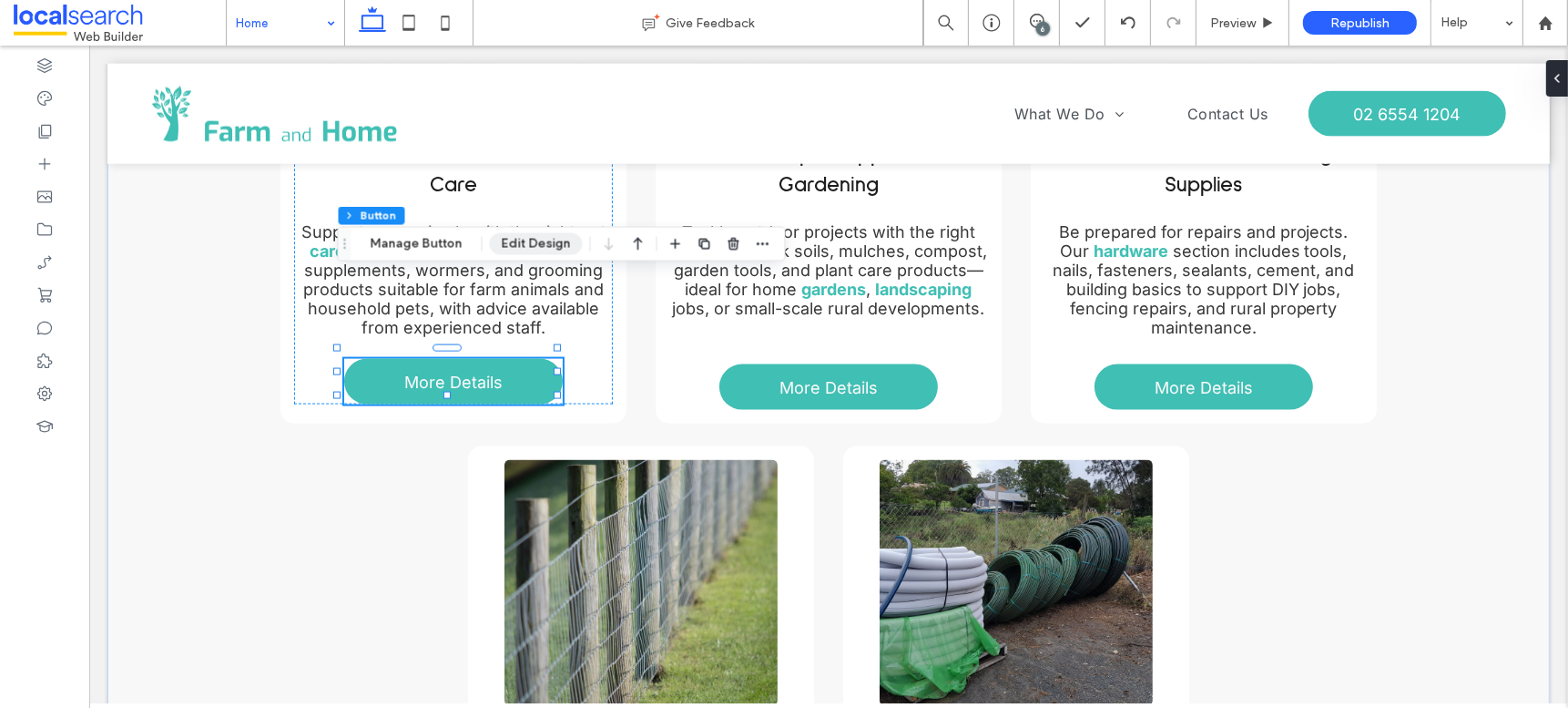 click on "Edit Design" at bounding box center (536, 244) 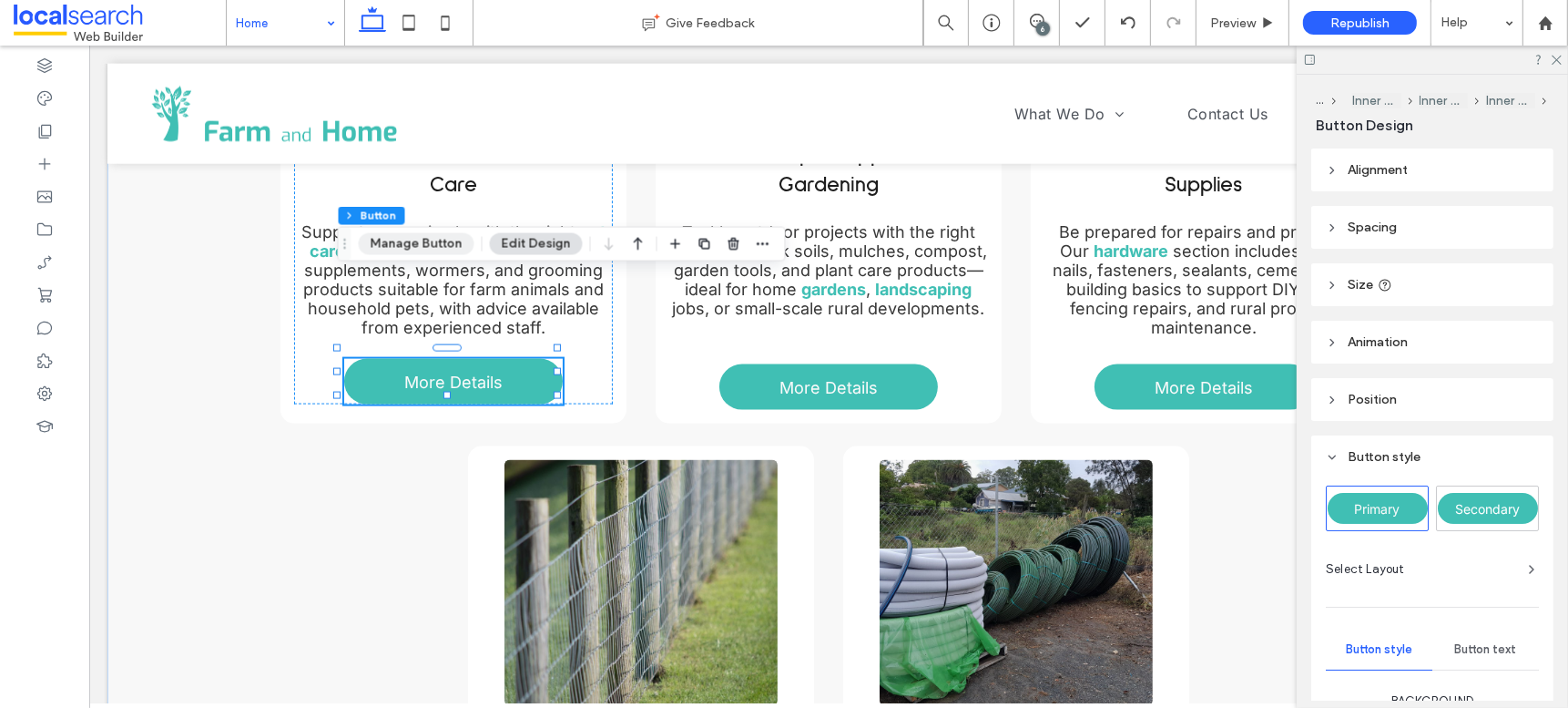 click on "Manage Button" at bounding box center [416, 244] 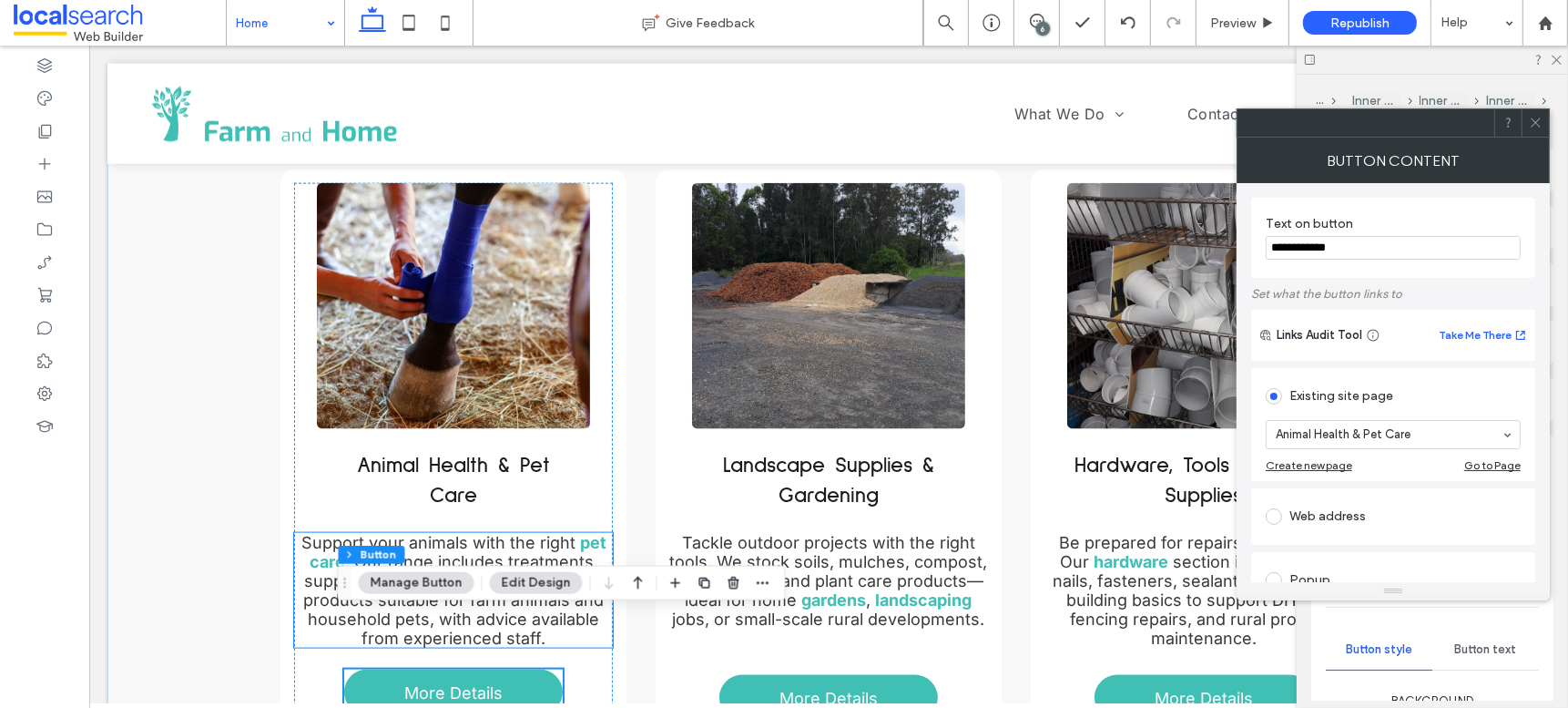 scroll, scrollTop: 2530, scrollLeft: 0, axis: vertical 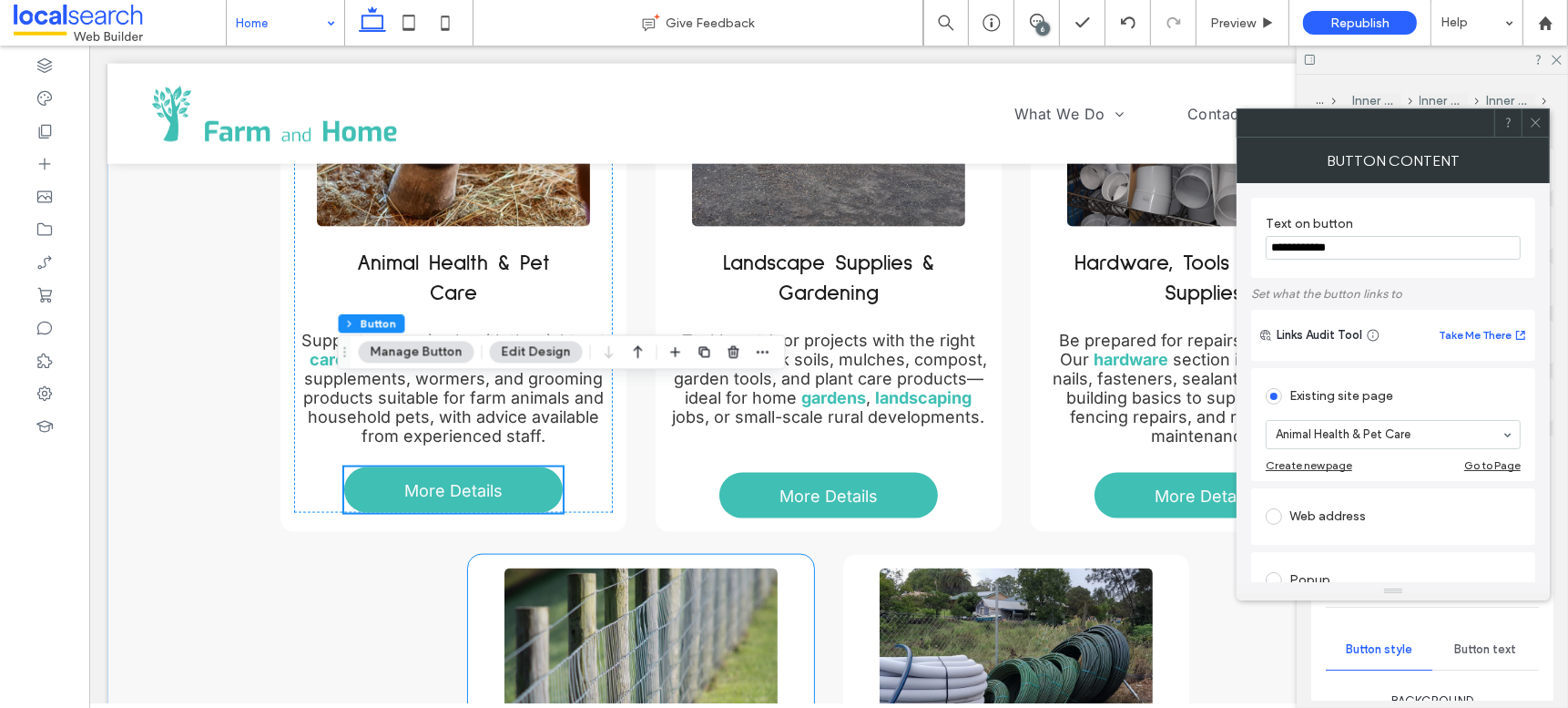click on "More Details" at bounding box center [828, 496] 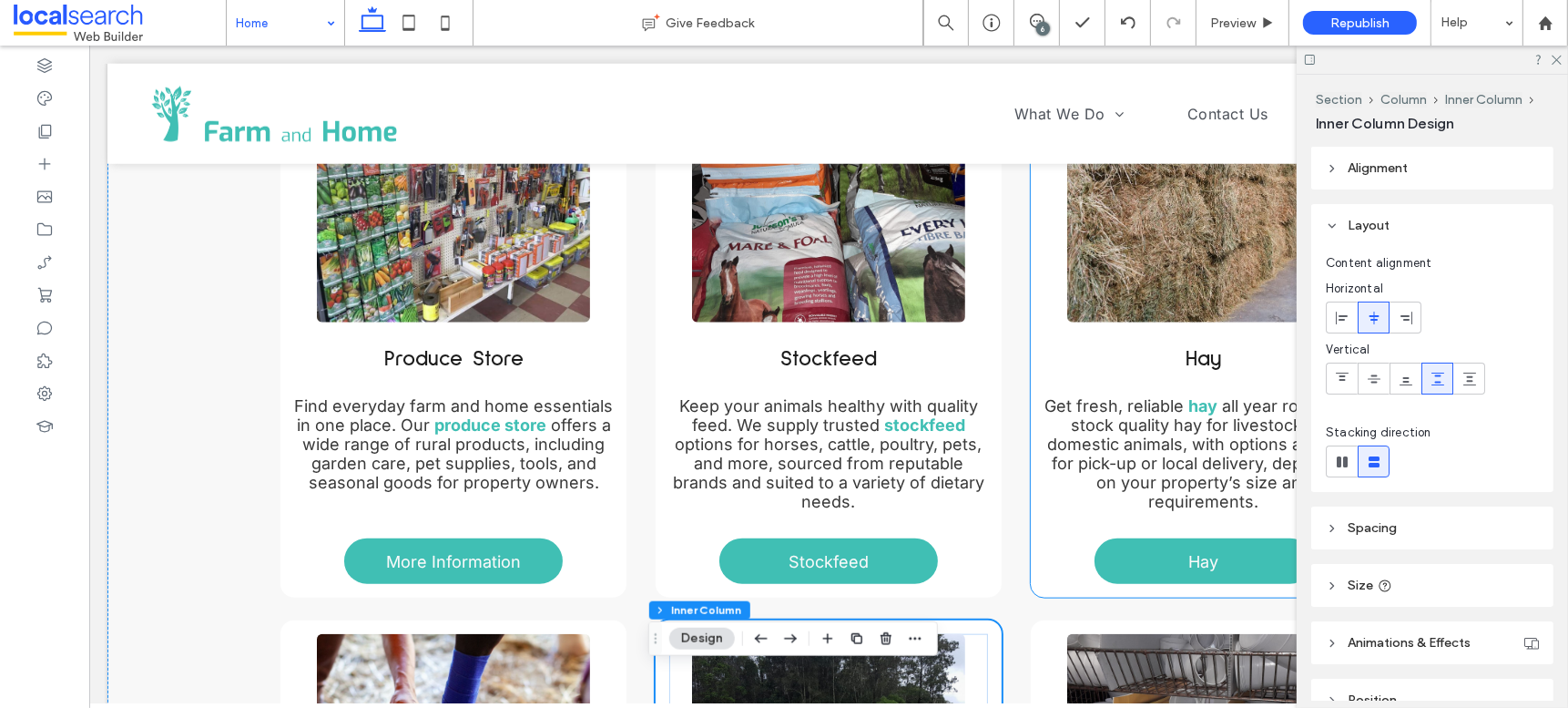 scroll, scrollTop: 1747, scrollLeft: 0, axis: vertical 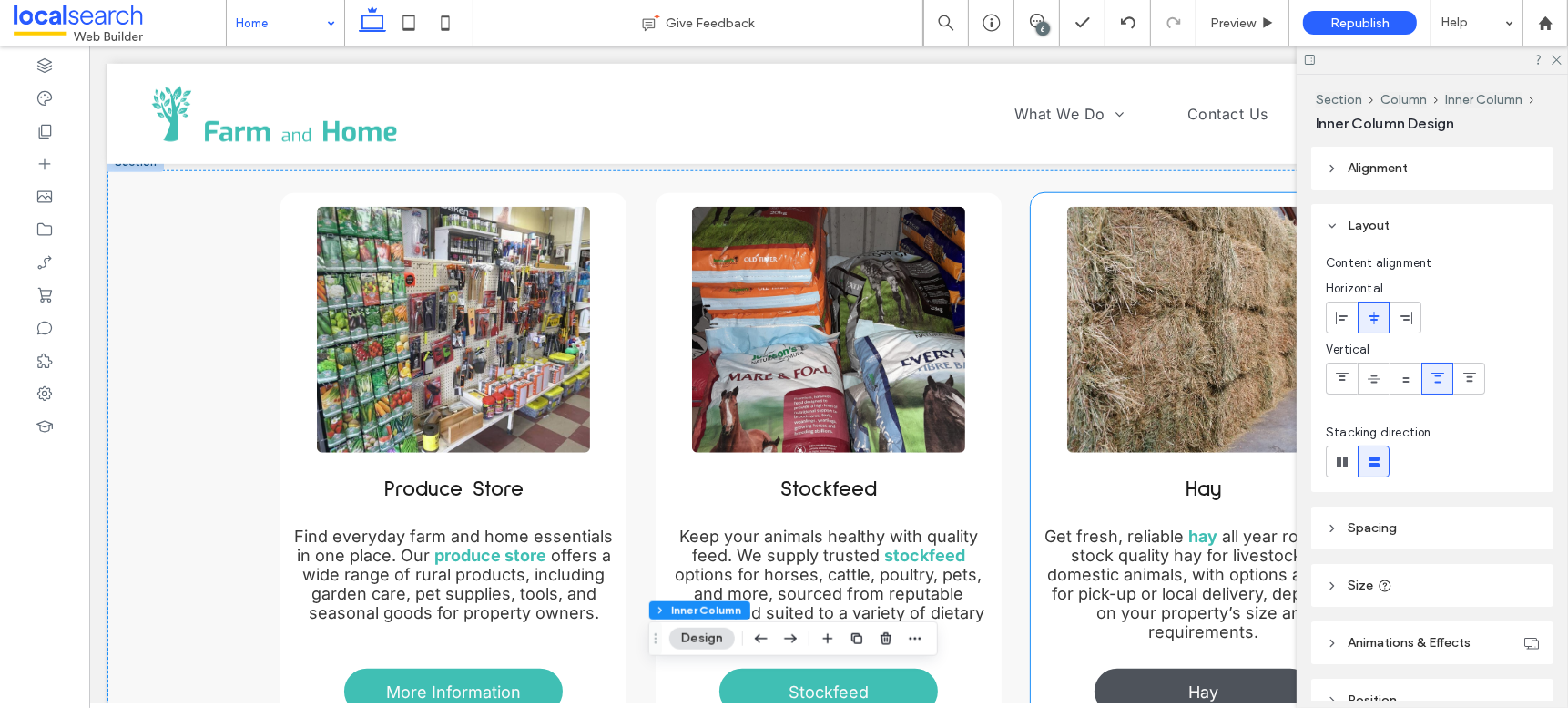 click on "Hay" at bounding box center [1203, 692] 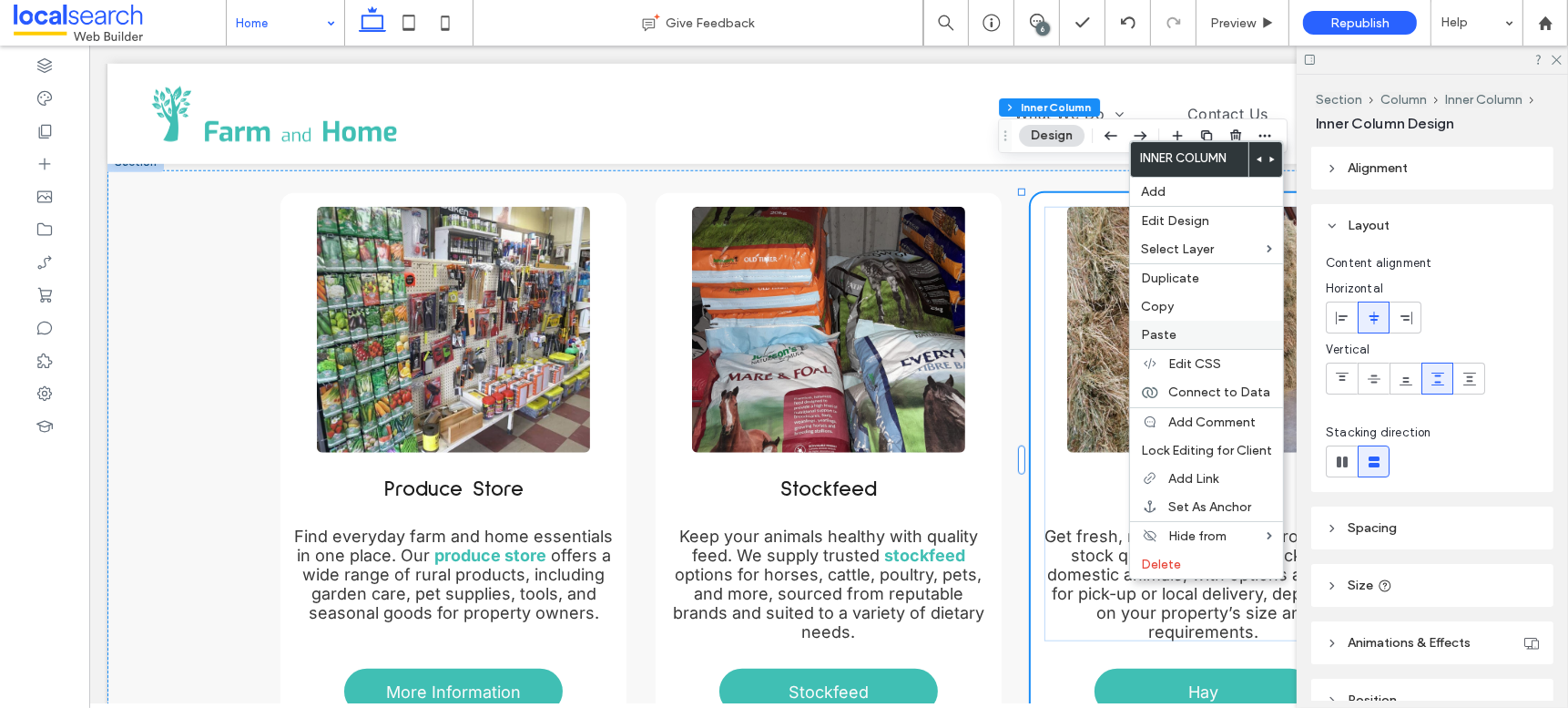 click on "Paste" at bounding box center [1207, 334] 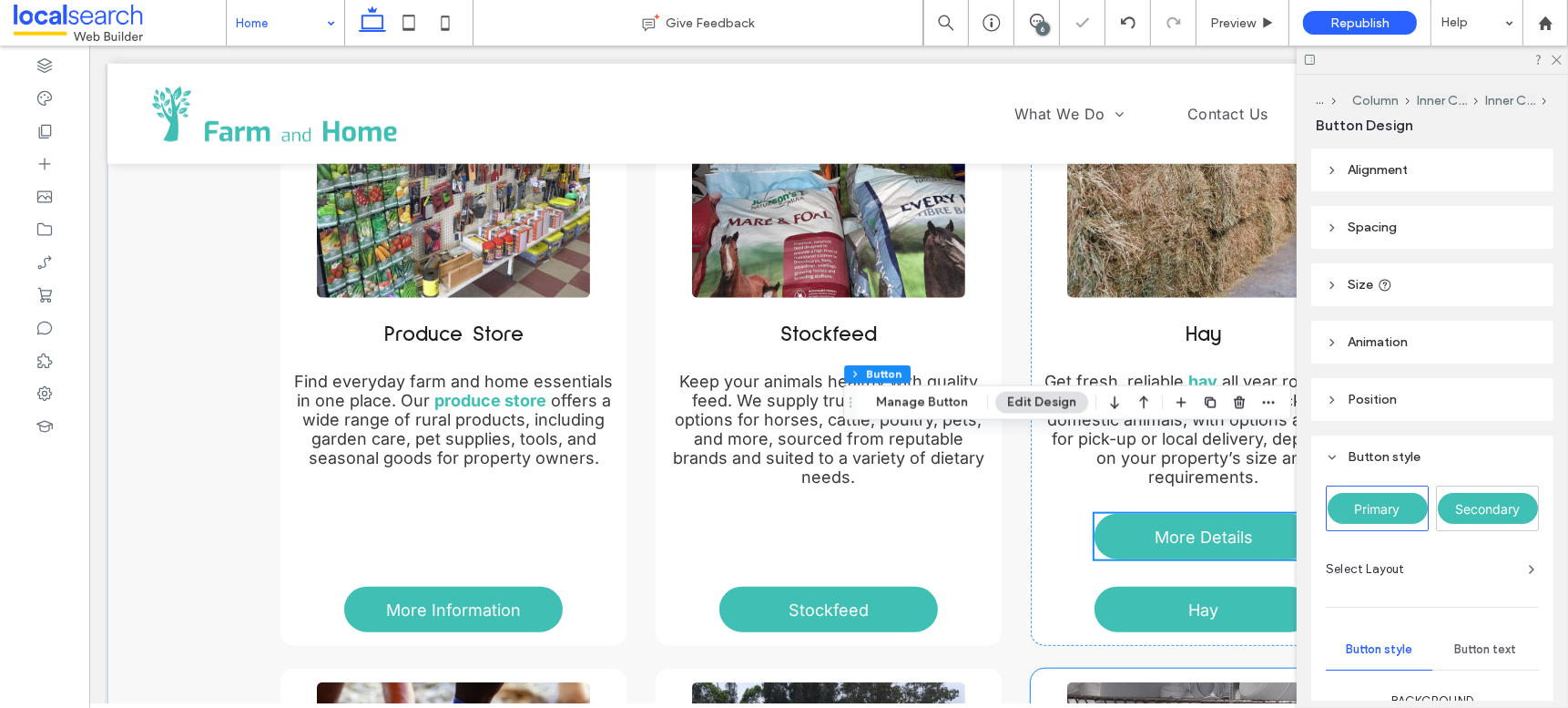 scroll, scrollTop: 1907, scrollLeft: 0, axis: vertical 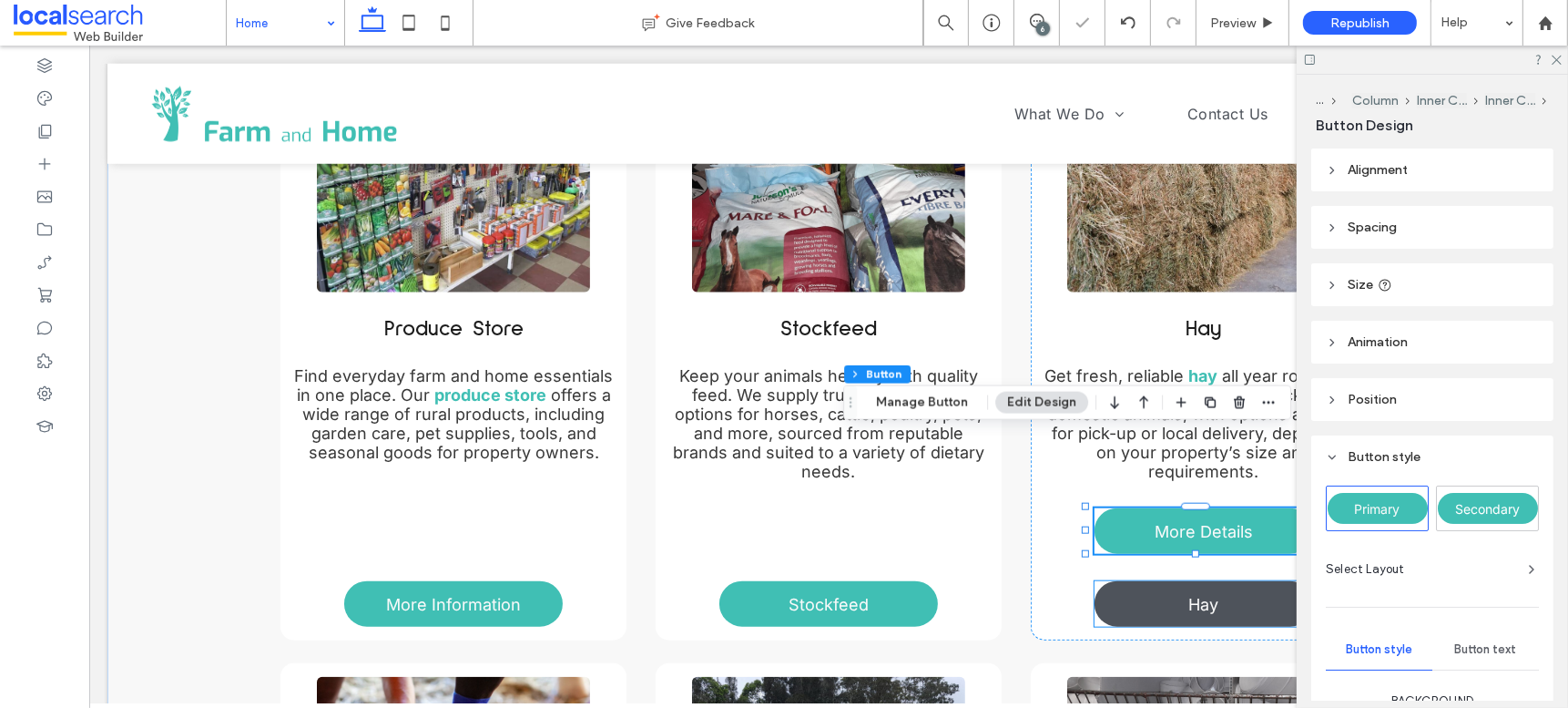 click on "Hay" at bounding box center [1202, 604] 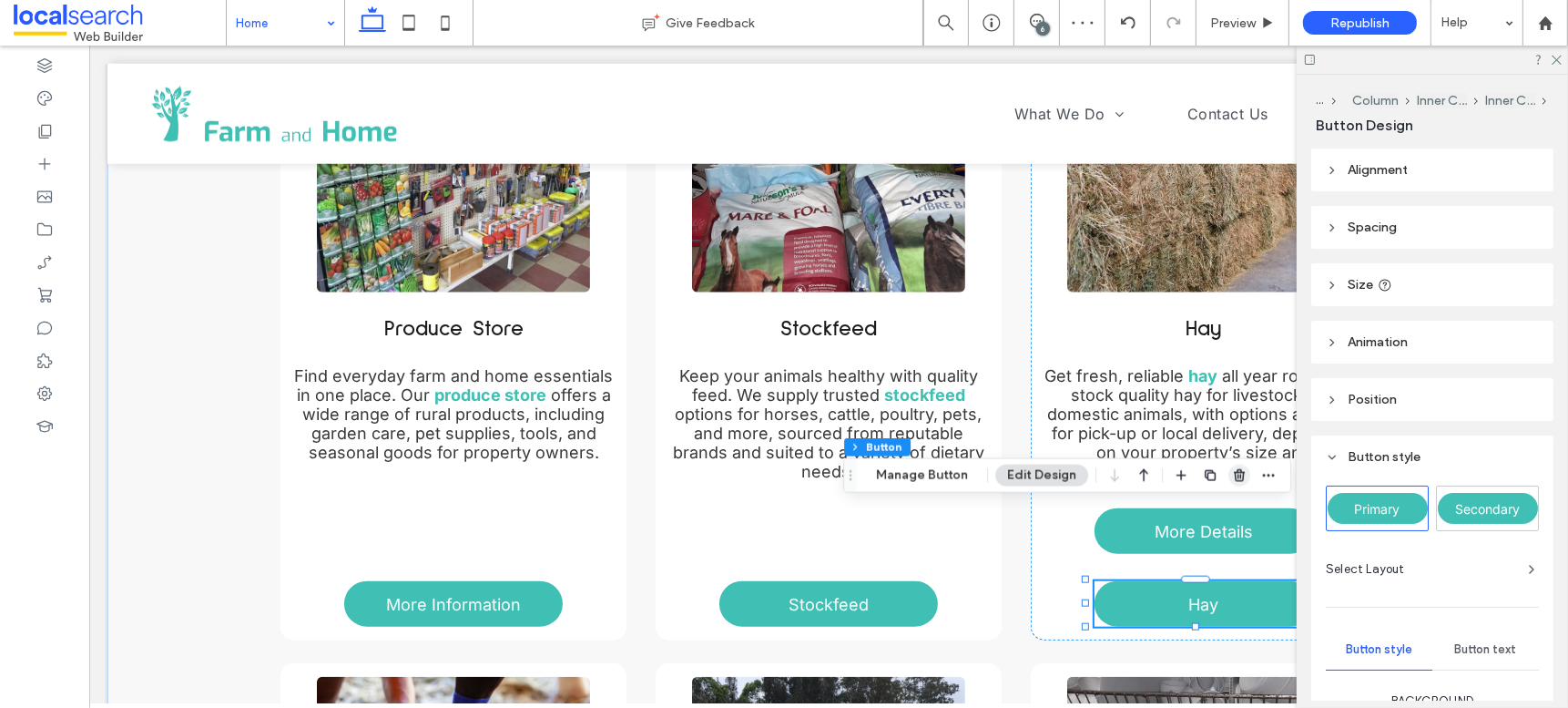 drag, startPoint x: 1233, startPoint y: 477, endPoint x: 1143, endPoint y: 431, distance: 101.07423 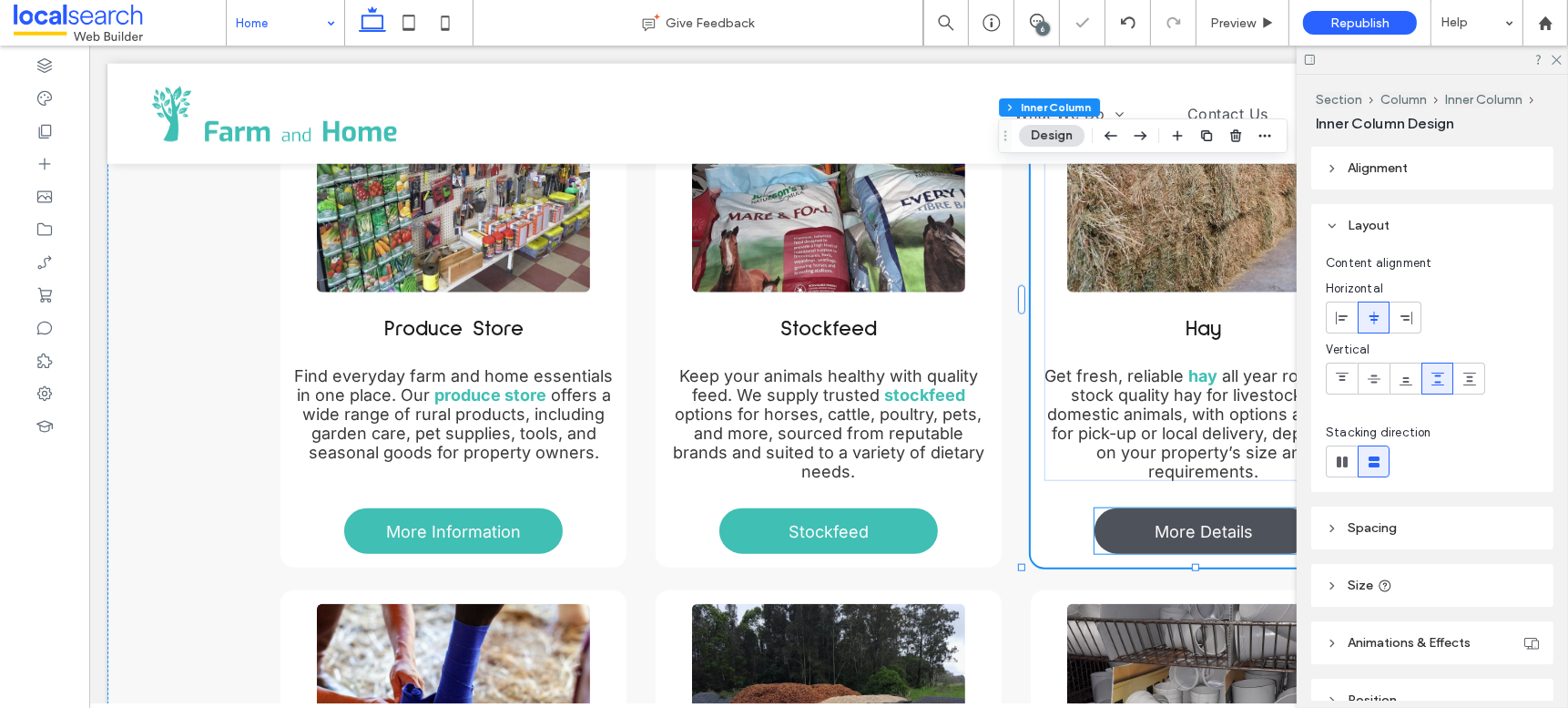click on "More Details" at bounding box center (1203, 531) 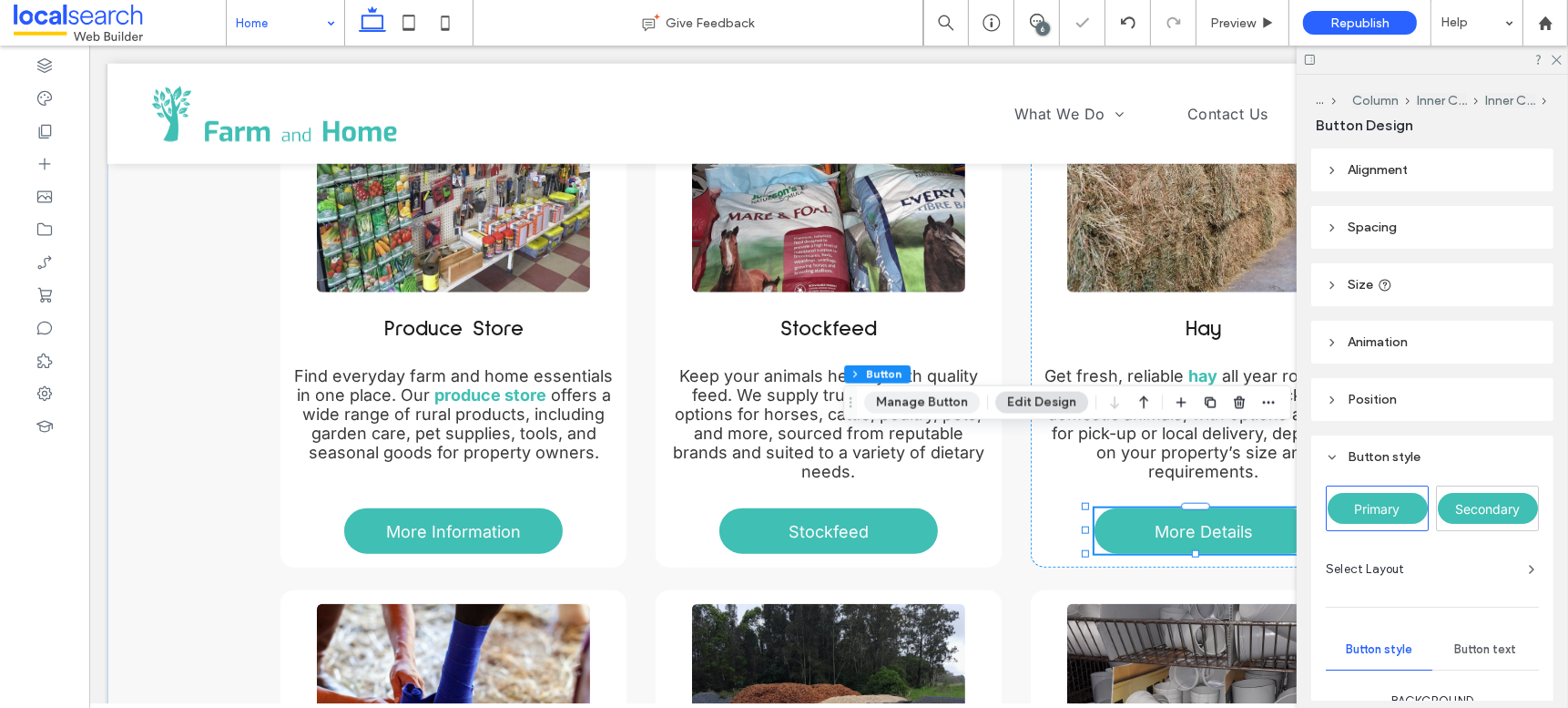 click on "Manage Button" at bounding box center [921, 403] 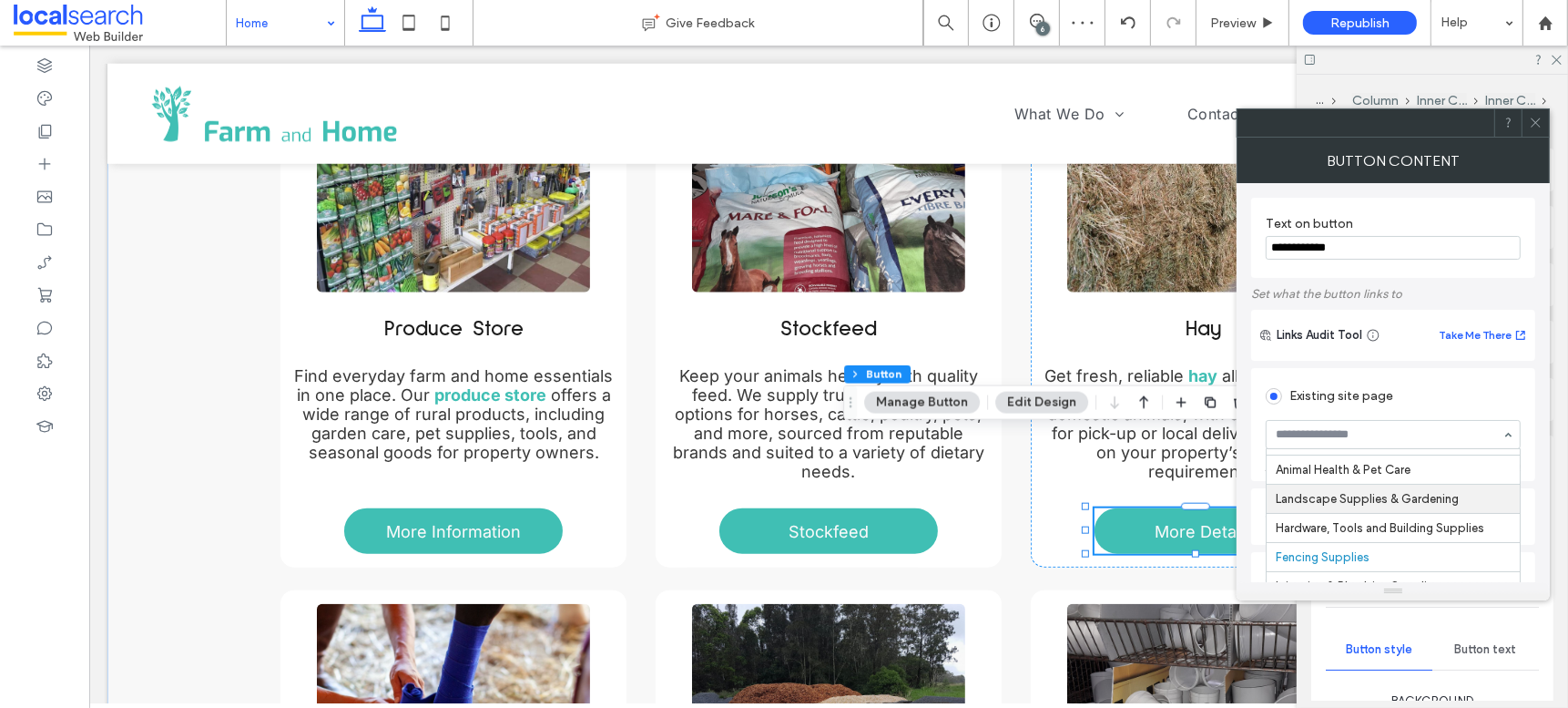 scroll, scrollTop: 104, scrollLeft: 0, axis: vertical 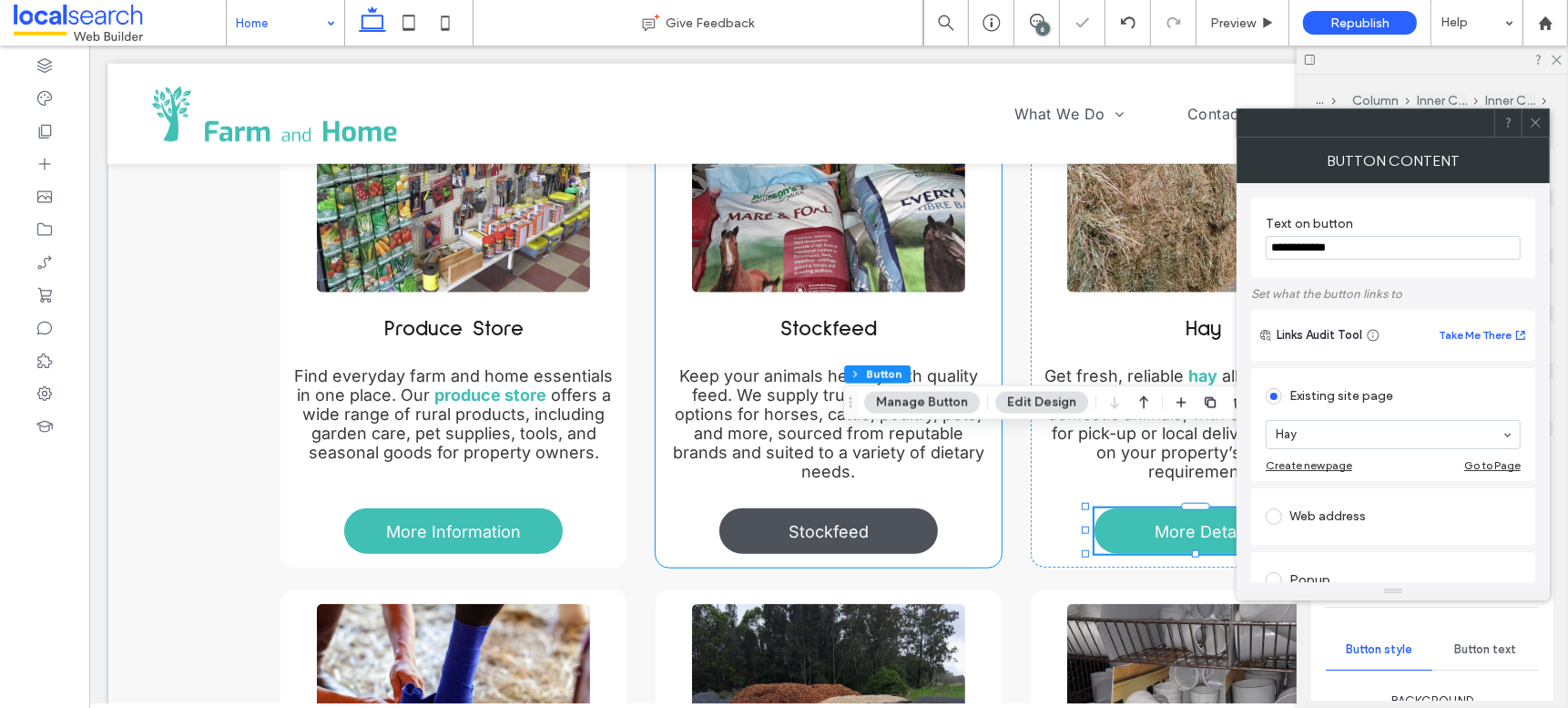 click on "Stockfeed" at bounding box center [828, 531] 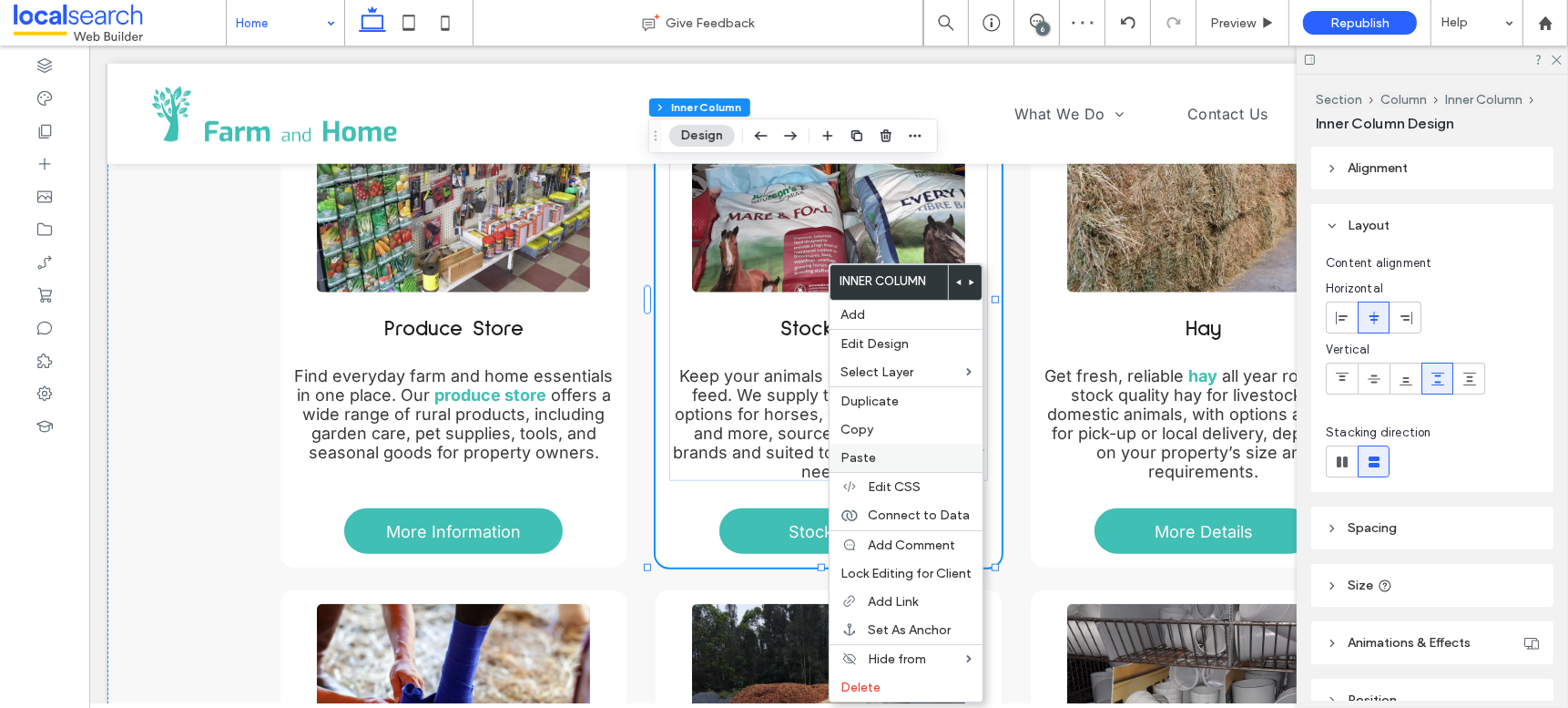 click on "Paste" at bounding box center (906, 457) 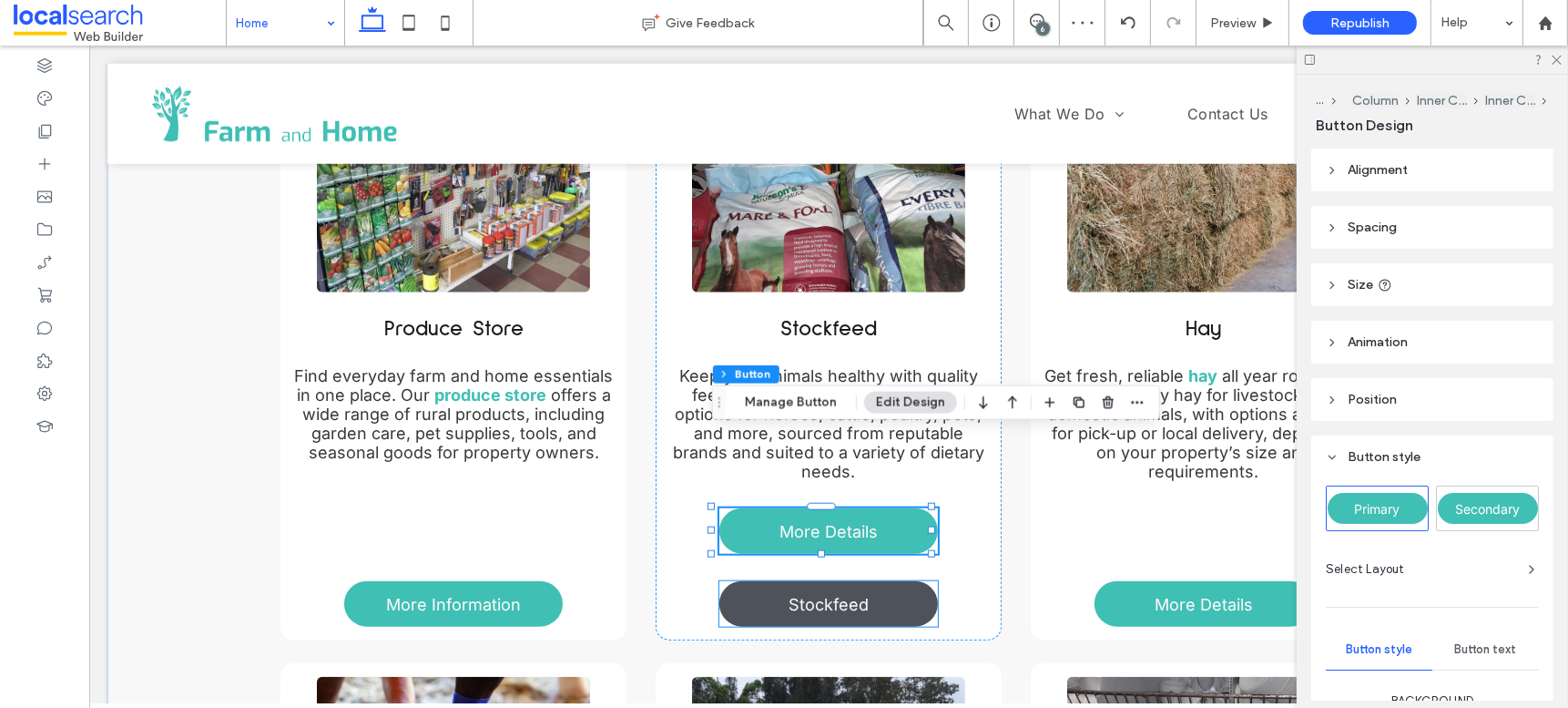 click on "Stockfeed" at bounding box center [828, 604] 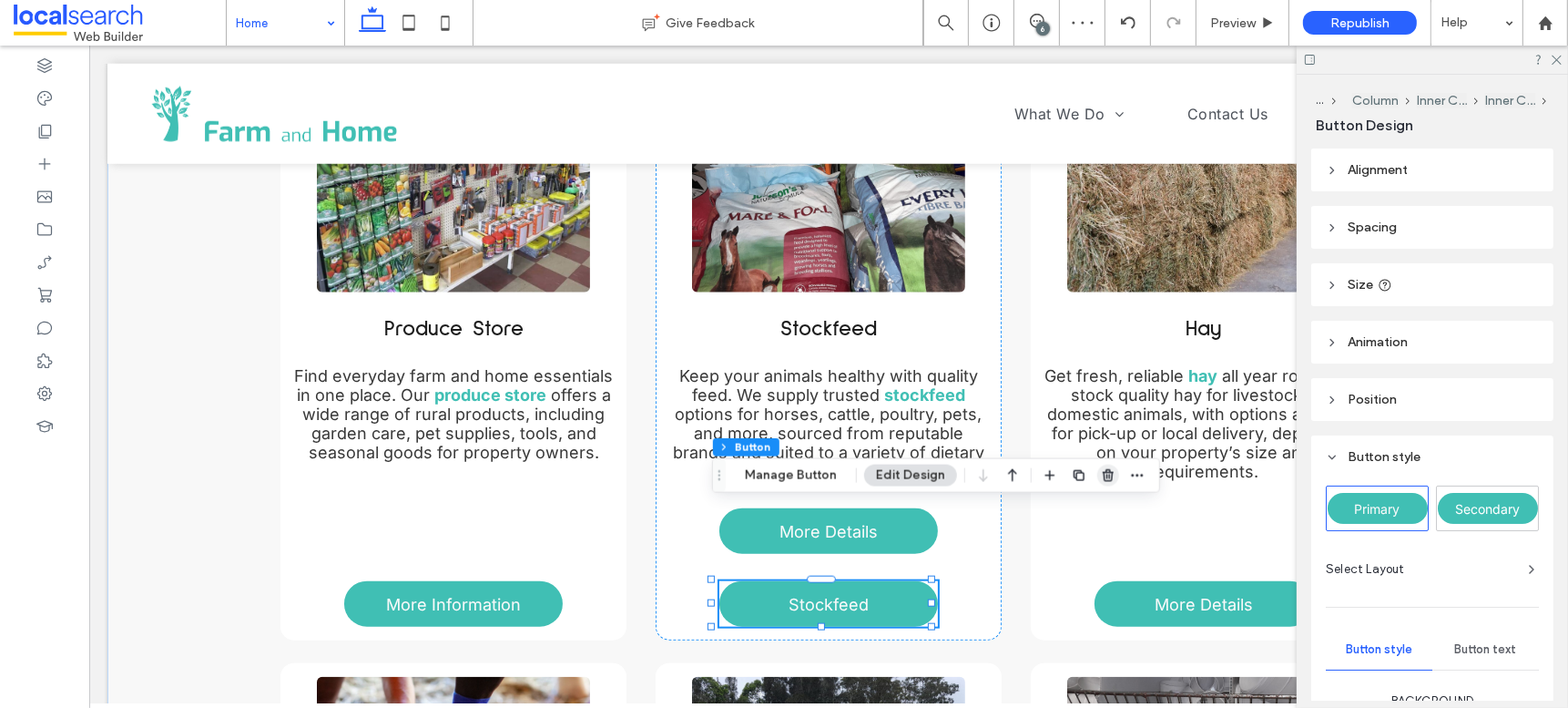 click 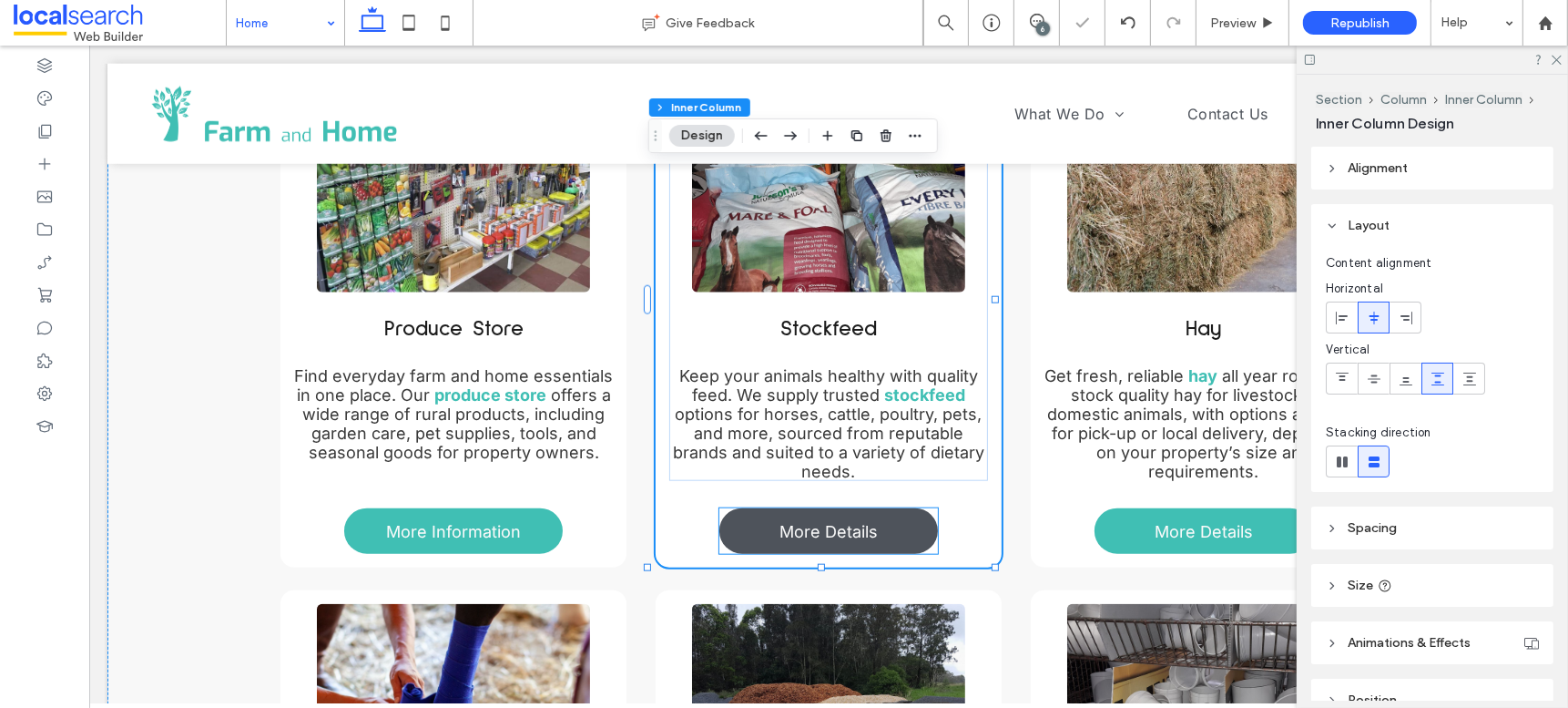 click on "More Details" at bounding box center [828, 531] 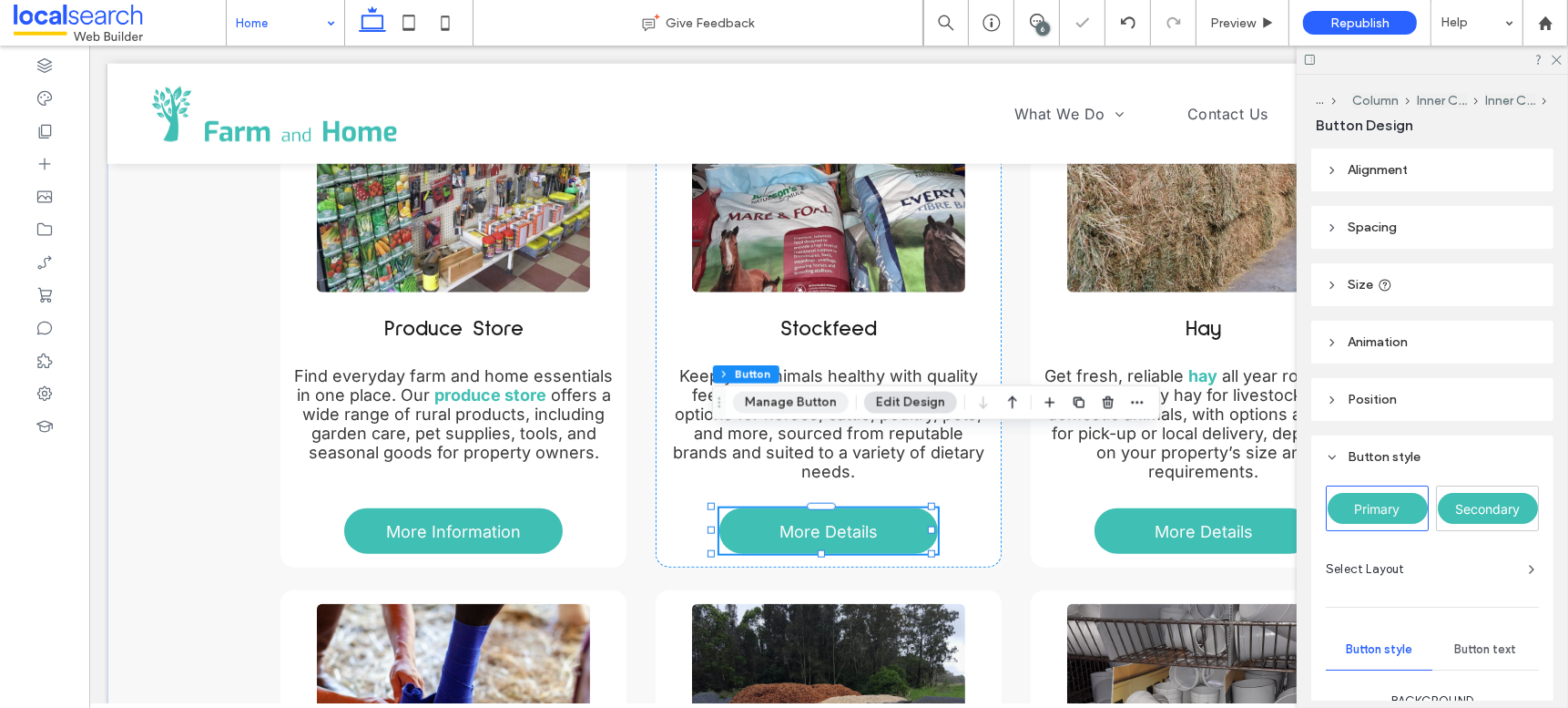 click on "Manage Button" at bounding box center [790, 403] 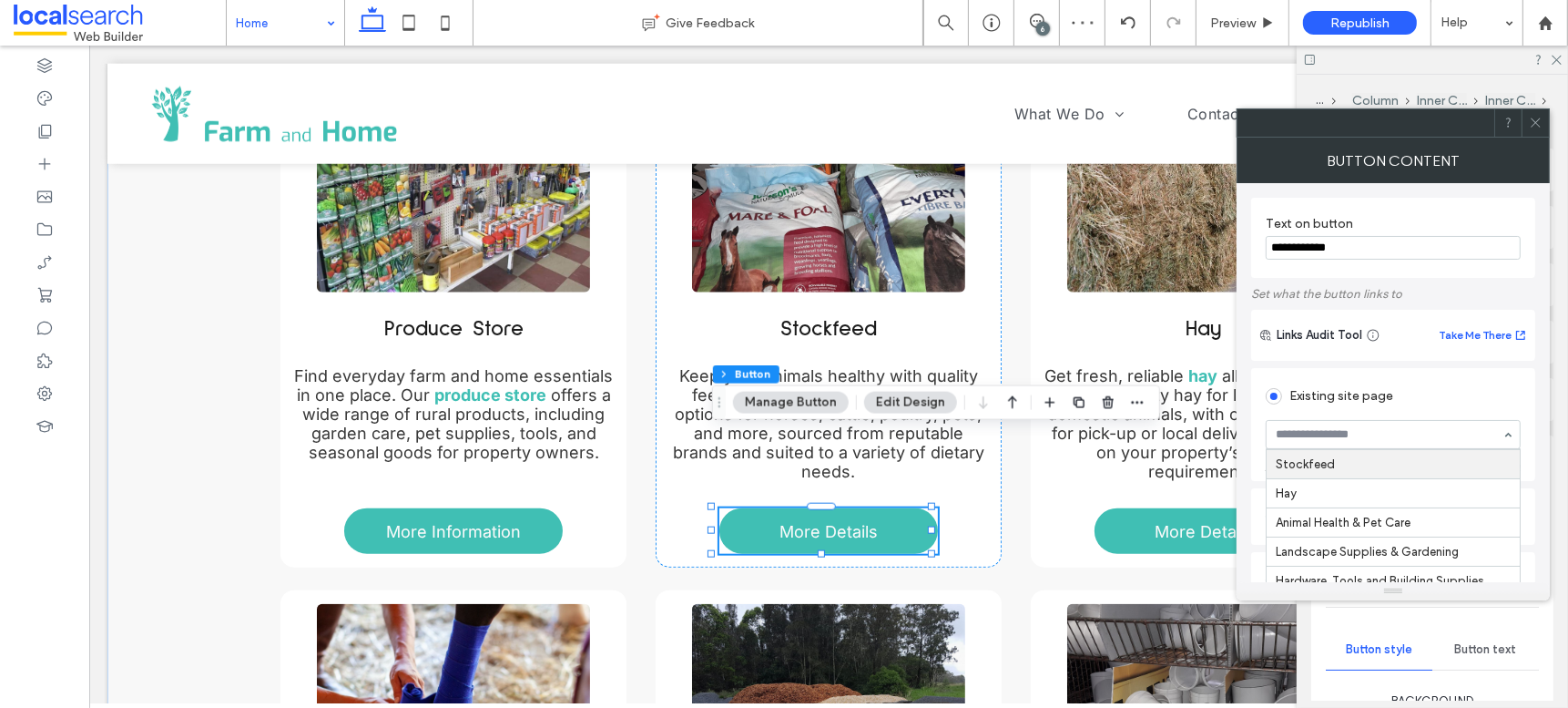 scroll, scrollTop: 70, scrollLeft: 0, axis: vertical 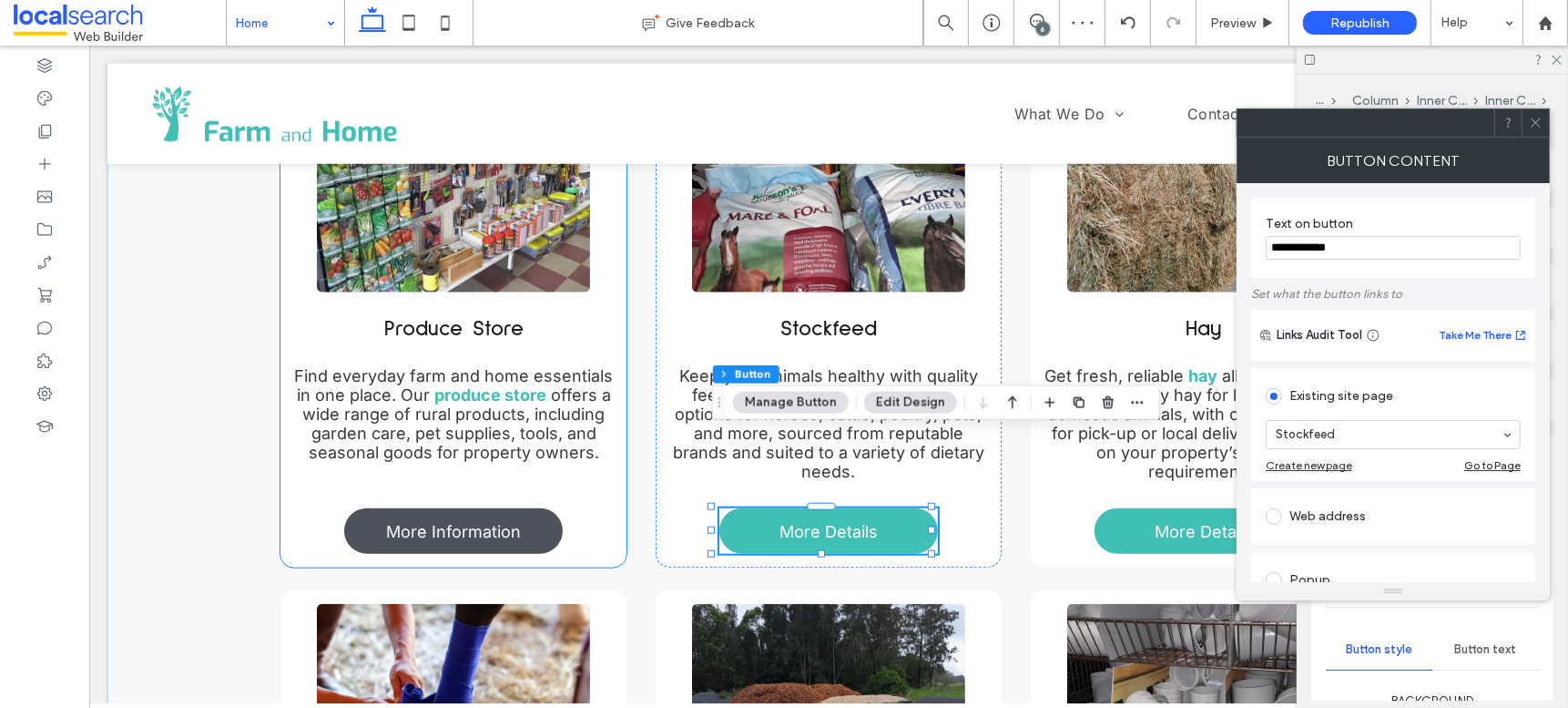 click on "More Information" at bounding box center (453, 531) 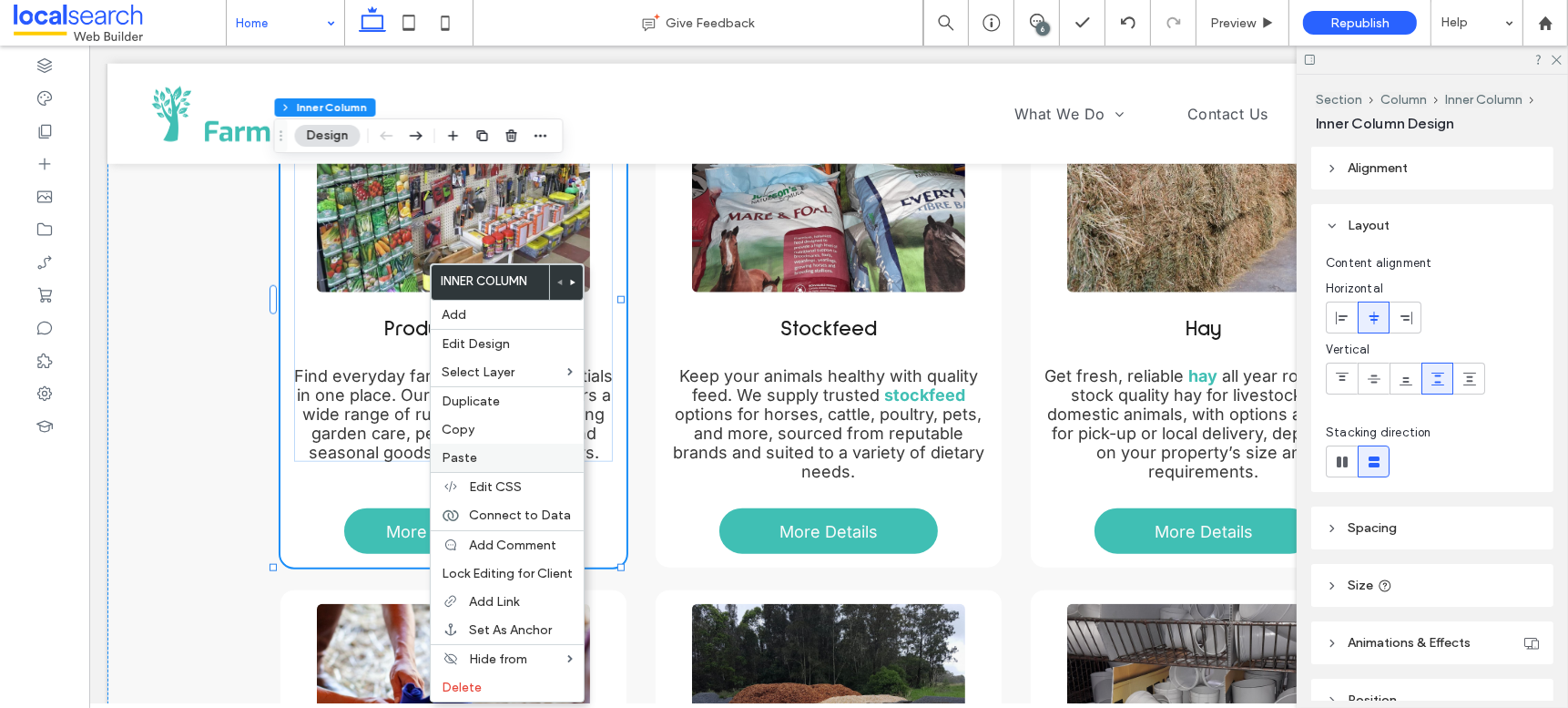 click on "Paste" at bounding box center [507, 457] 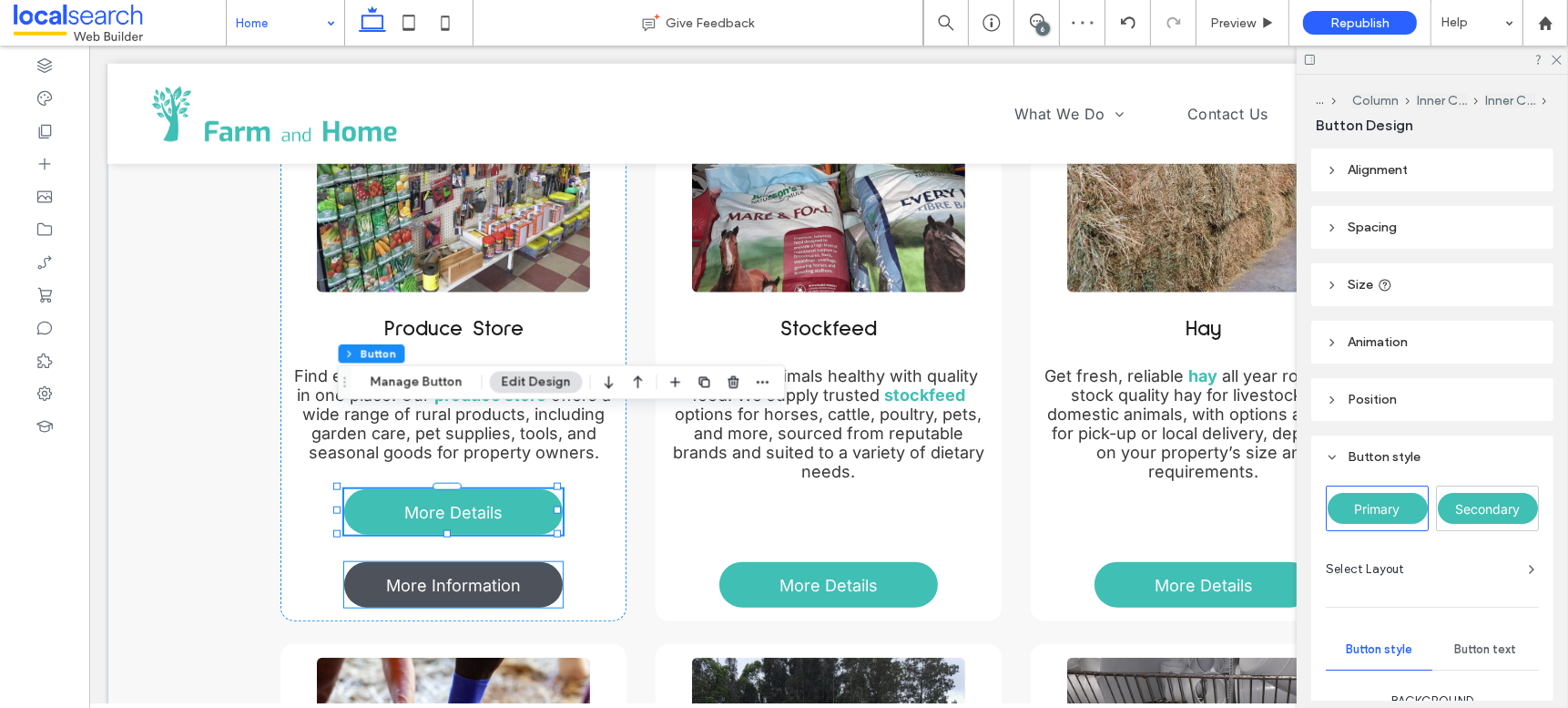 click on "More Information" at bounding box center [453, 585] 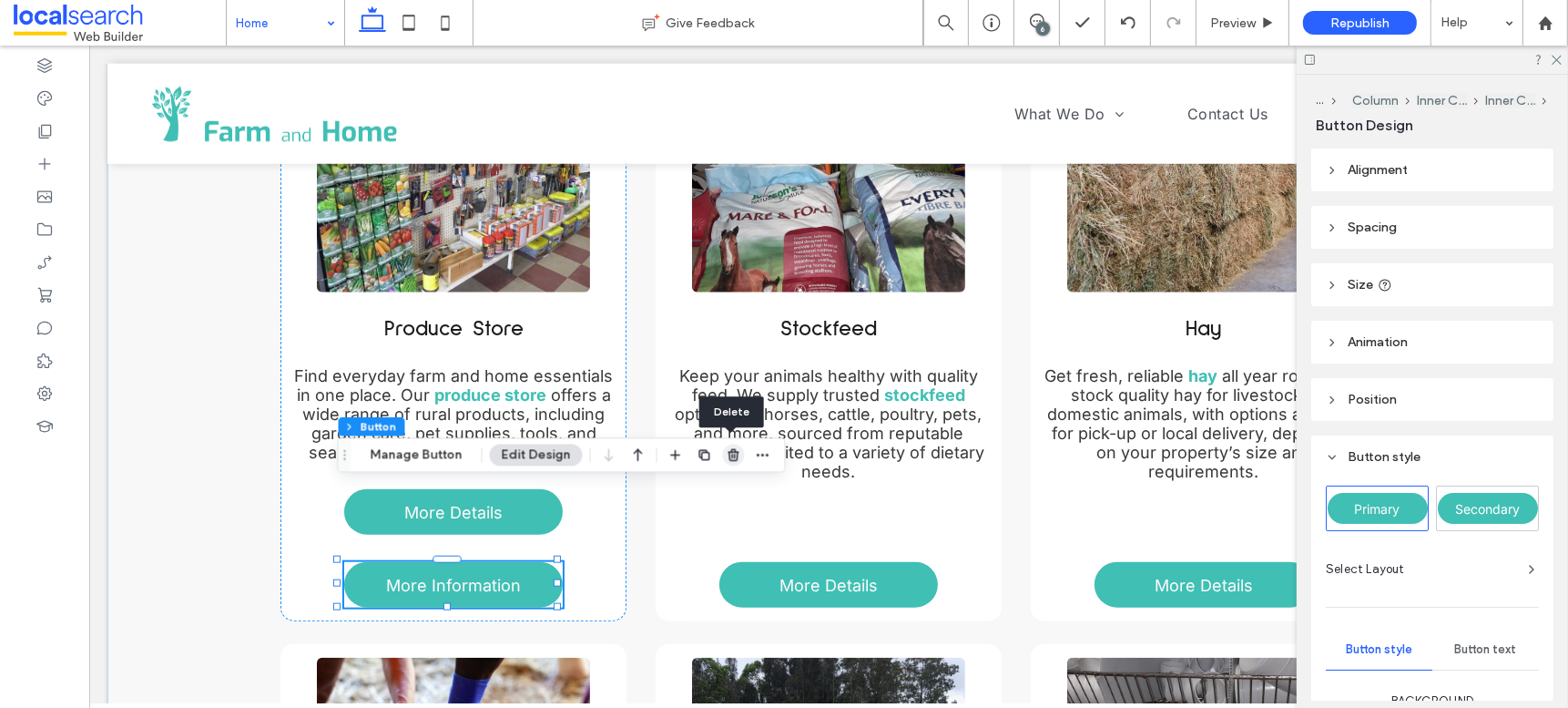 click 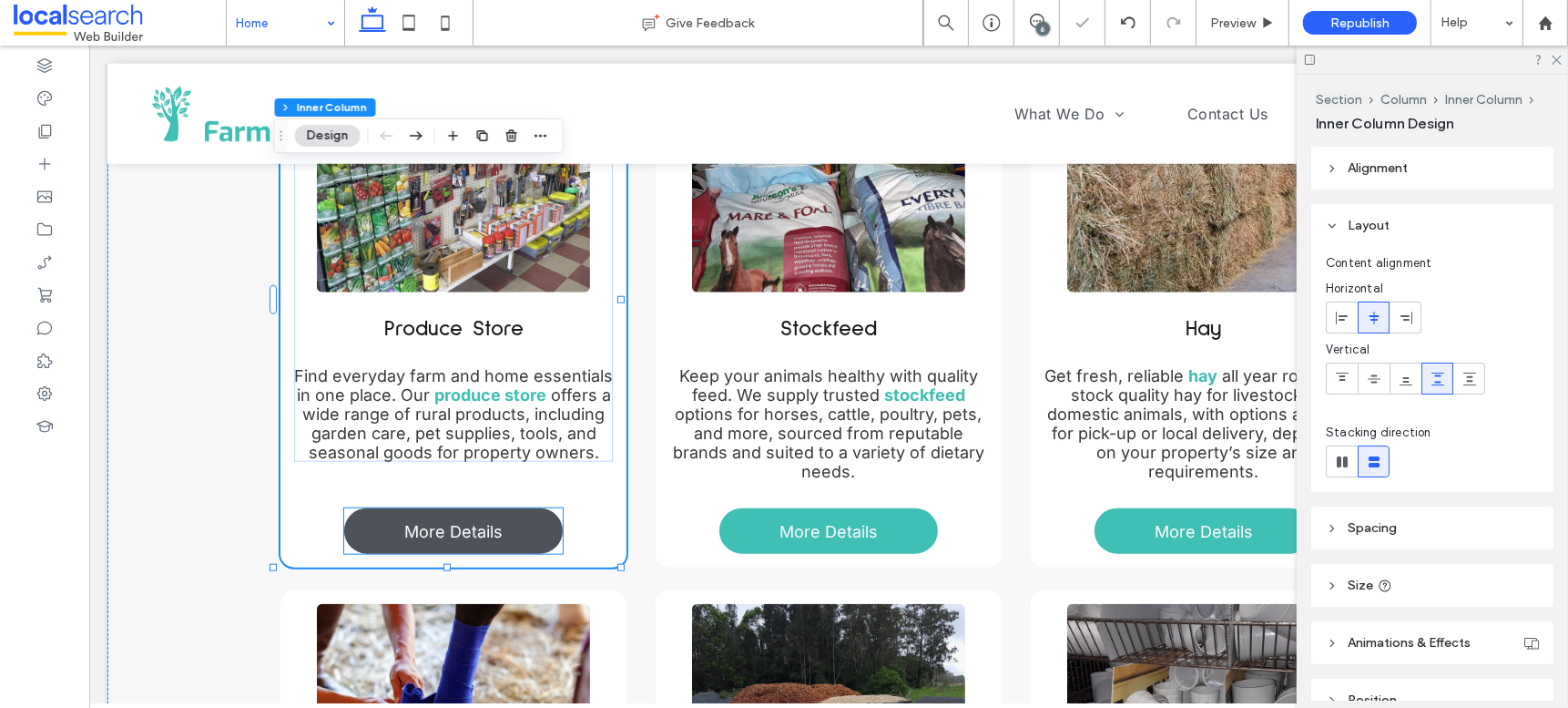 click on "More Details" at bounding box center [453, 531] 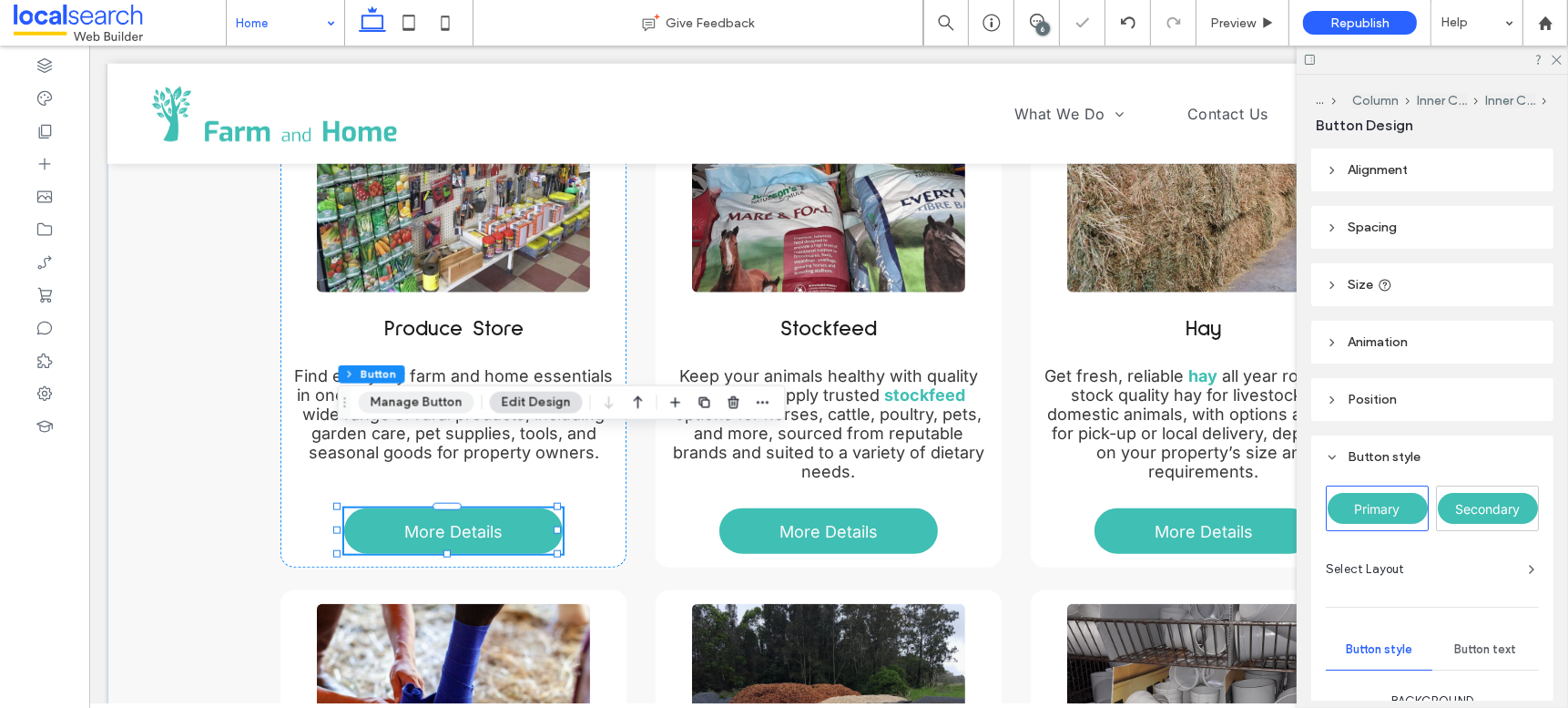 click on "Manage Button" at bounding box center (416, 403) 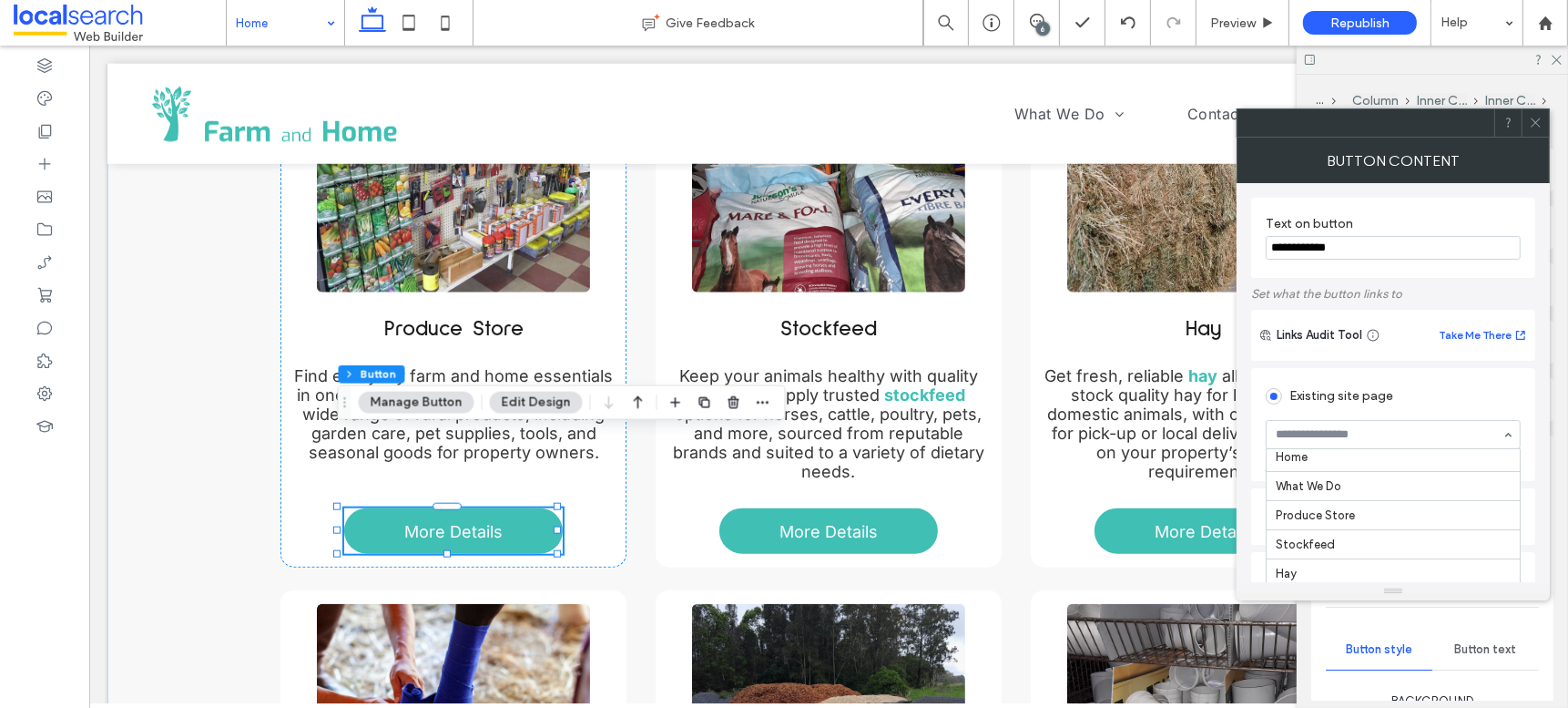 scroll, scrollTop: 0, scrollLeft: 0, axis: both 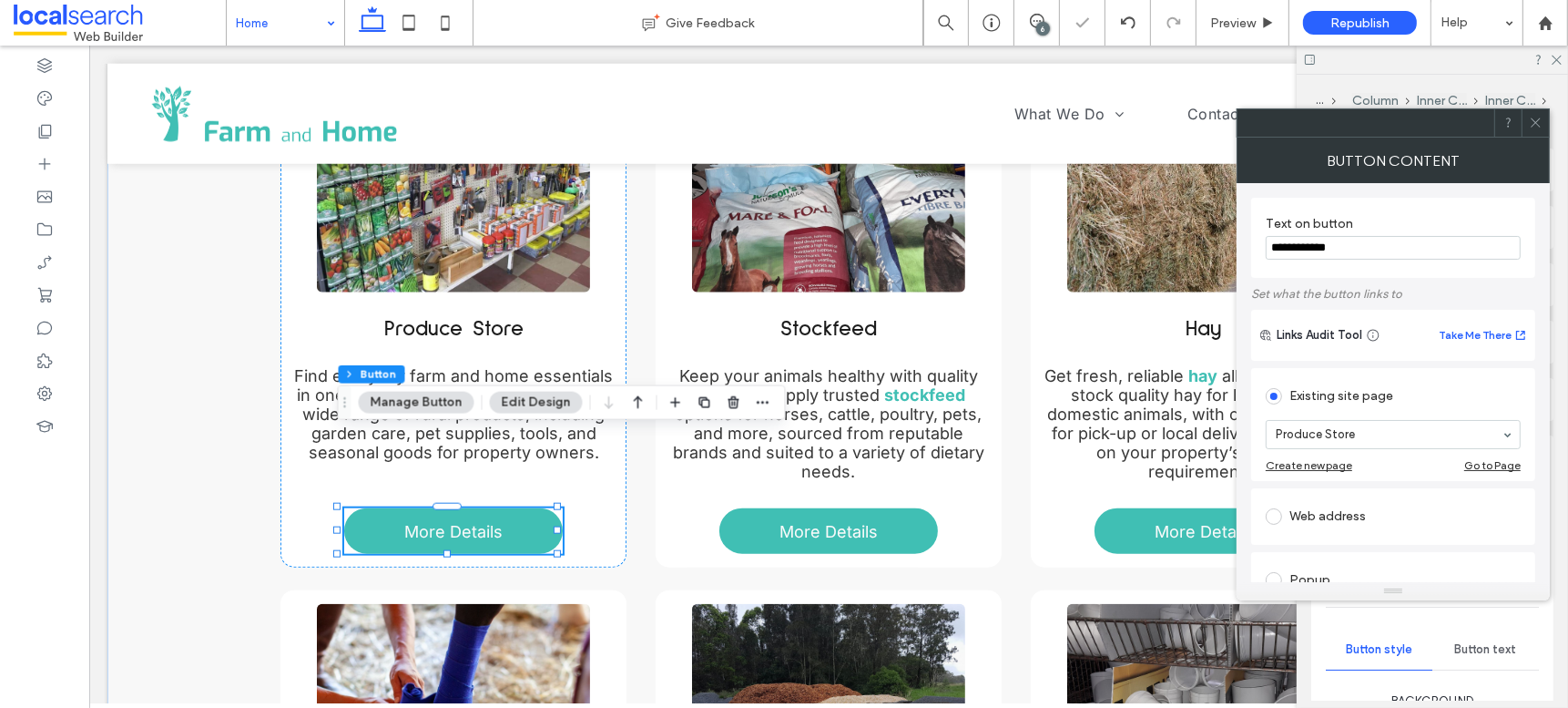 click on "**********" at bounding box center [1393, 369] 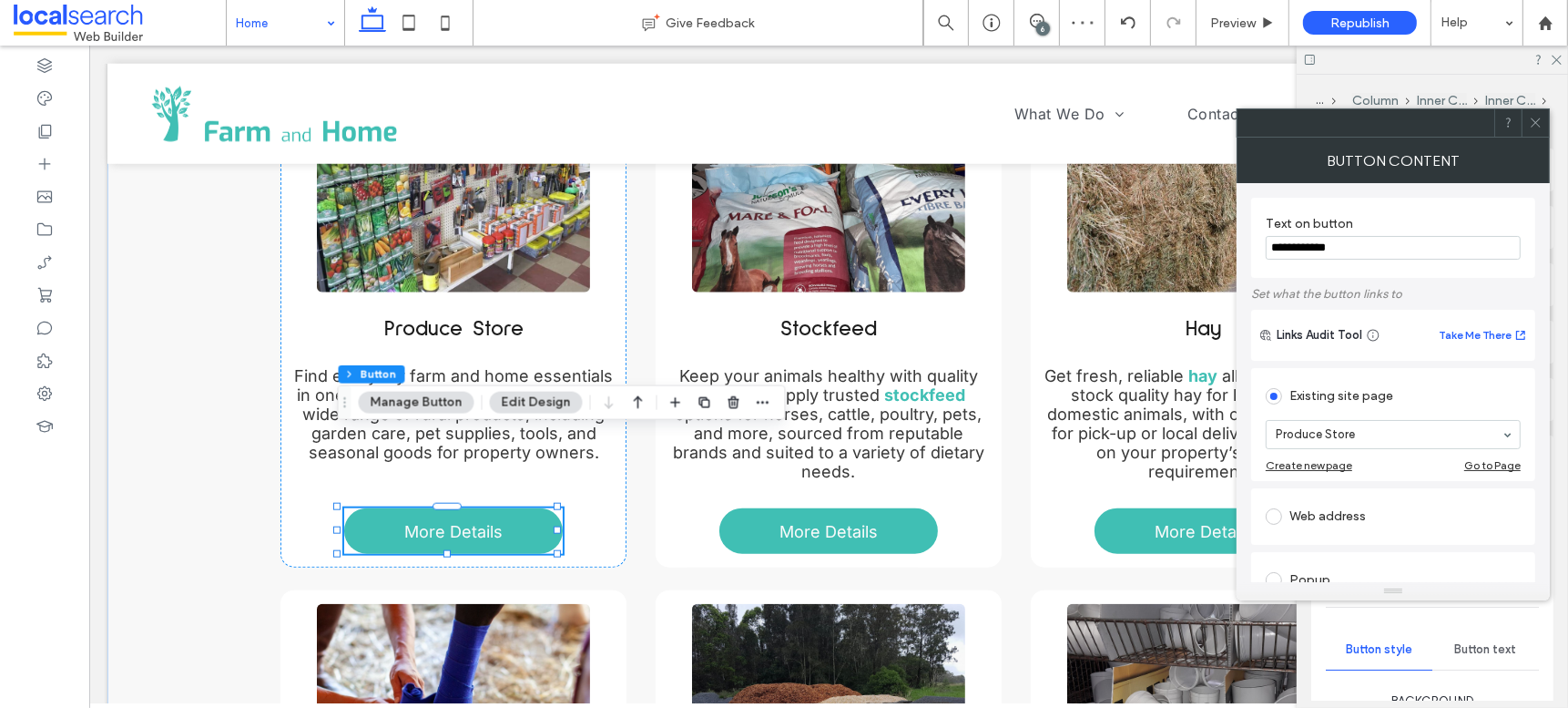 click 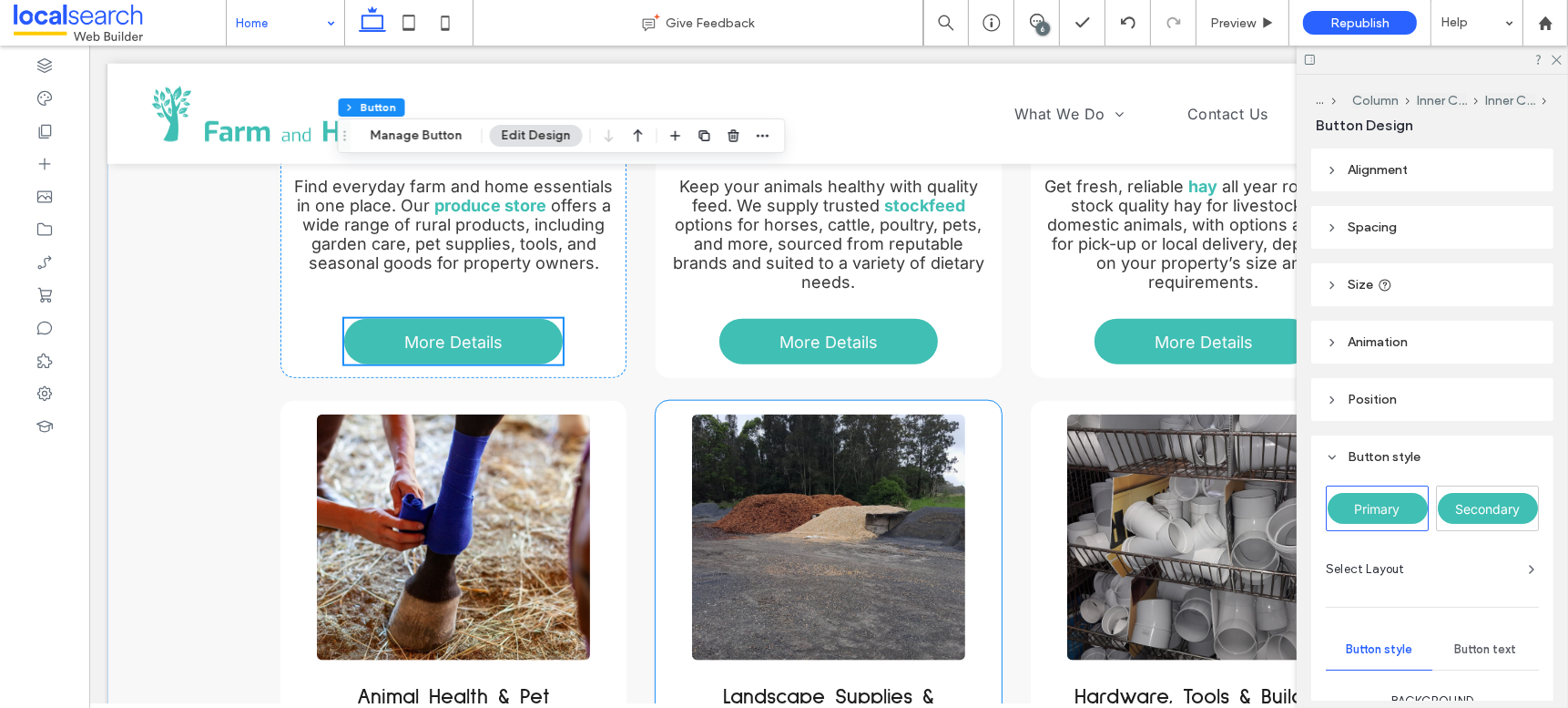 scroll, scrollTop: 1964, scrollLeft: 0, axis: vertical 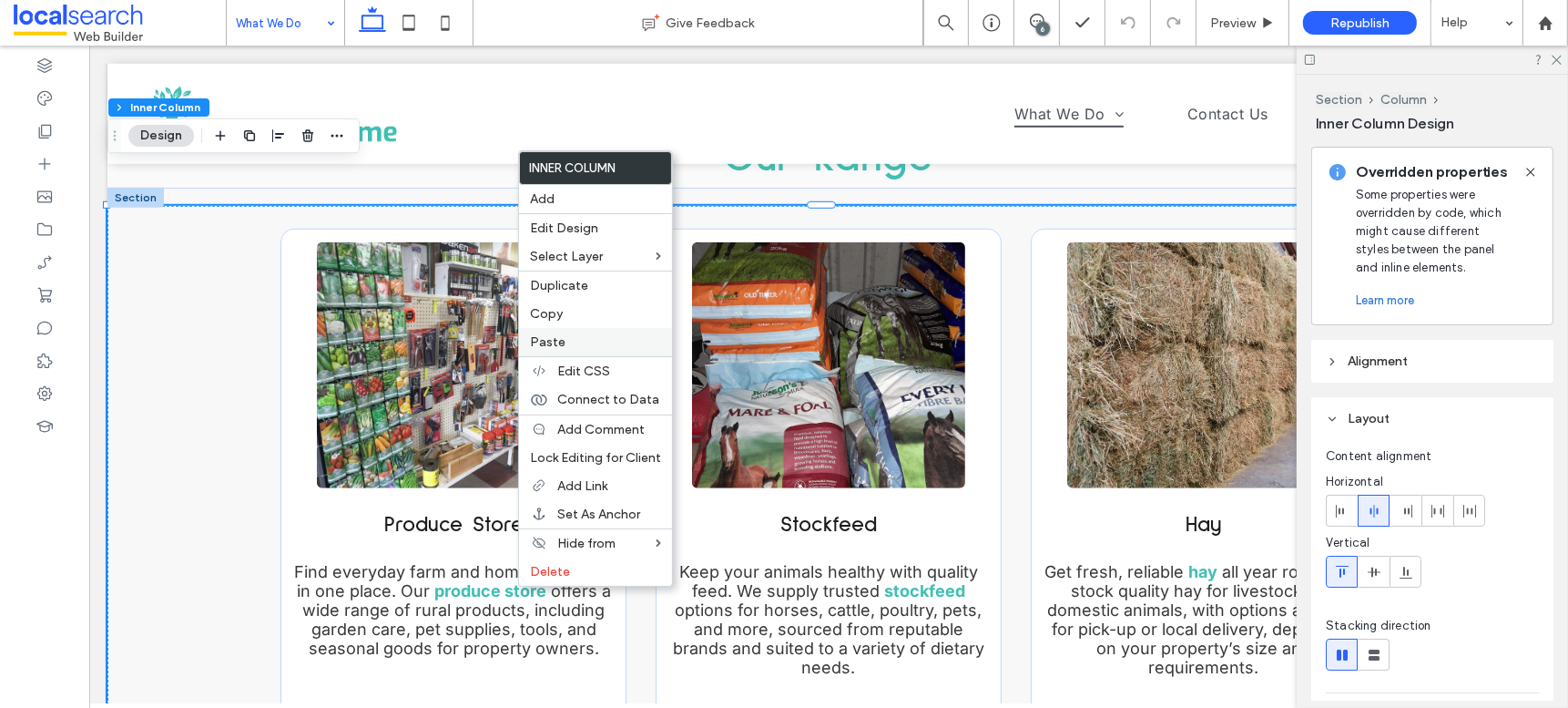 click on "Paste" at bounding box center [596, 342] 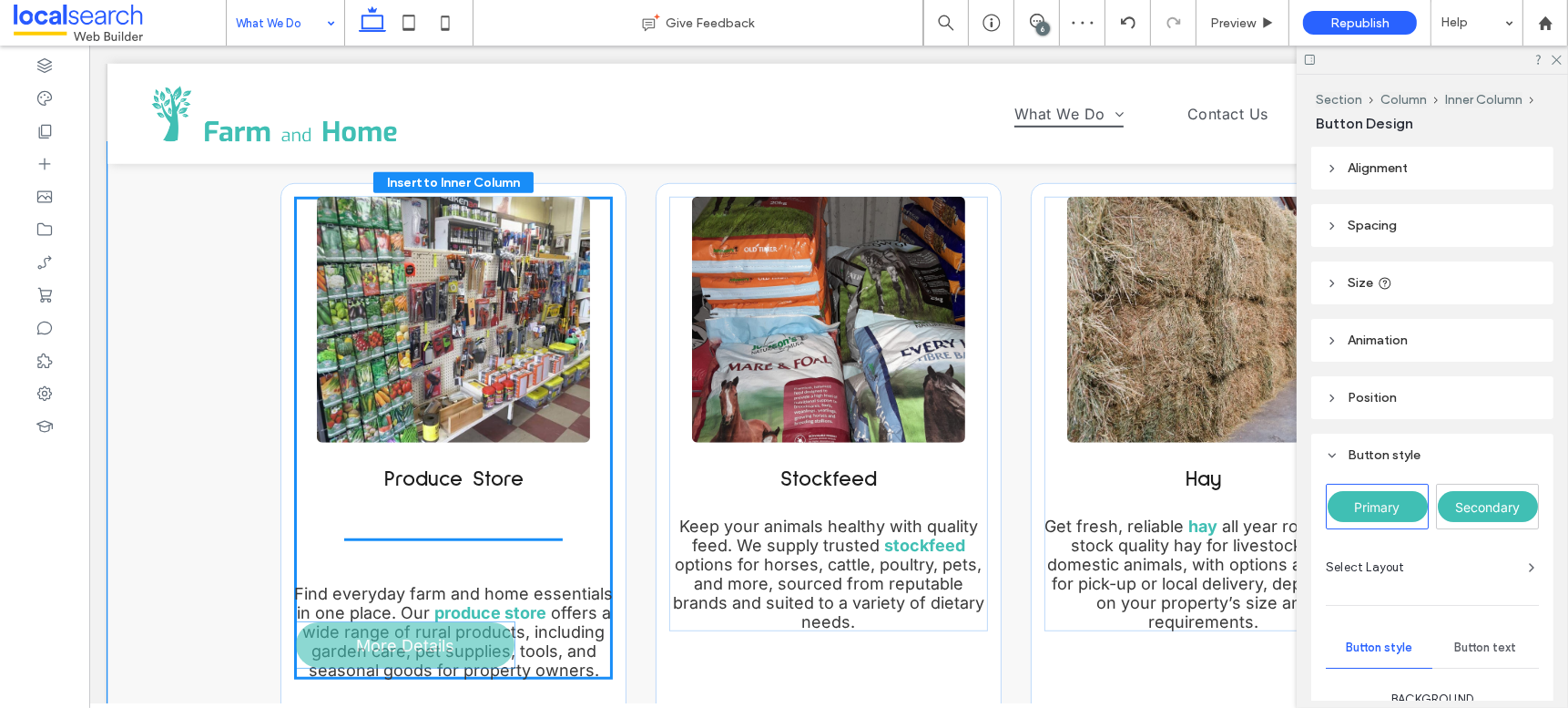 scroll, scrollTop: 1406, scrollLeft: 0, axis: vertical 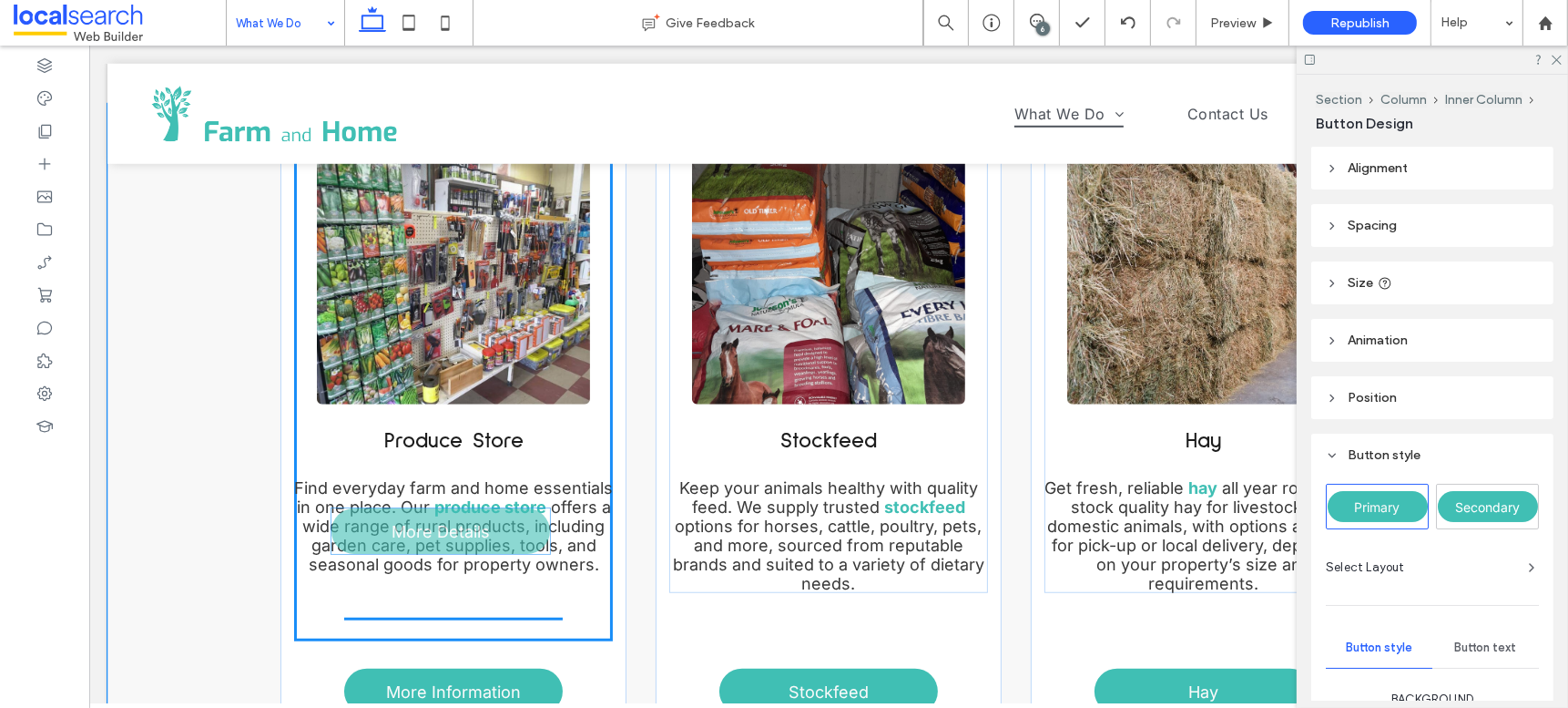 drag, startPoint x: 606, startPoint y: 358, endPoint x: 450, endPoint y: 526, distance: 229.25968 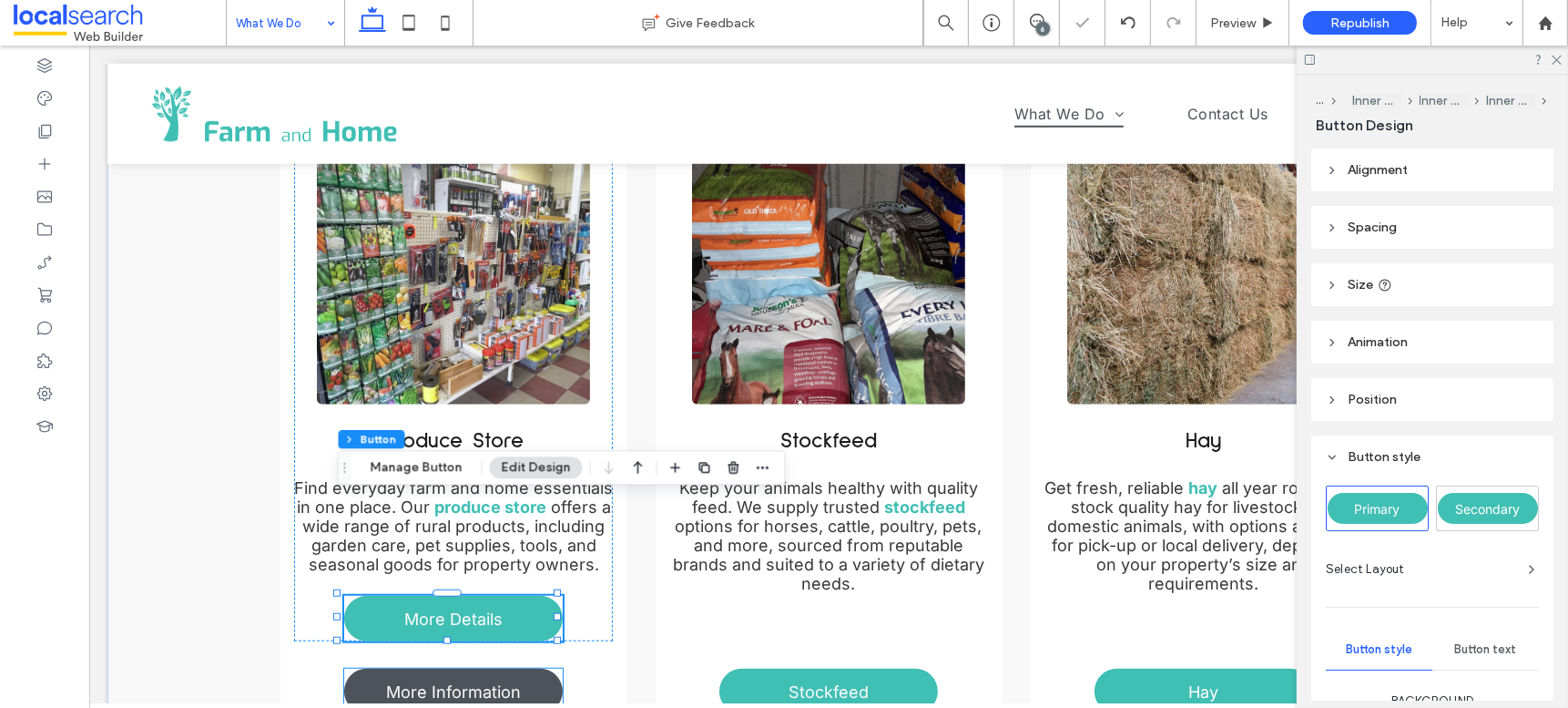 click on "More Information" at bounding box center (453, 692) 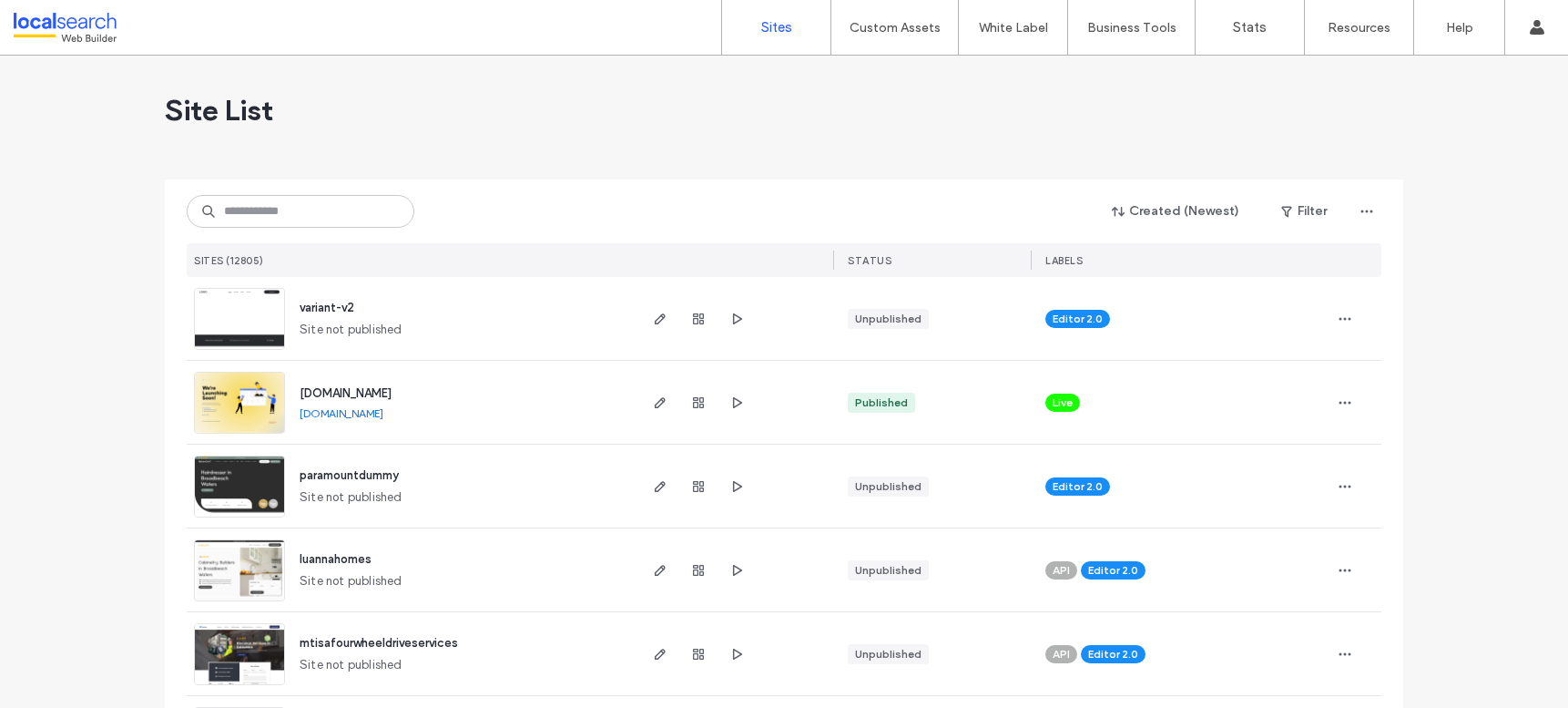 scroll, scrollTop: 0, scrollLeft: 0, axis: both 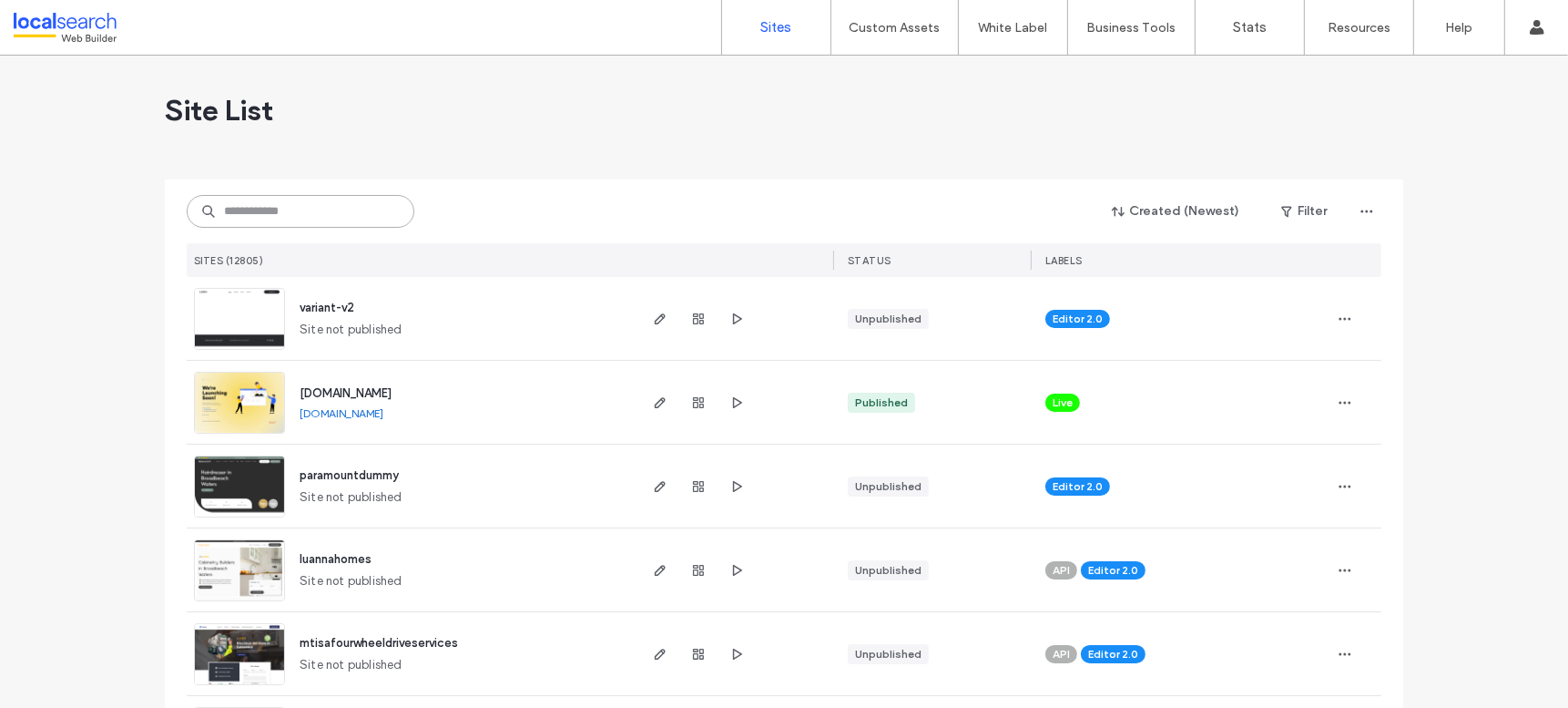 click at bounding box center (300, 211) 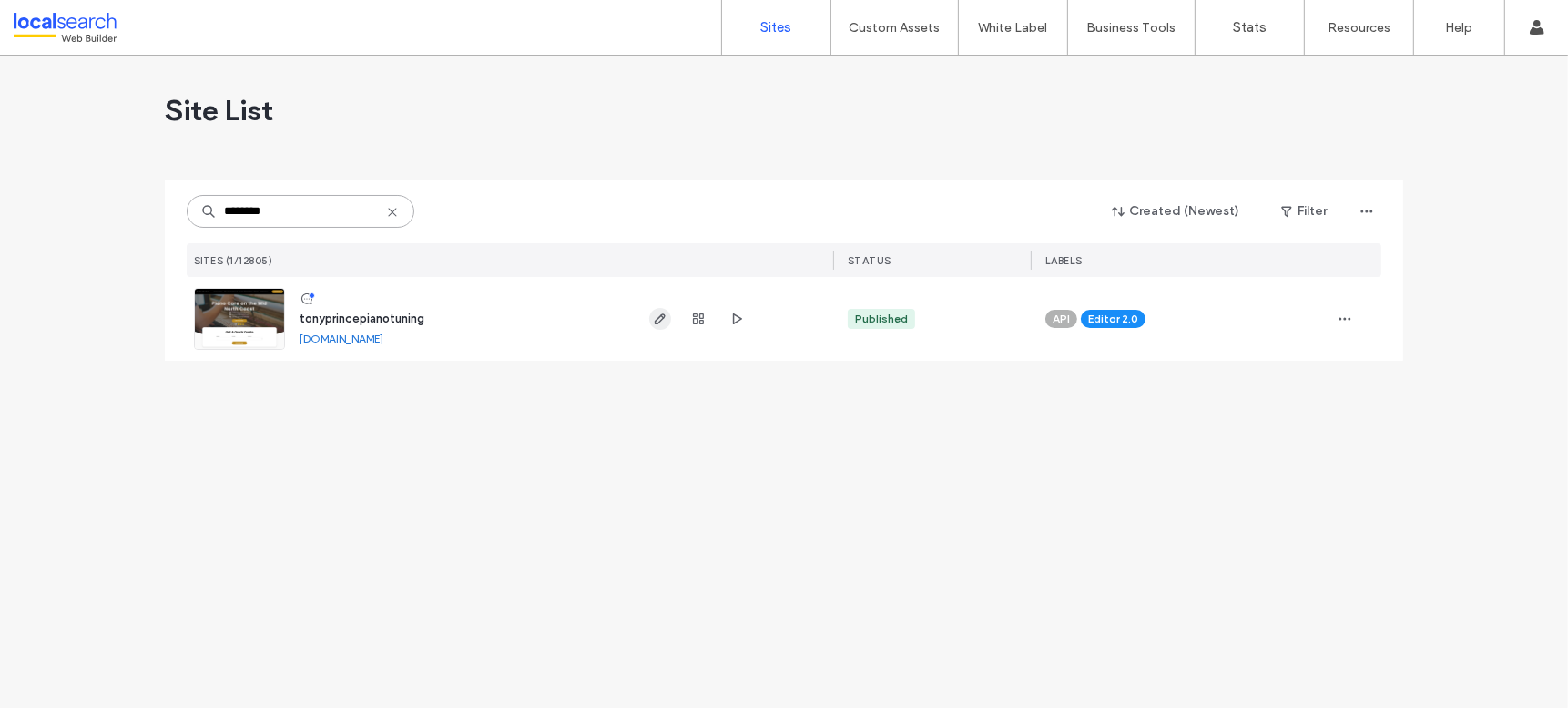 type on "********" 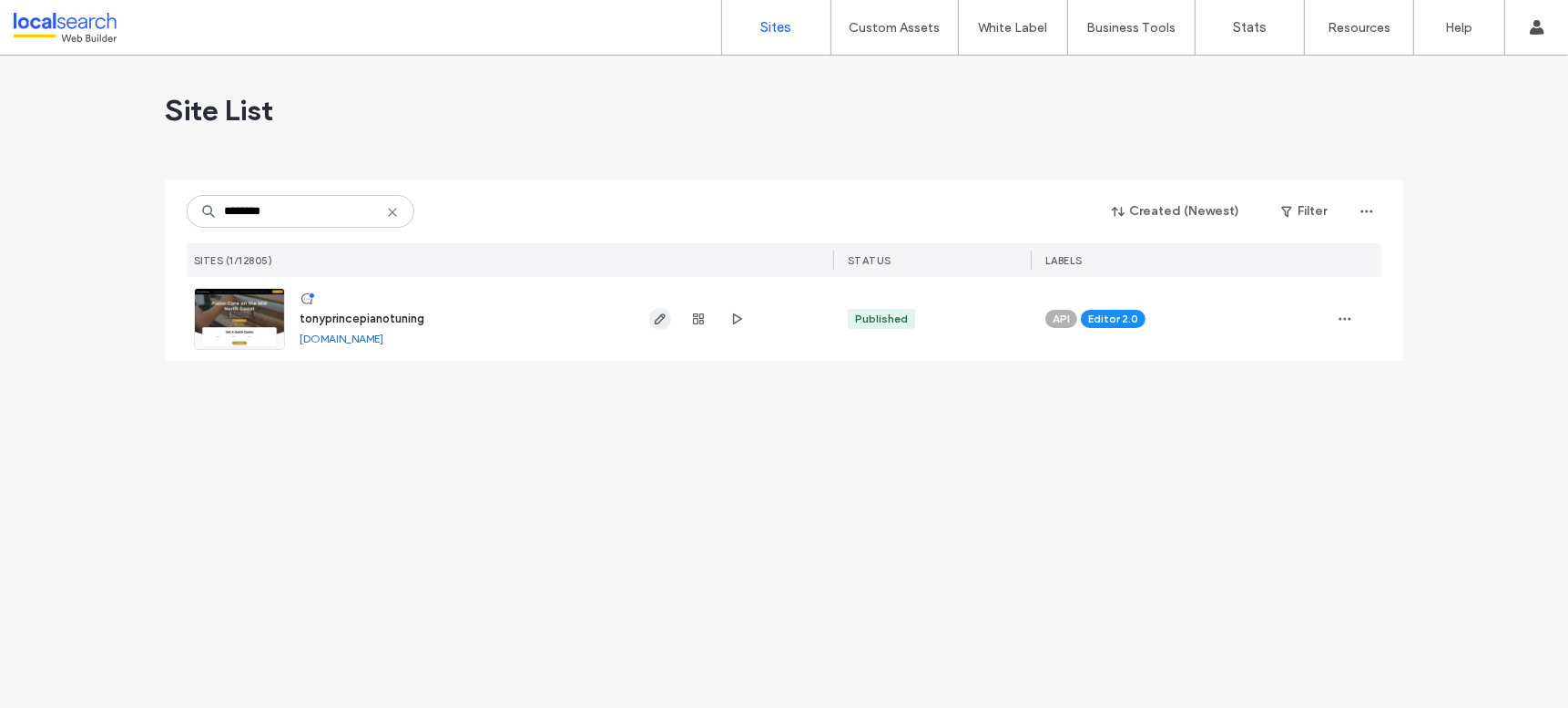 click 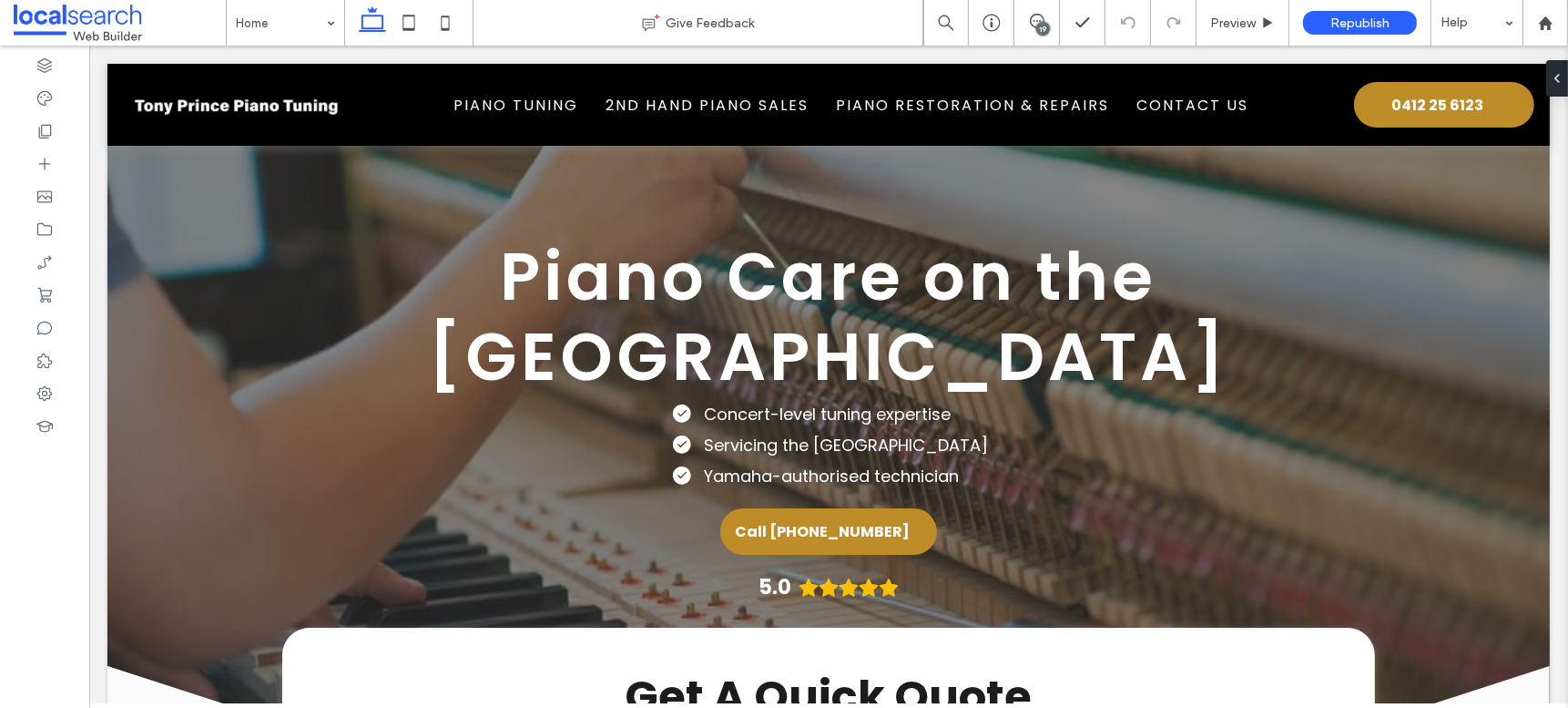 scroll, scrollTop: 0, scrollLeft: 0, axis: both 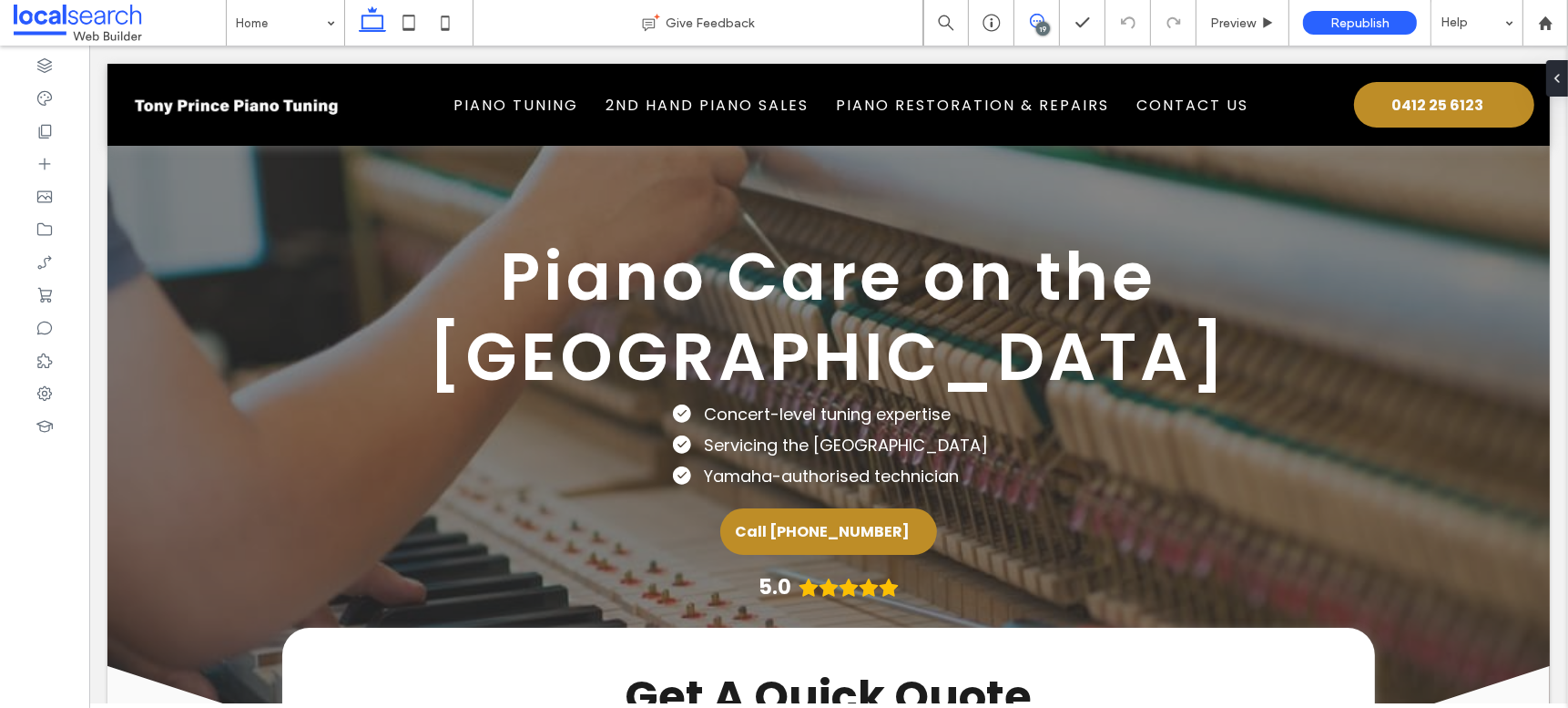 click 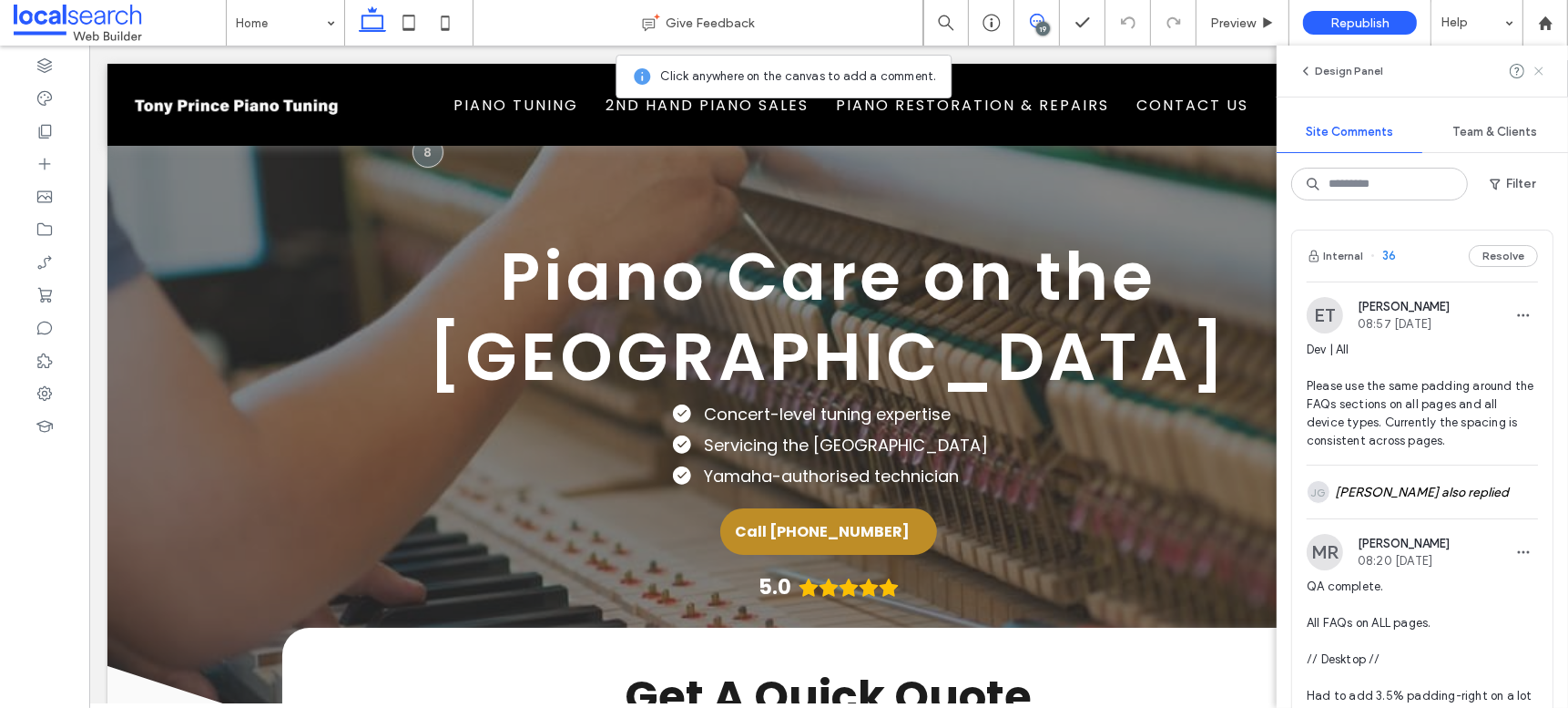 click 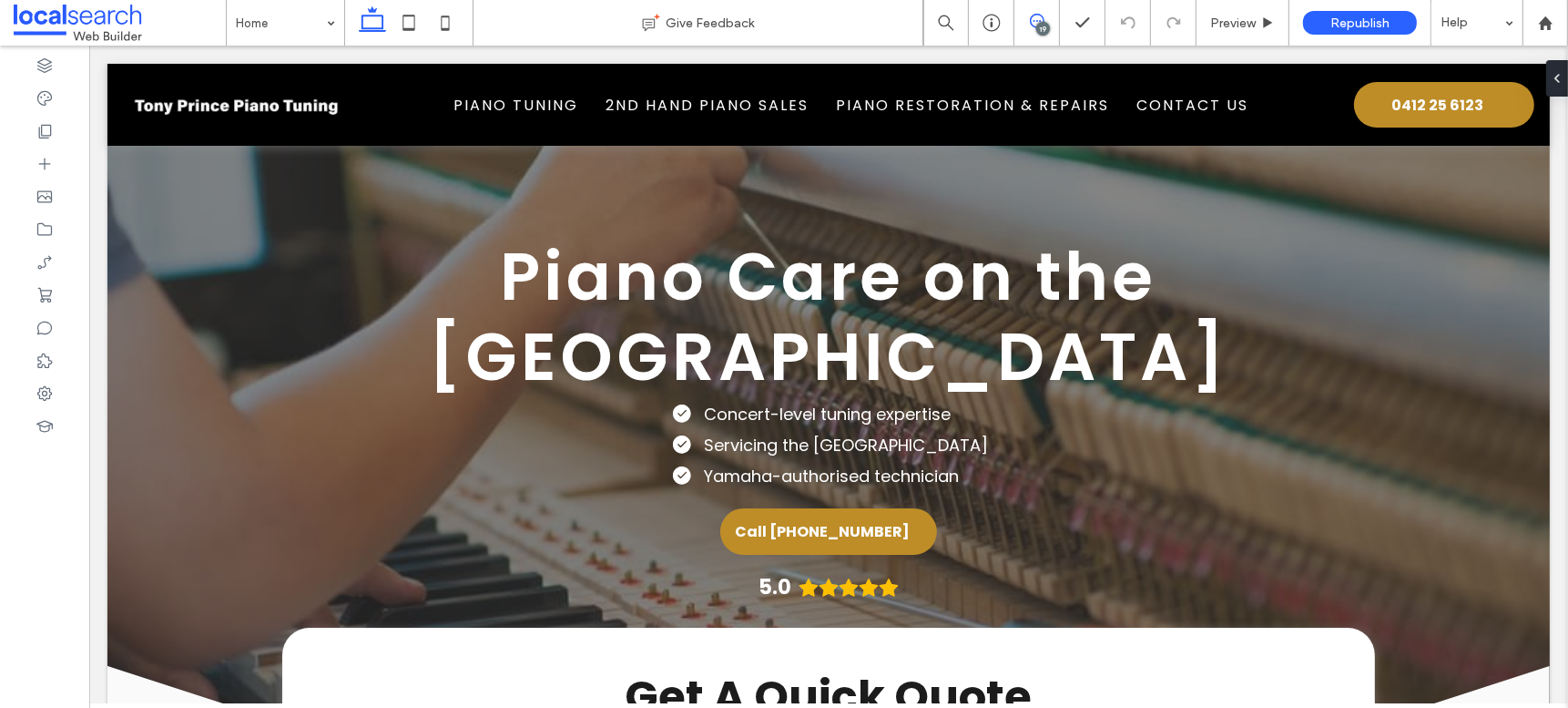 click 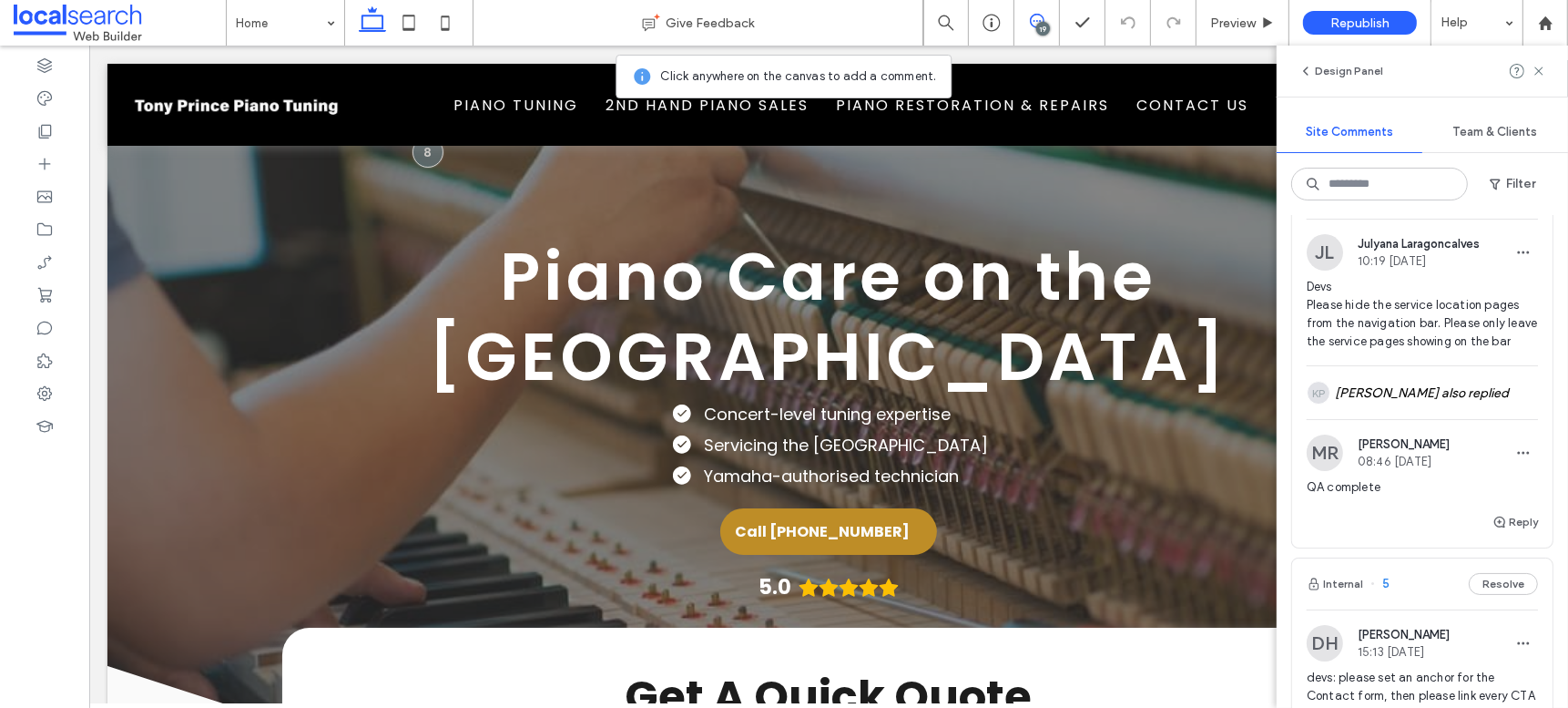 scroll, scrollTop: 6367, scrollLeft: 0, axis: vertical 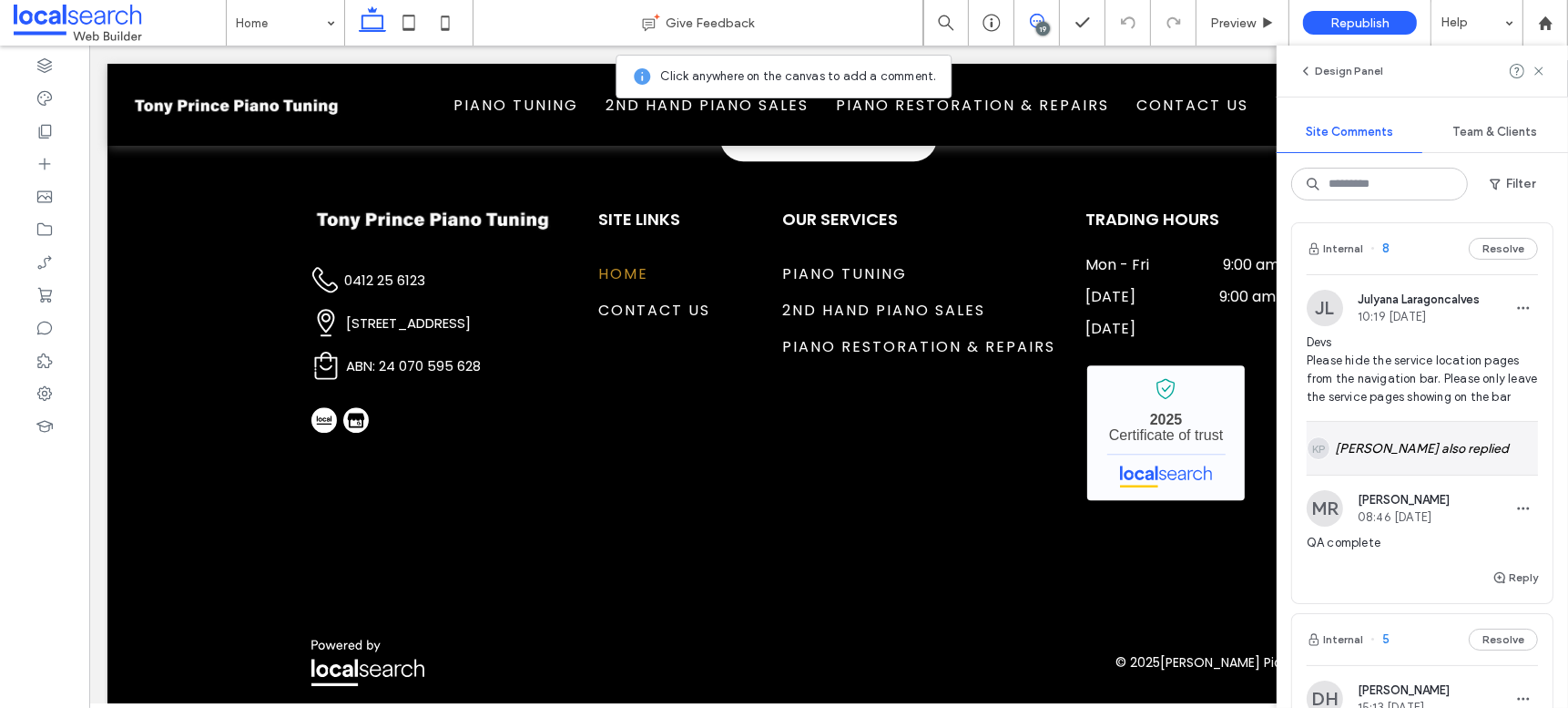 click on "KP [PERSON_NAME] also replied" at bounding box center (1422, 448) 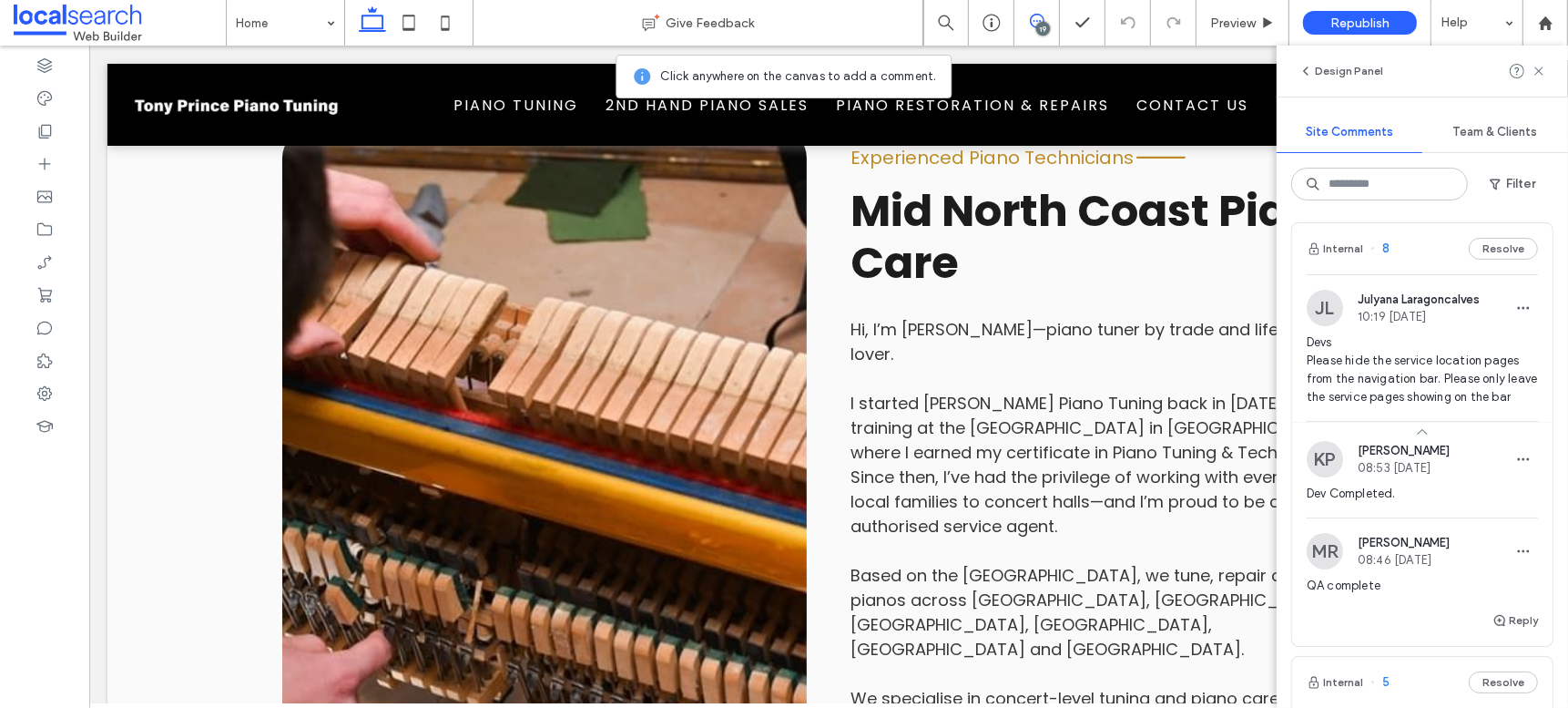 scroll, scrollTop: 0, scrollLeft: 0, axis: both 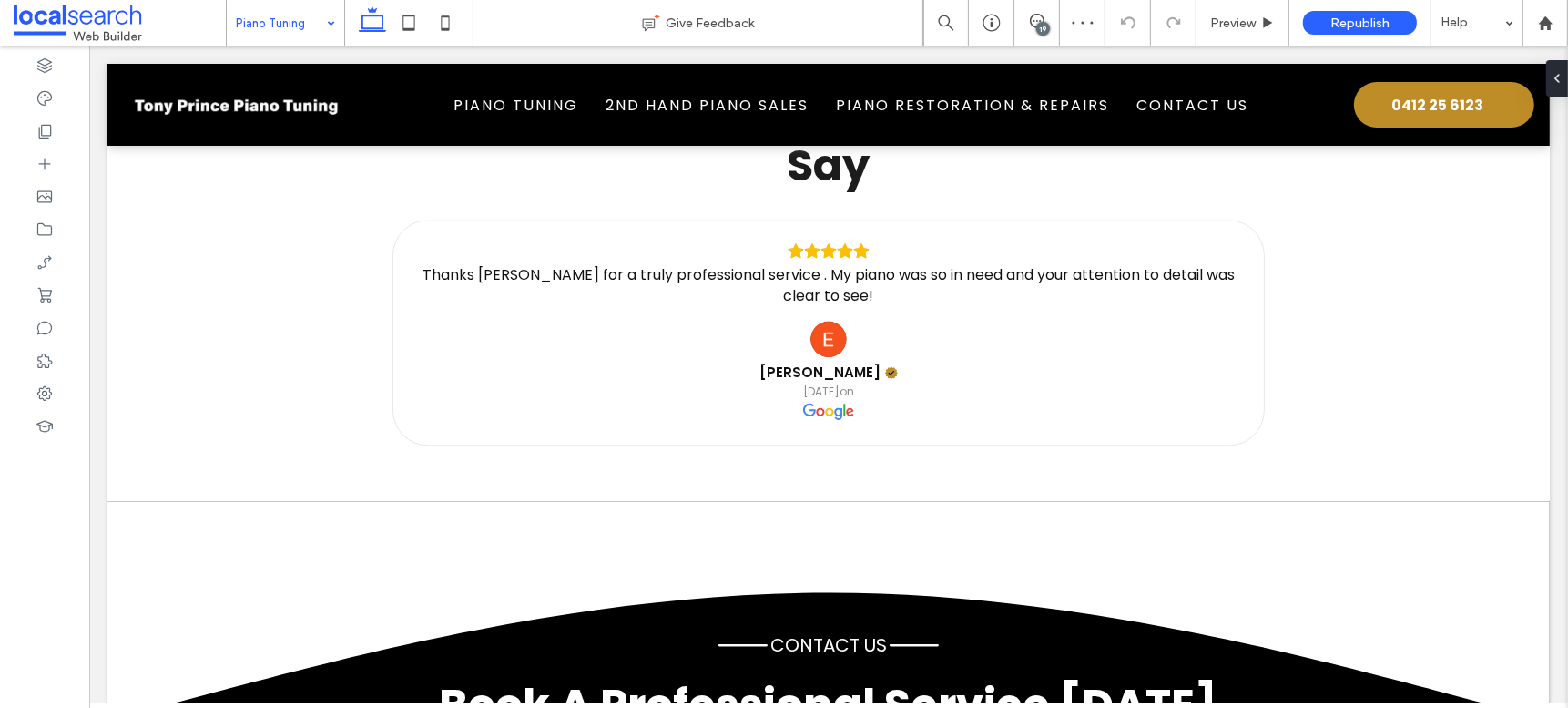 click at bounding box center [280, 23] 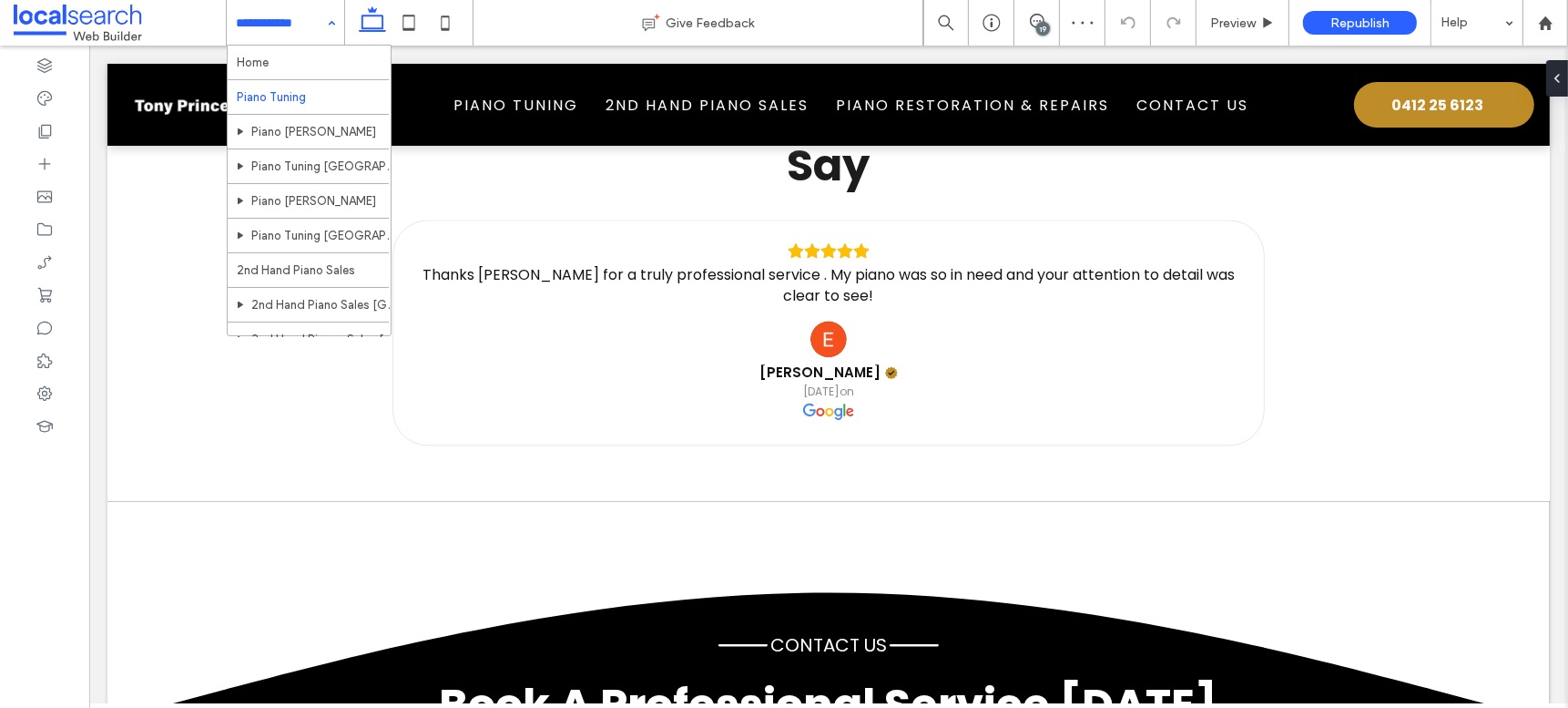 click at bounding box center (280, 23) 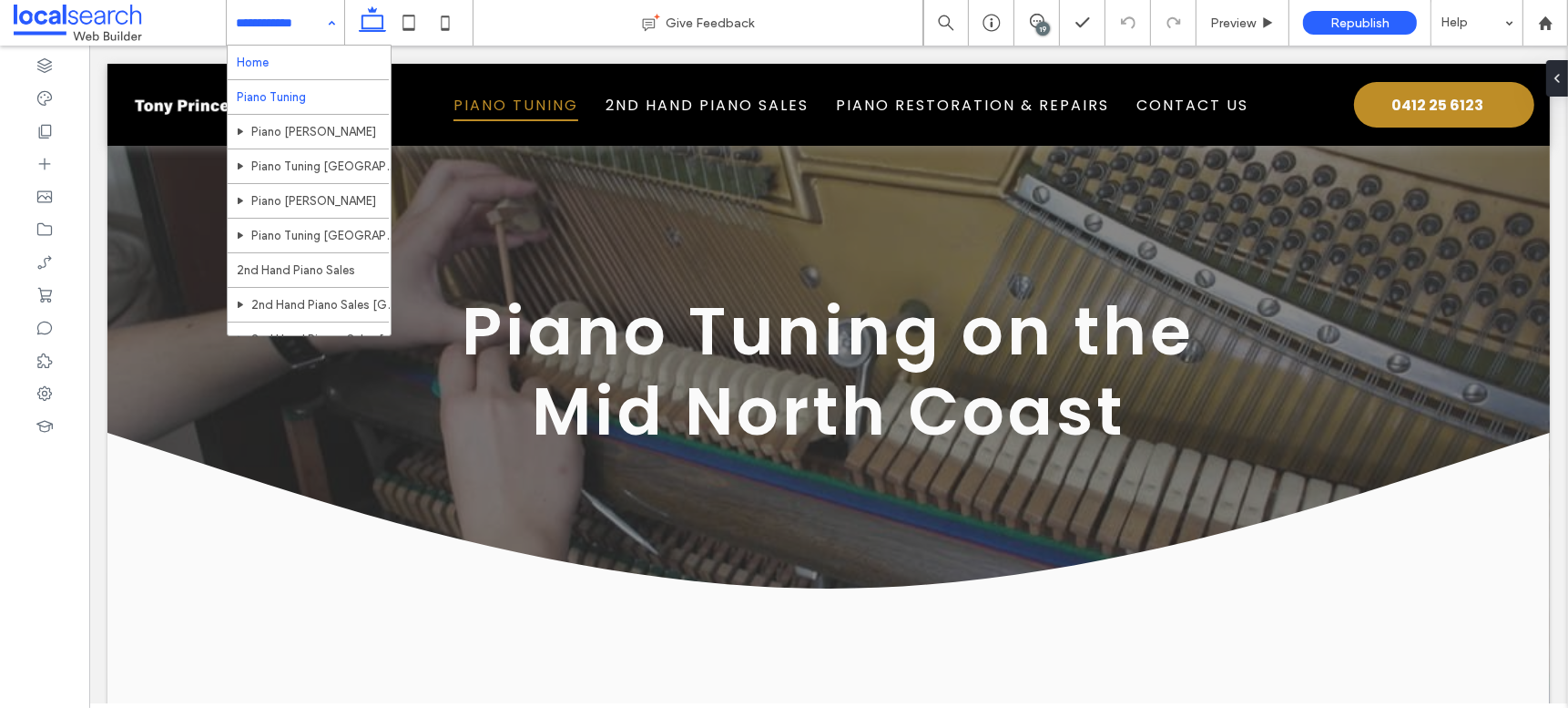 scroll, scrollTop: 3365, scrollLeft: 0, axis: vertical 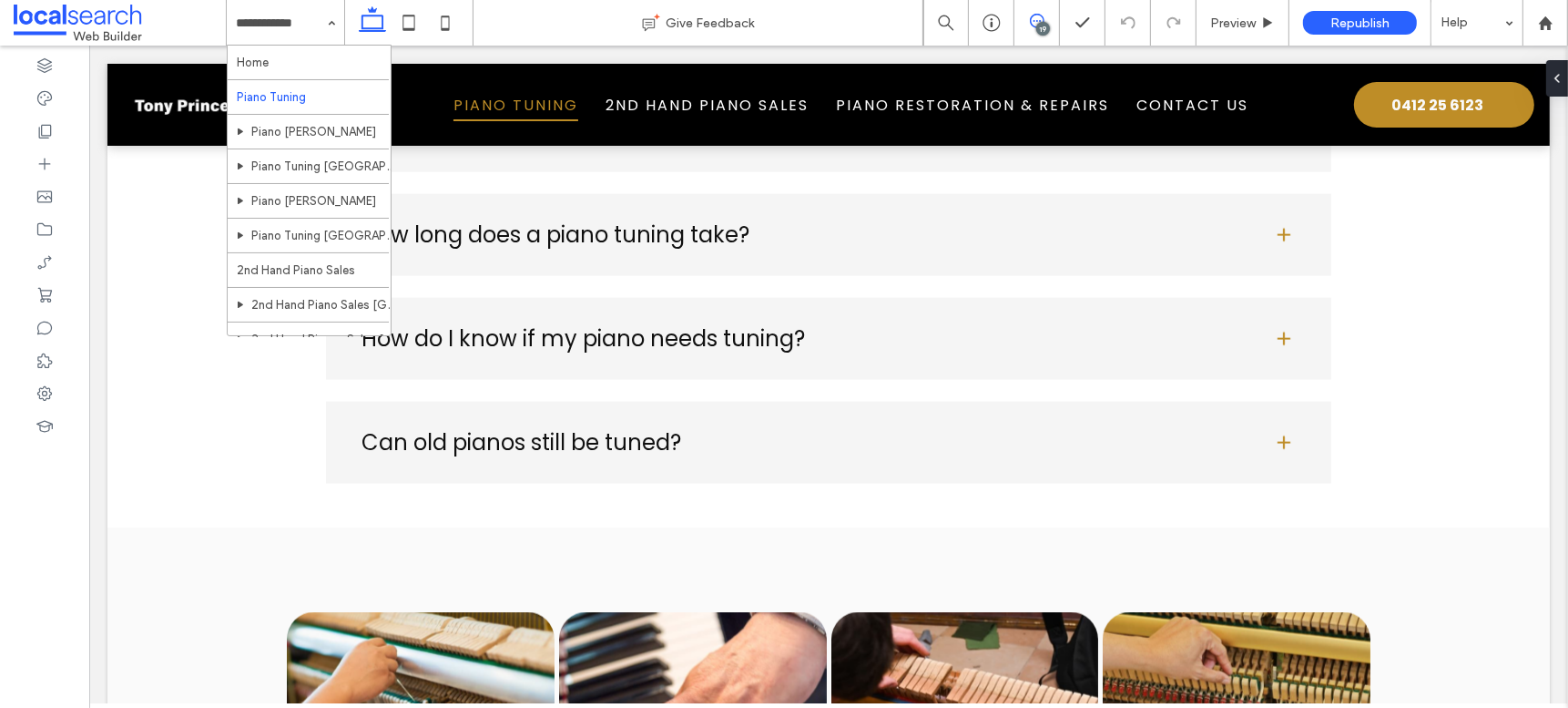 click 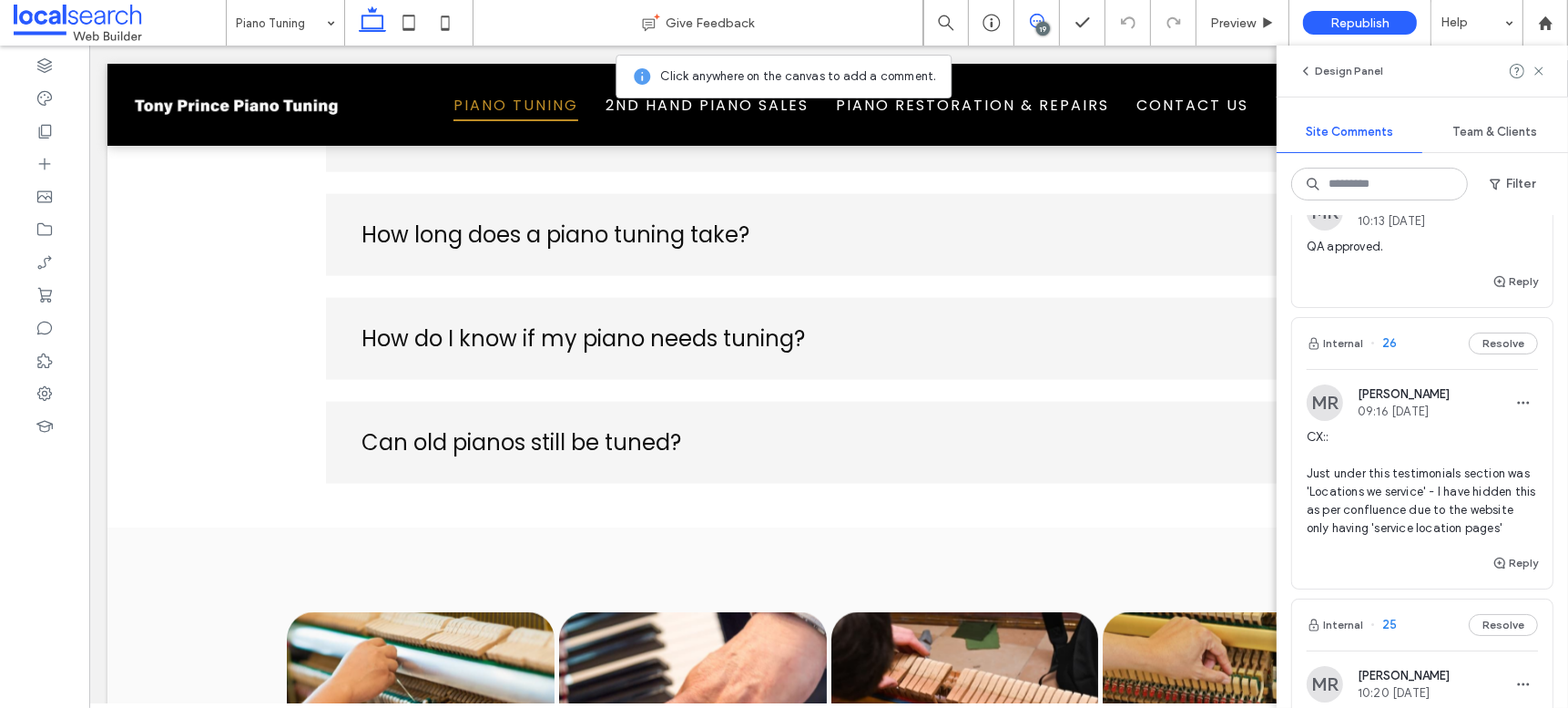 scroll, scrollTop: 5159, scrollLeft: 0, axis: vertical 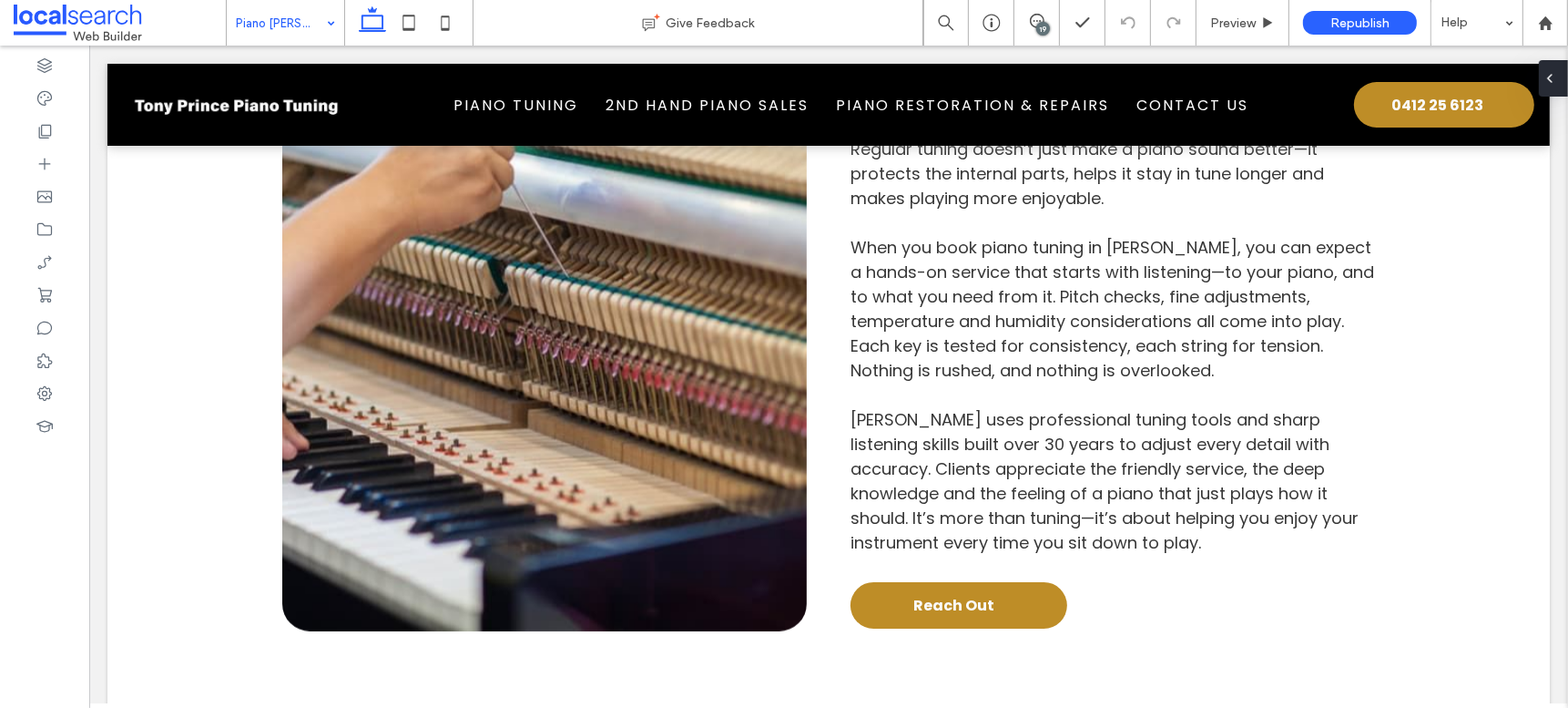 click at bounding box center [1553, 78] 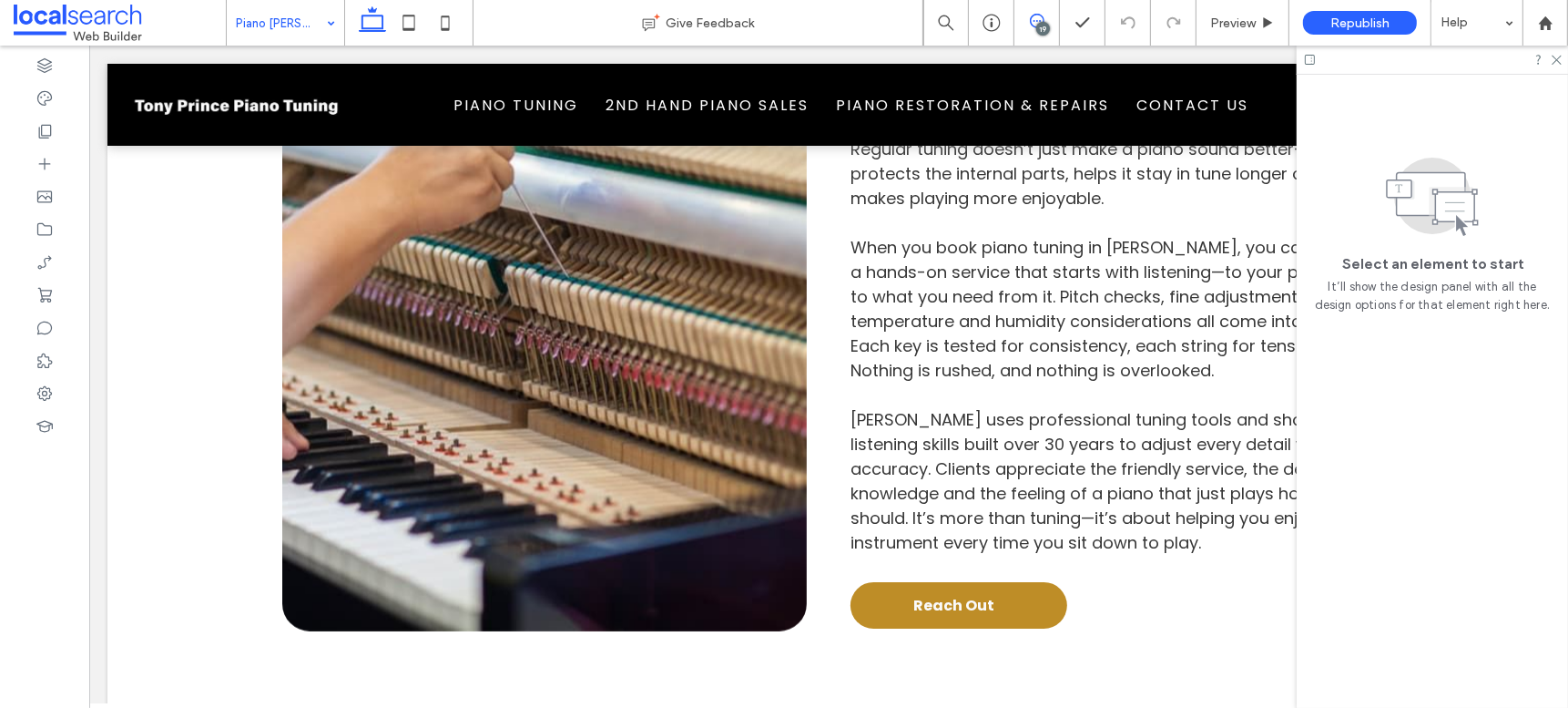 click at bounding box center [1036, 21] 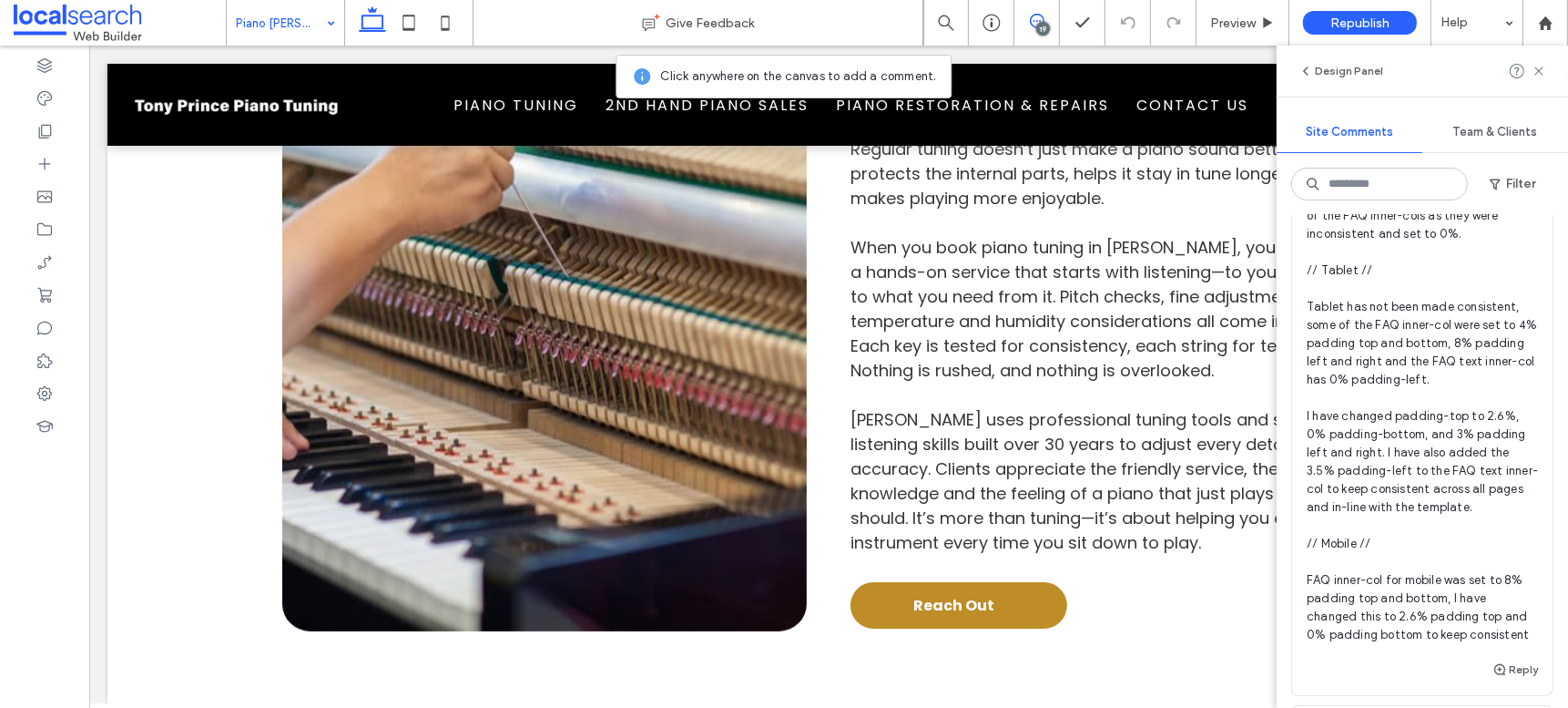 scroll, scrollTop: 501, scrollLeft: 0, axis: vertical 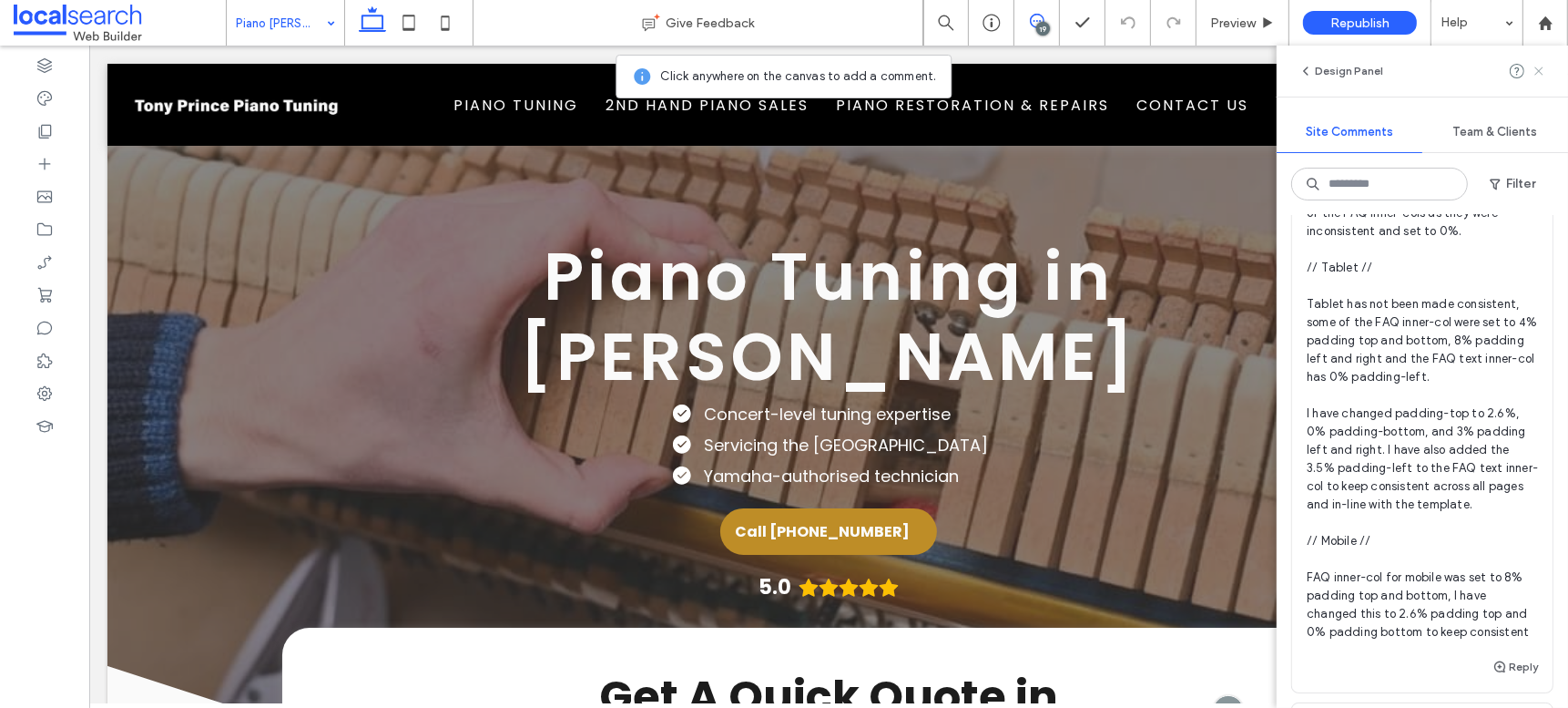 click 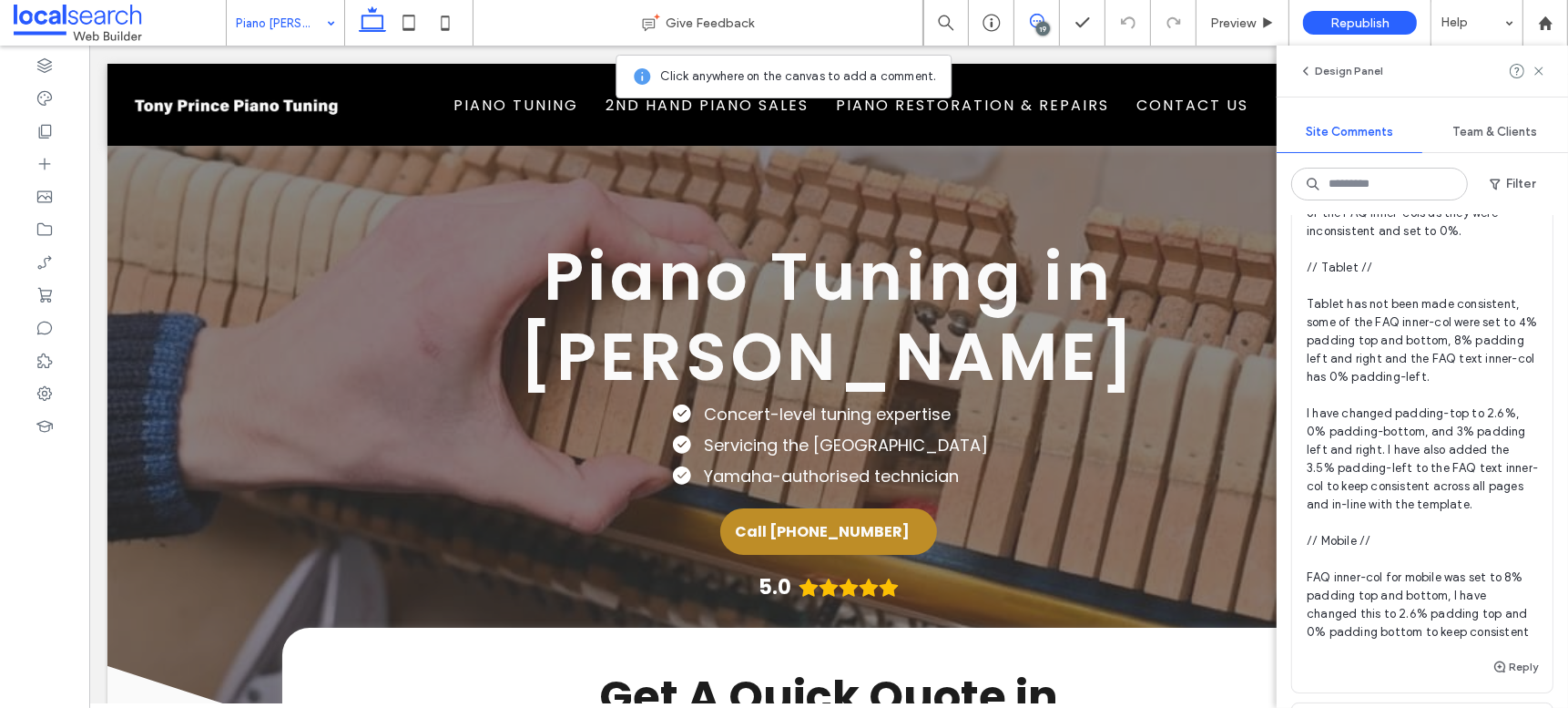 scroll, scrollTop: 0, scrollLeft: 0, axis: both 